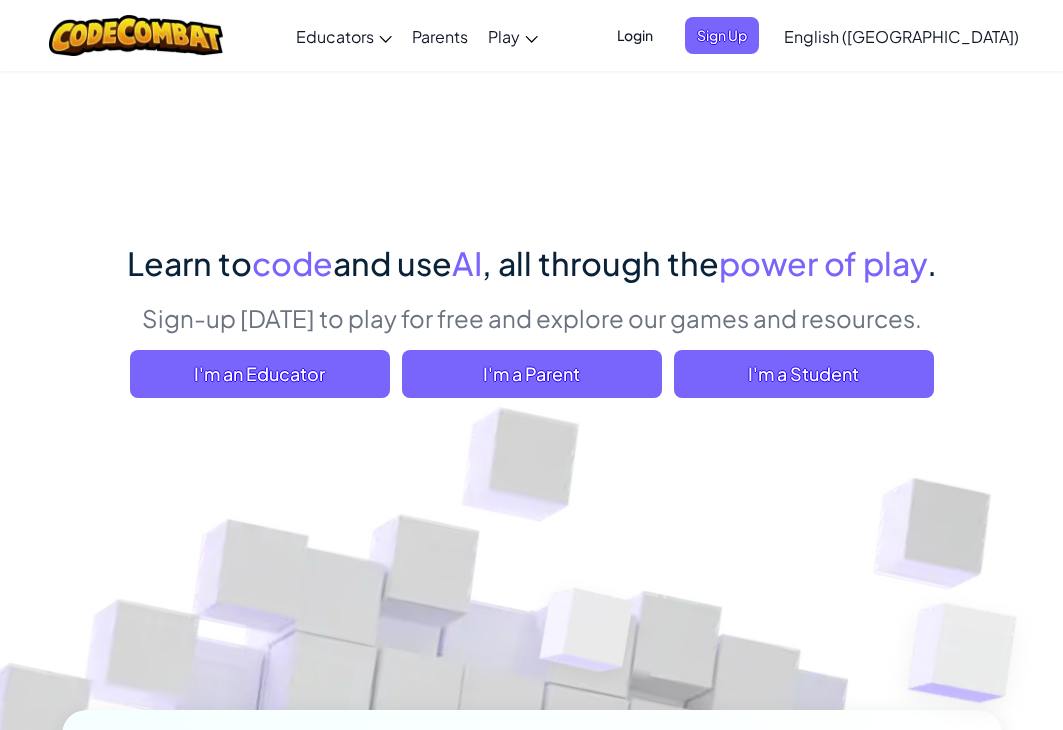 scroll, scrollTop: 0, scrollLeft: 0, axis: both 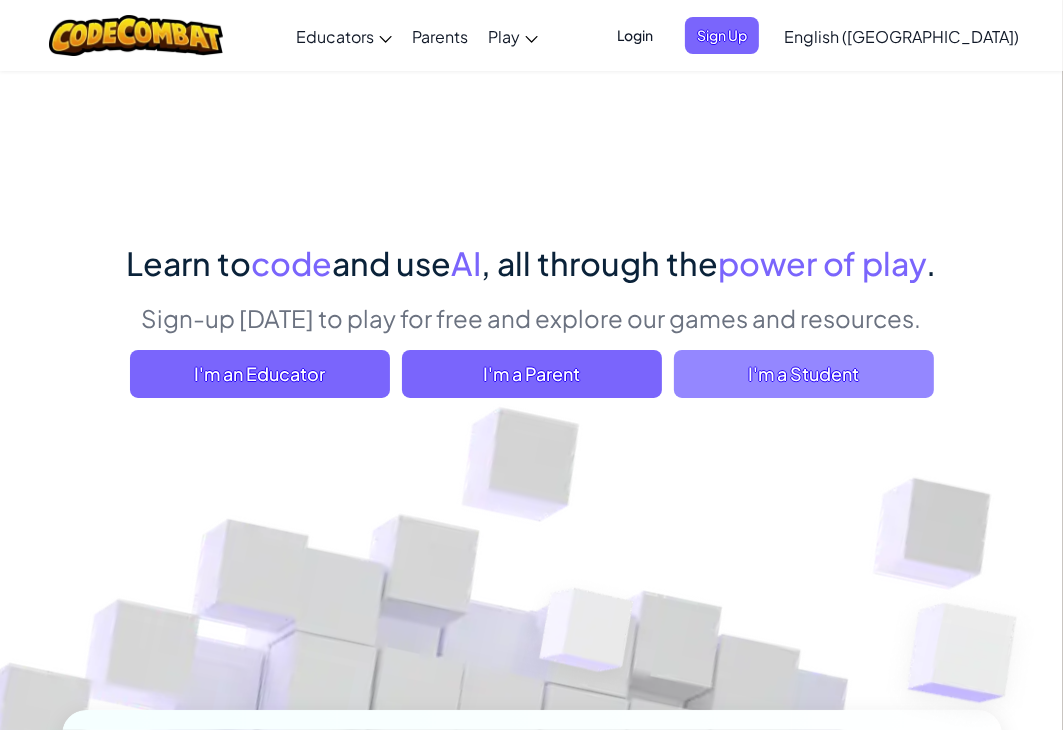 click on "I'm a Student" at bounding box center [804, 374] 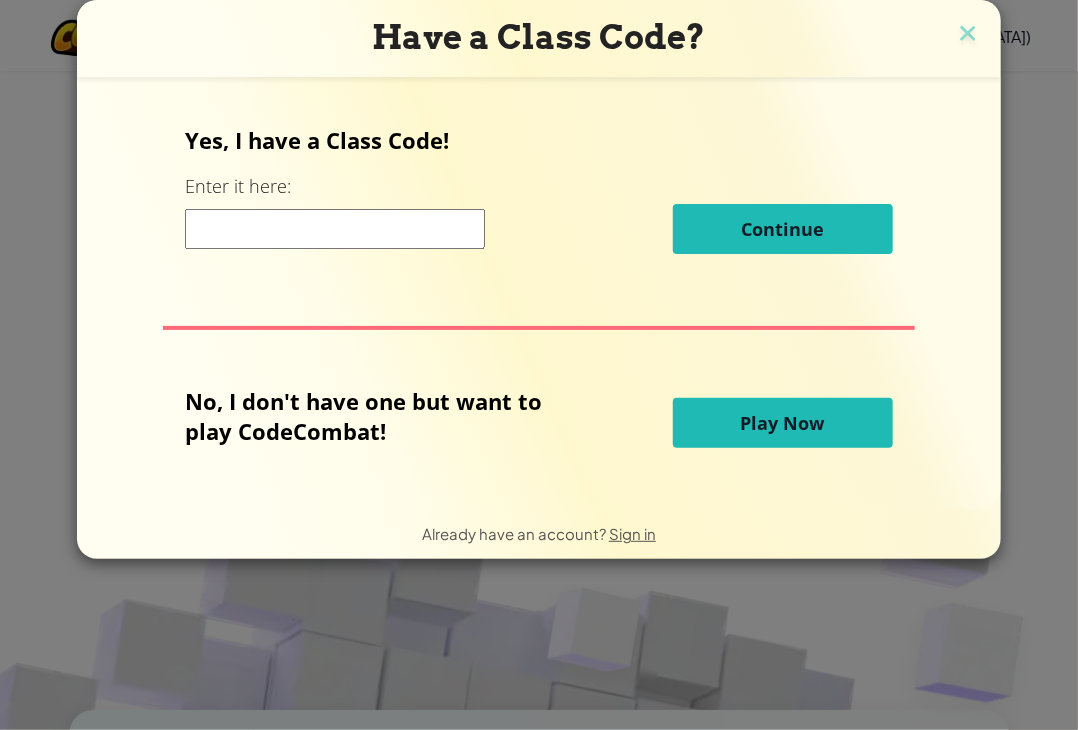 click at bounding box center (335, 229) 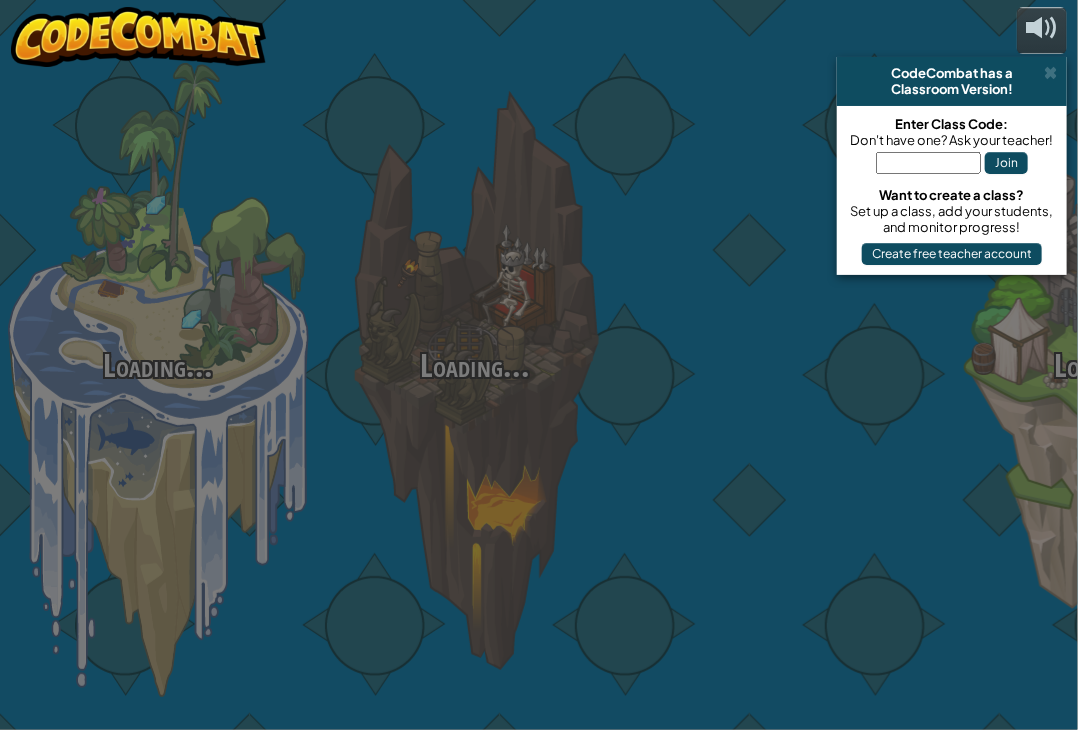 click at bounding box center [792, 317] 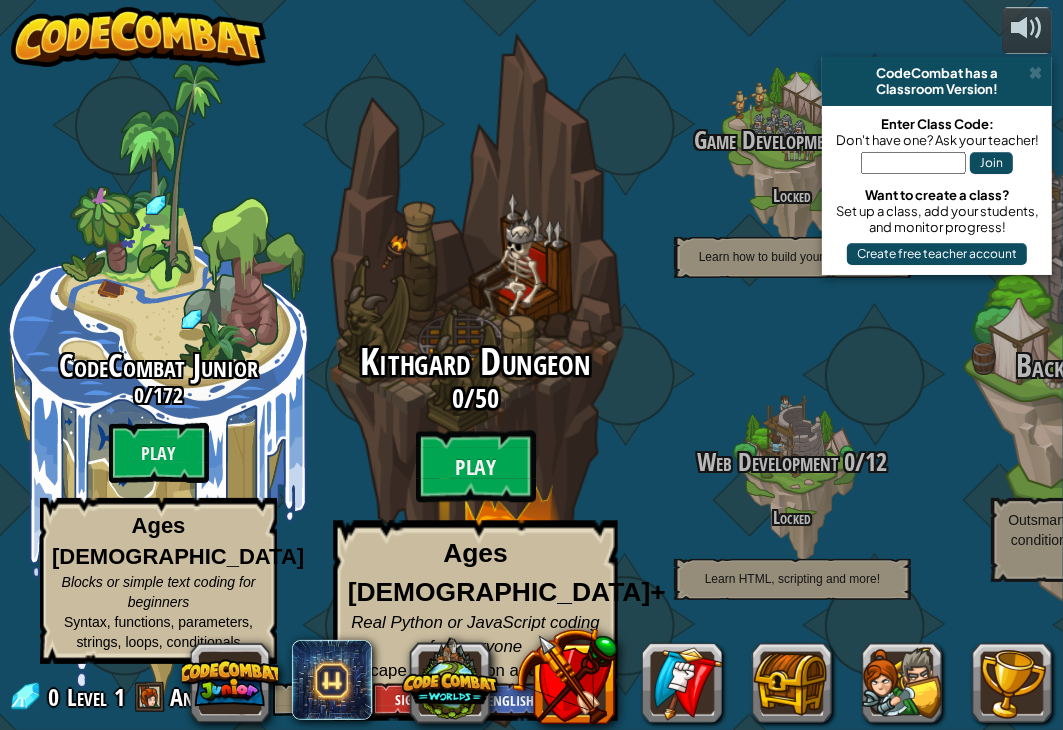 scroll, scrollTop: 0, scrollLeft: 0, axis: both 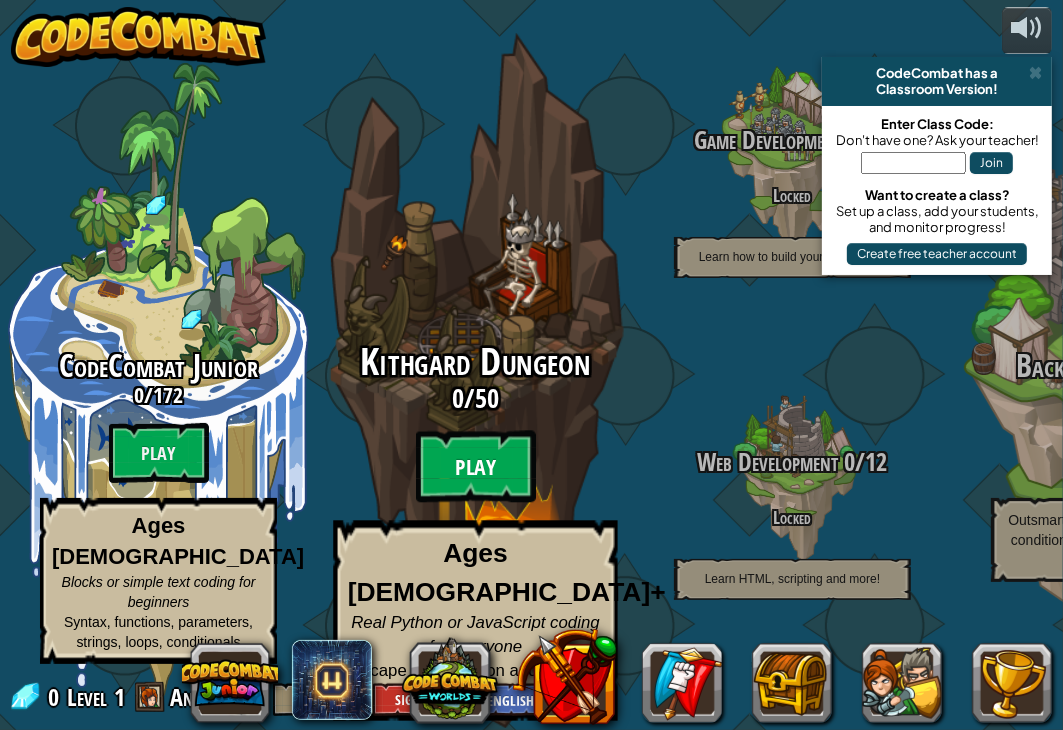 click on "Play" at bounding box center (476, 467) 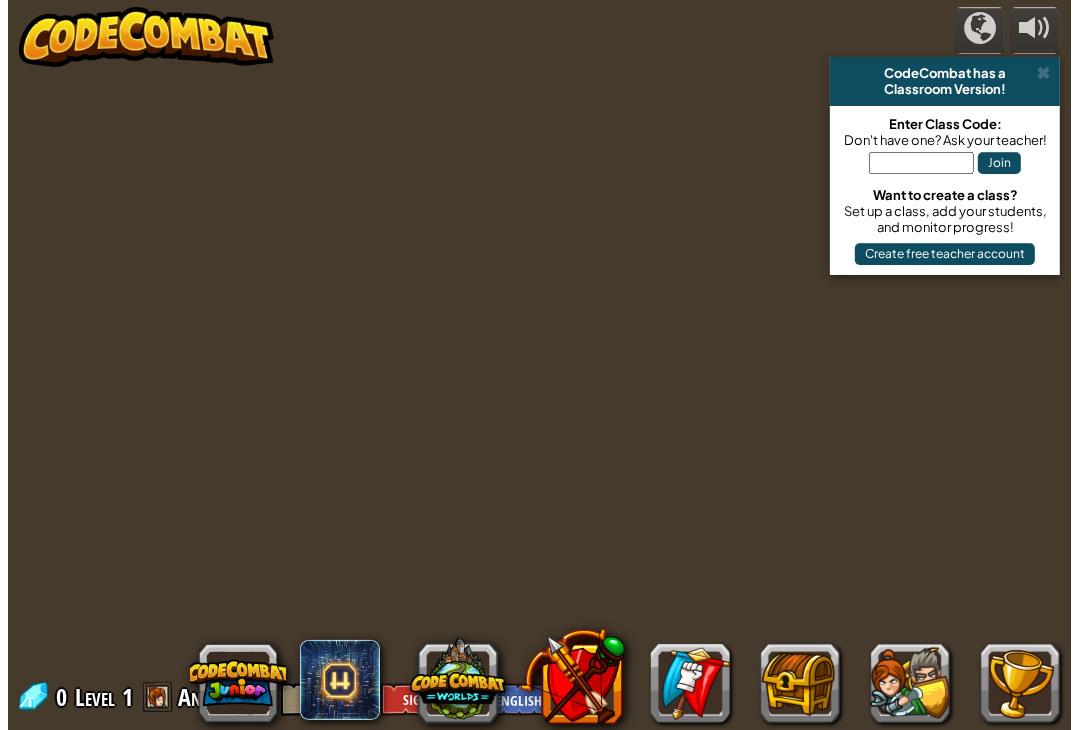 scroll, scrollTop: 0, scrollLeft: 0, axis: both 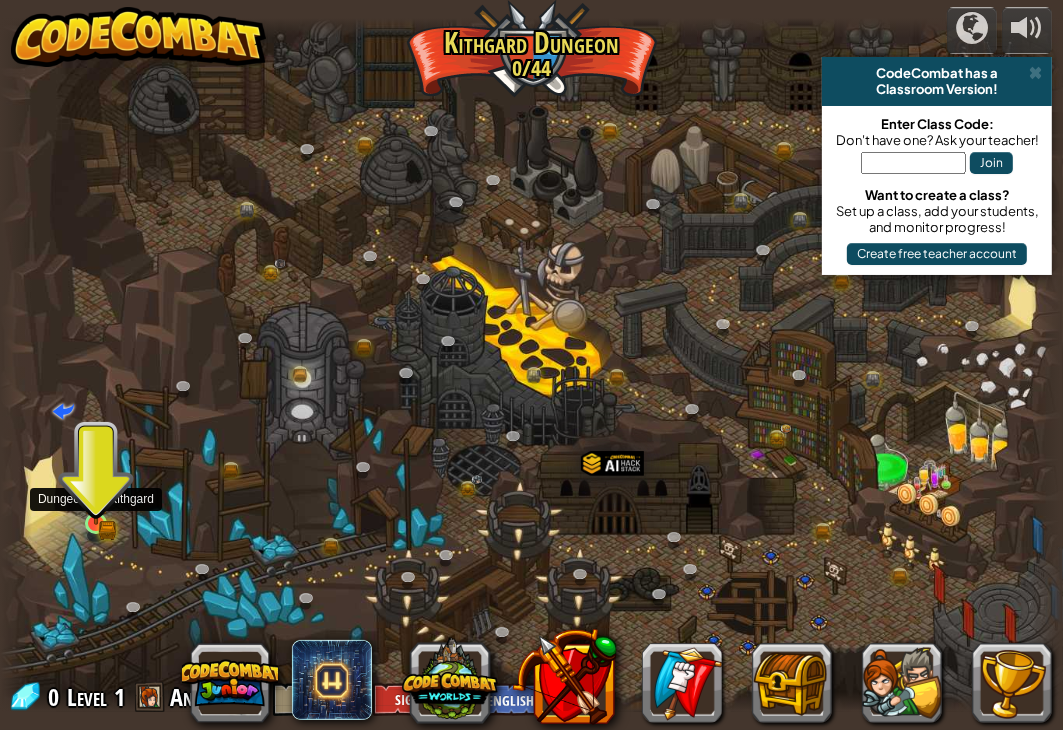 click at bounding box center (96, 496) 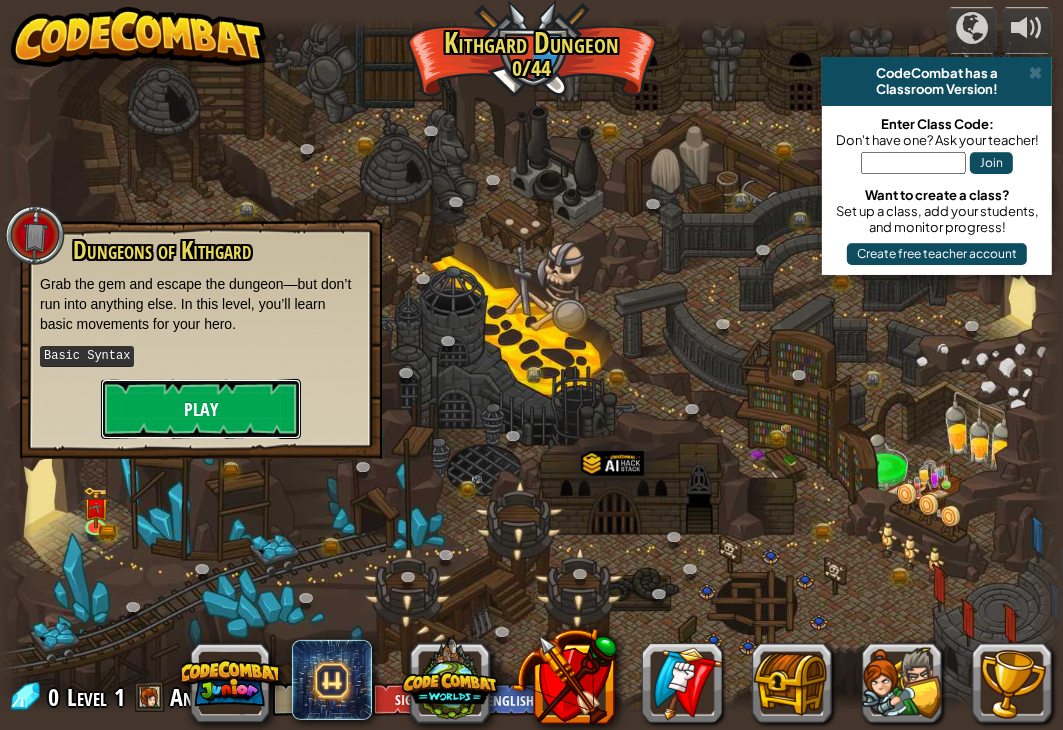 click on "Play" at bounding box center (201, 409) 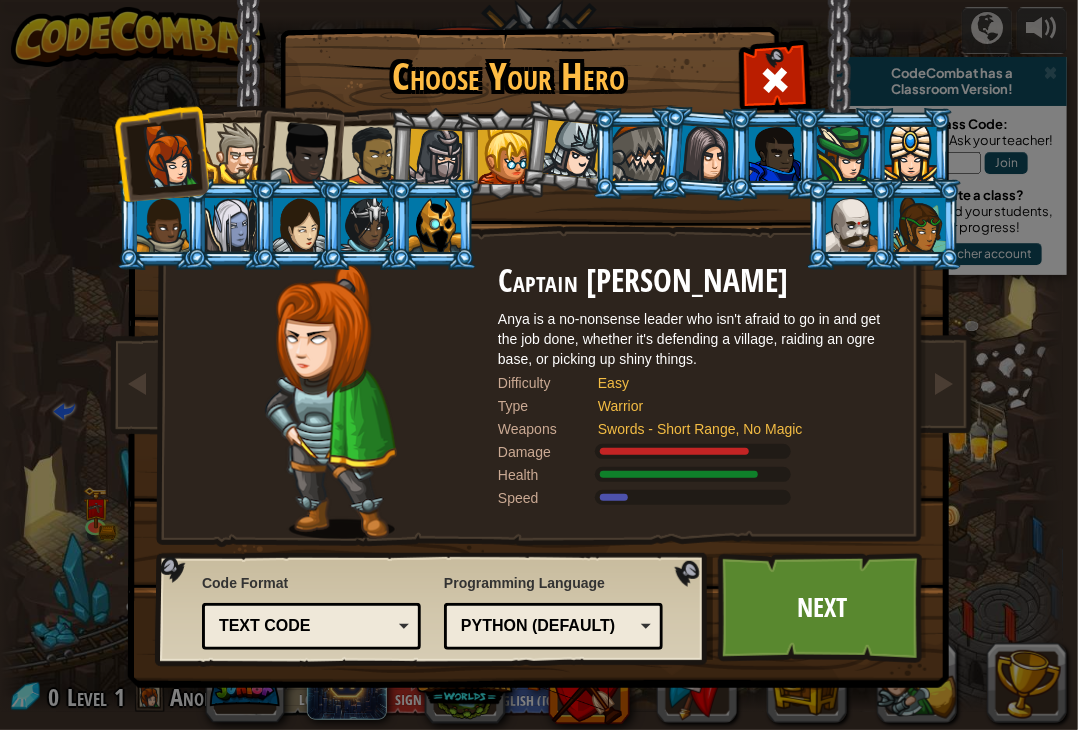 click on "Python (Default)" at bounding box center [553, 626] 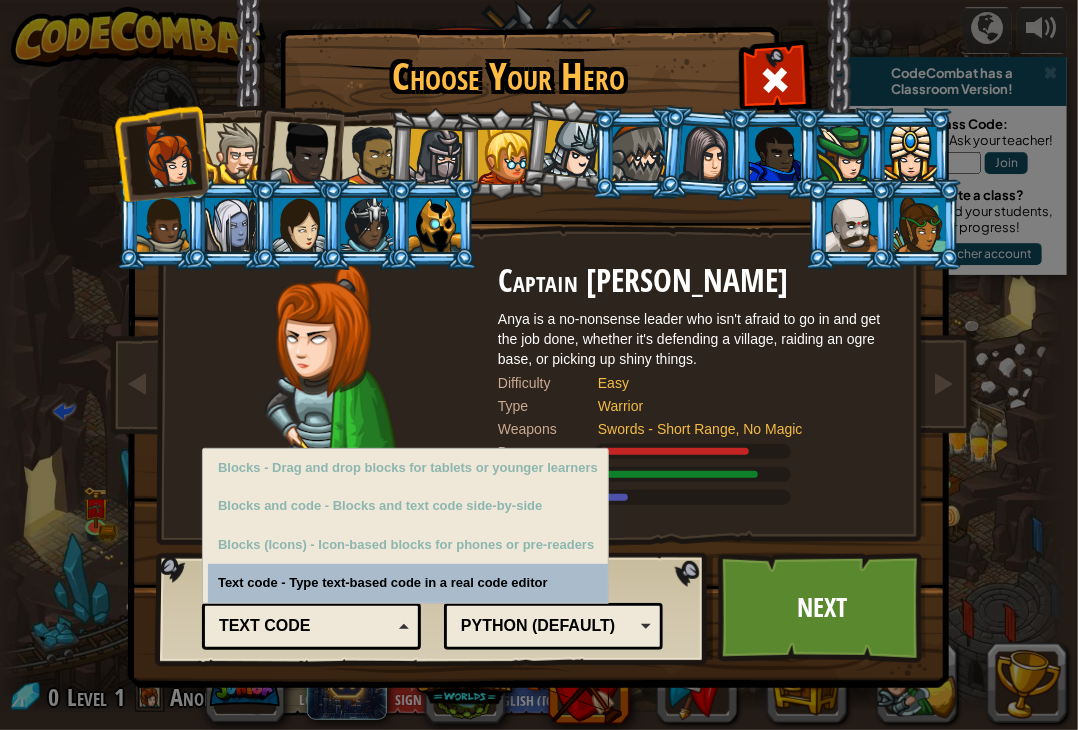 click on "Text code" at bounding box center (311, 626) 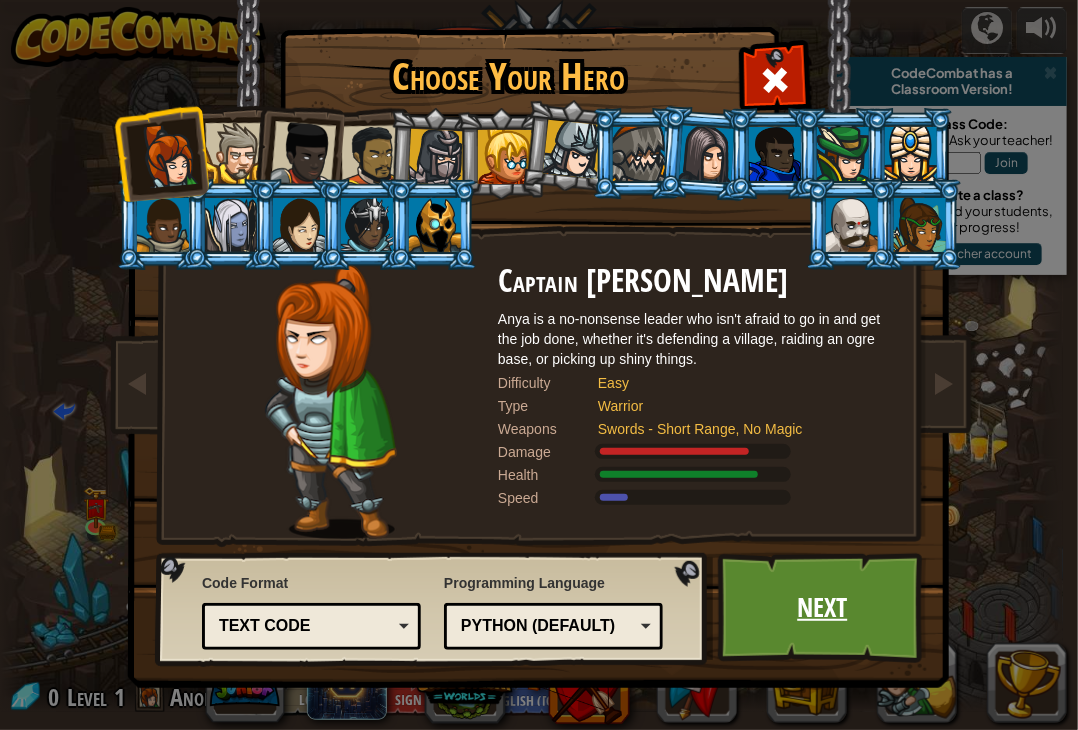 click on "Next" at bounding box center [822, 608] 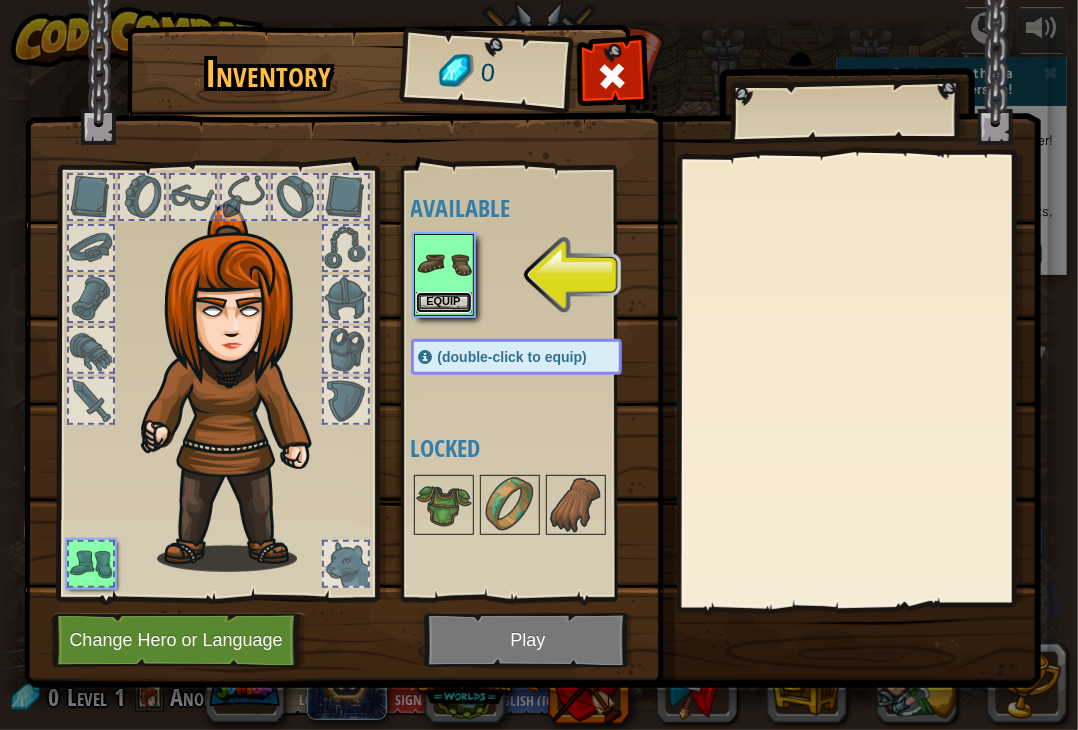 click on "Equip" at bounding box center [444, 302] 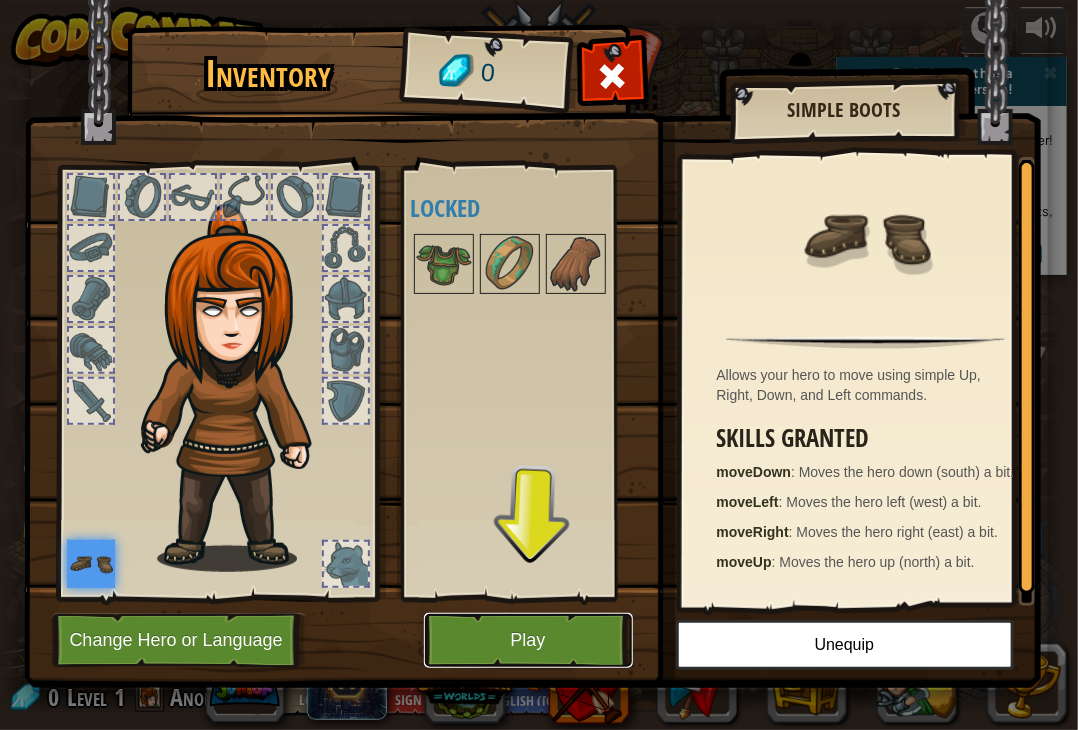 click on "Play" at bounding box center (528, 640) 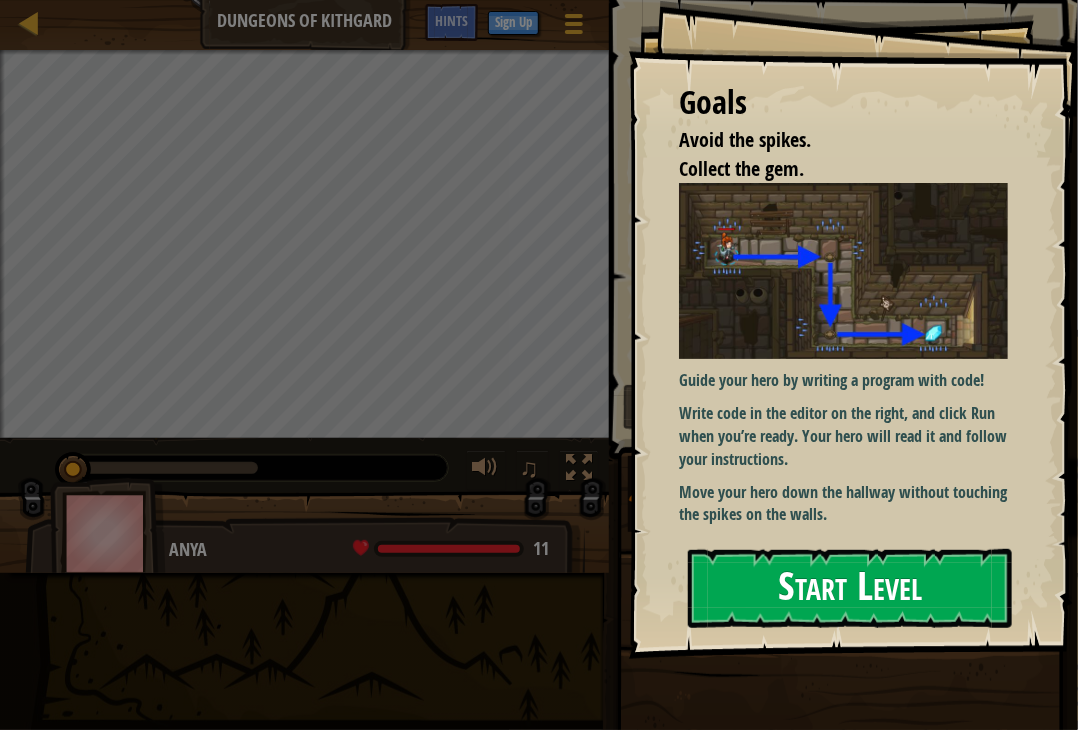 click on "Start Level" at bounding box center [850, 588] 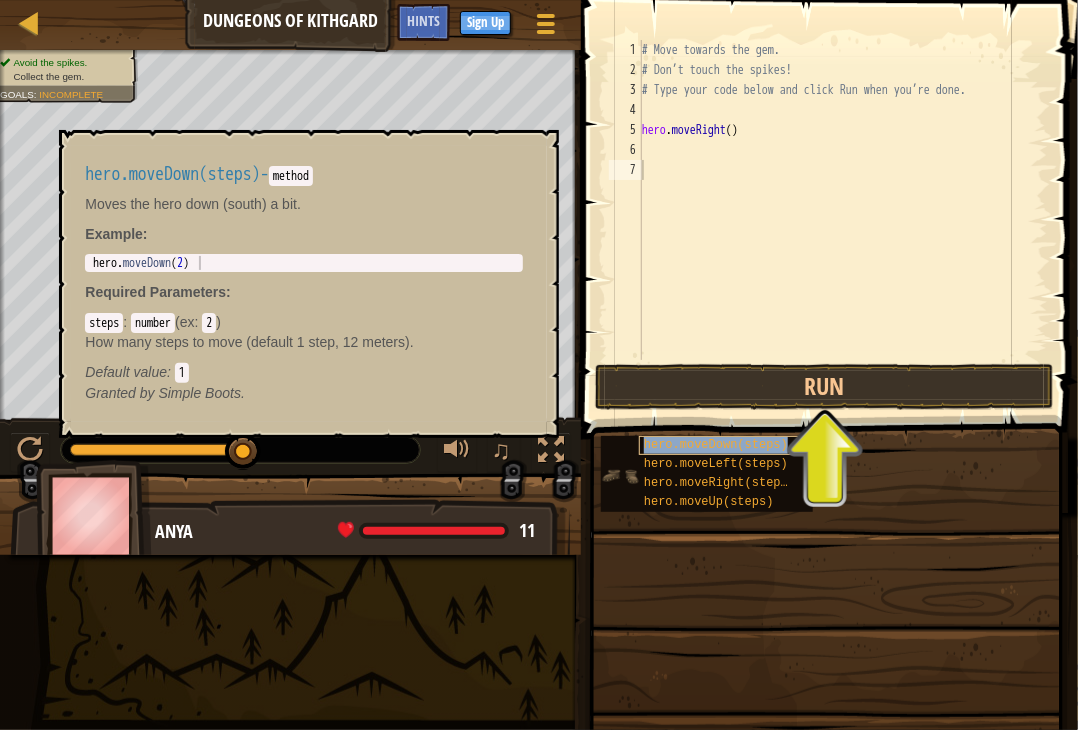 click on "hero.moveDown(steps)" at bounding box center [716, 445] 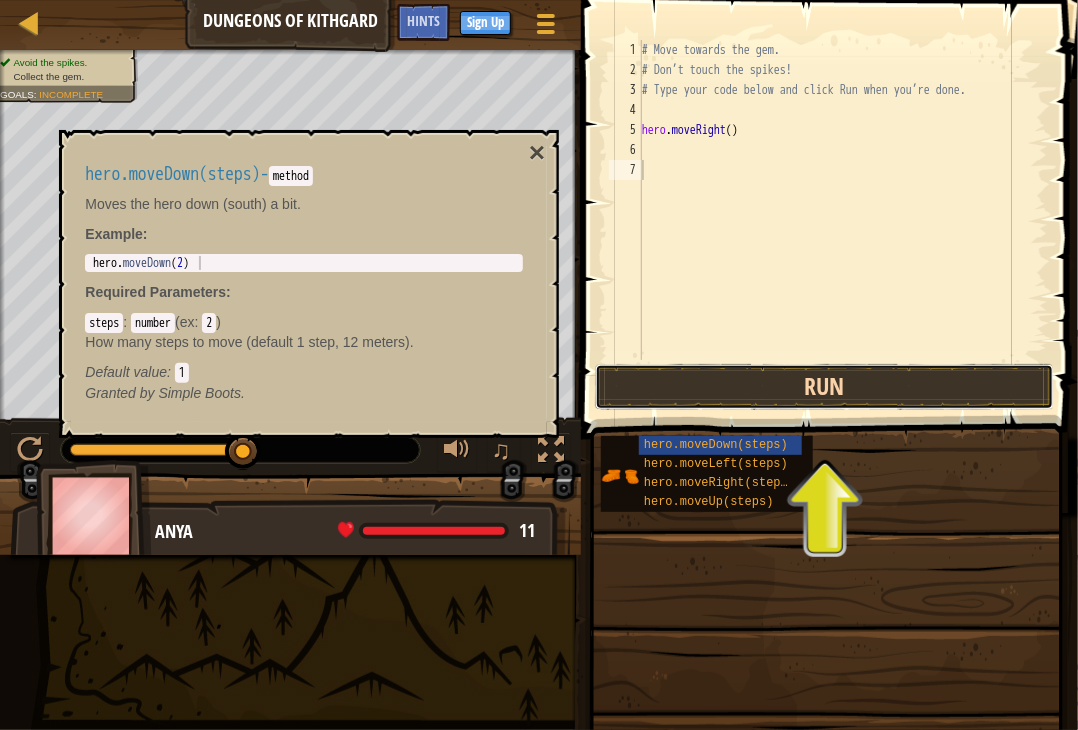 click on "Run" at bounding box center [824, 387] 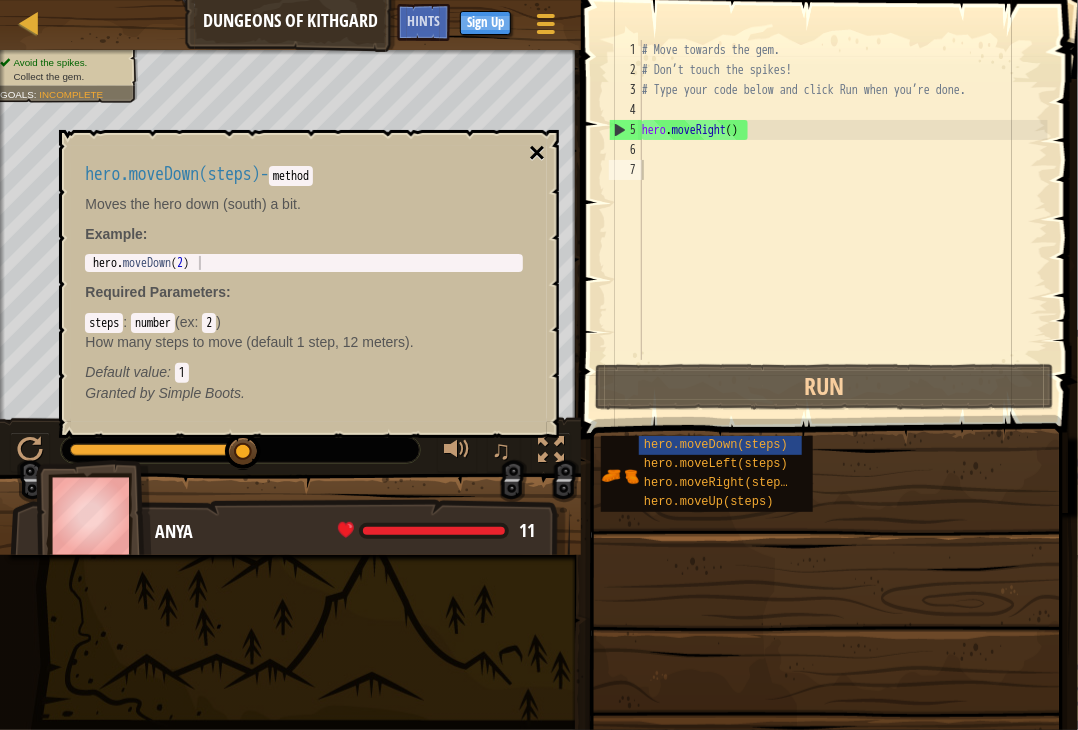 click on "×" at bounding box center (537, 153) 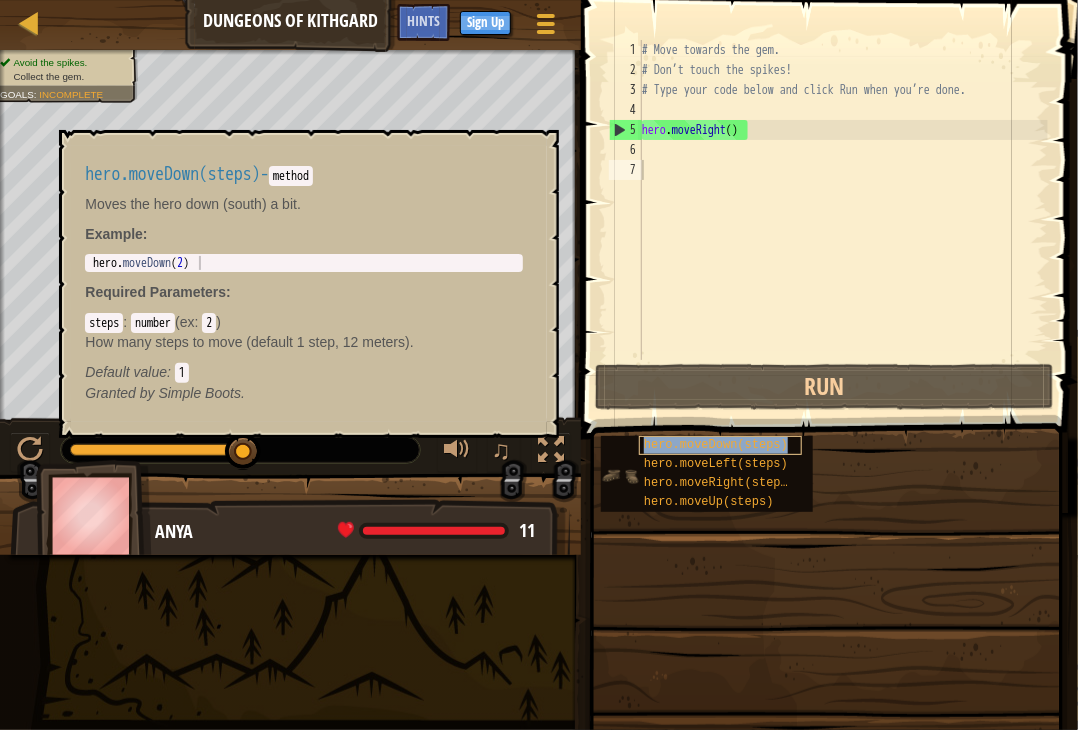 click on "hero.moveDown(steps)" at bounding box center (716, 445) 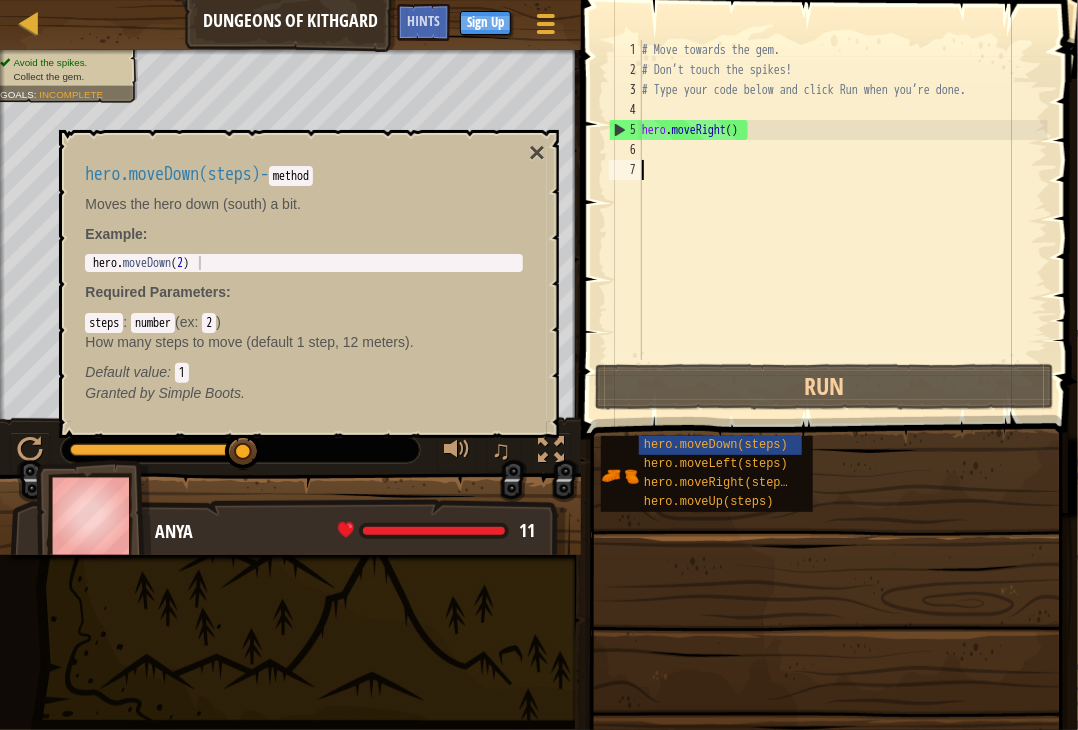 click on "# Move towards the gem. # Don’t touch the spikes! # Type your code below and click Run when you’re done. hero . moveRight ( )" at bounding box center (843, 220) 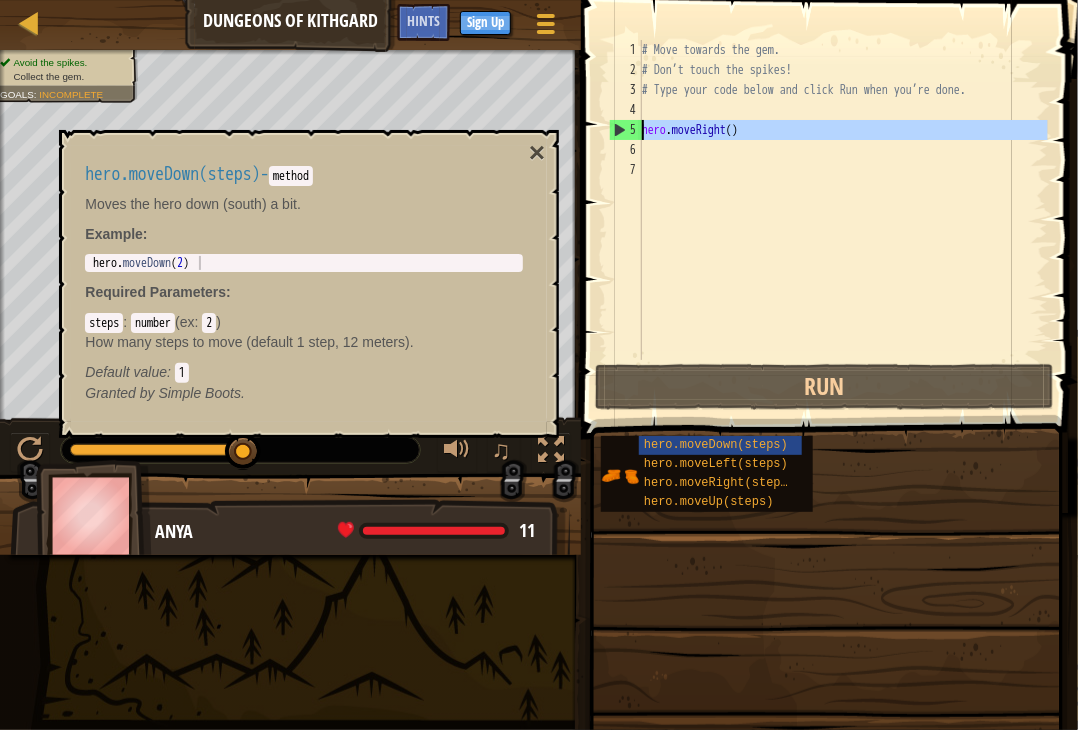click on "5" at bounding box center (626, 130) 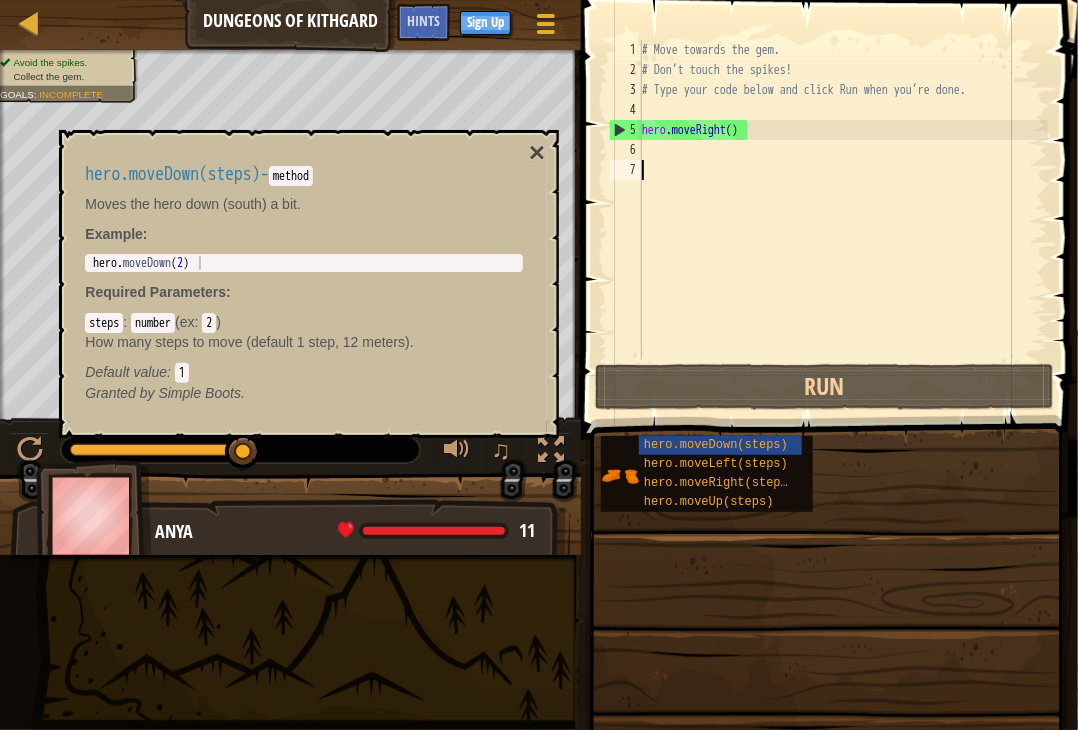 click on "# Move towards the gem. # Don’t touch the spikes! # Type your code below and click Run when you’re done. hero . moveRight ( )" at bounding box center [843, 220] 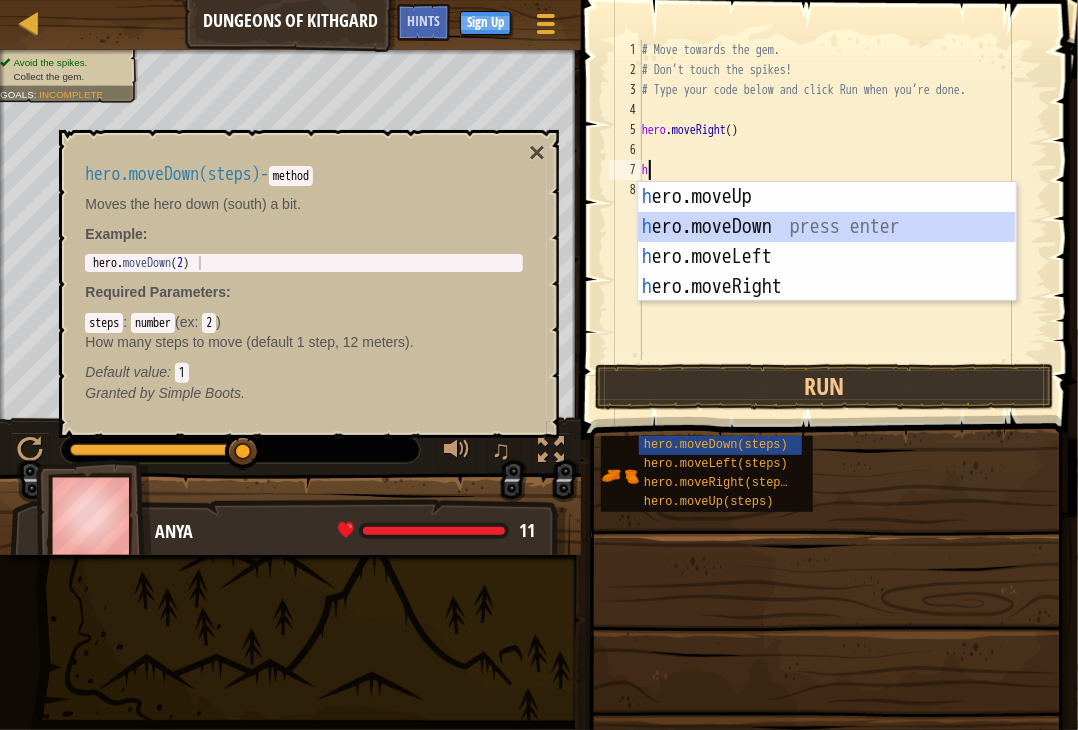 click on "h ero.moveUp press enter h ero.moveDown press enter h ero.moveLeft press enter h ero.moveRight press enter" at bounding box center [827, 272] 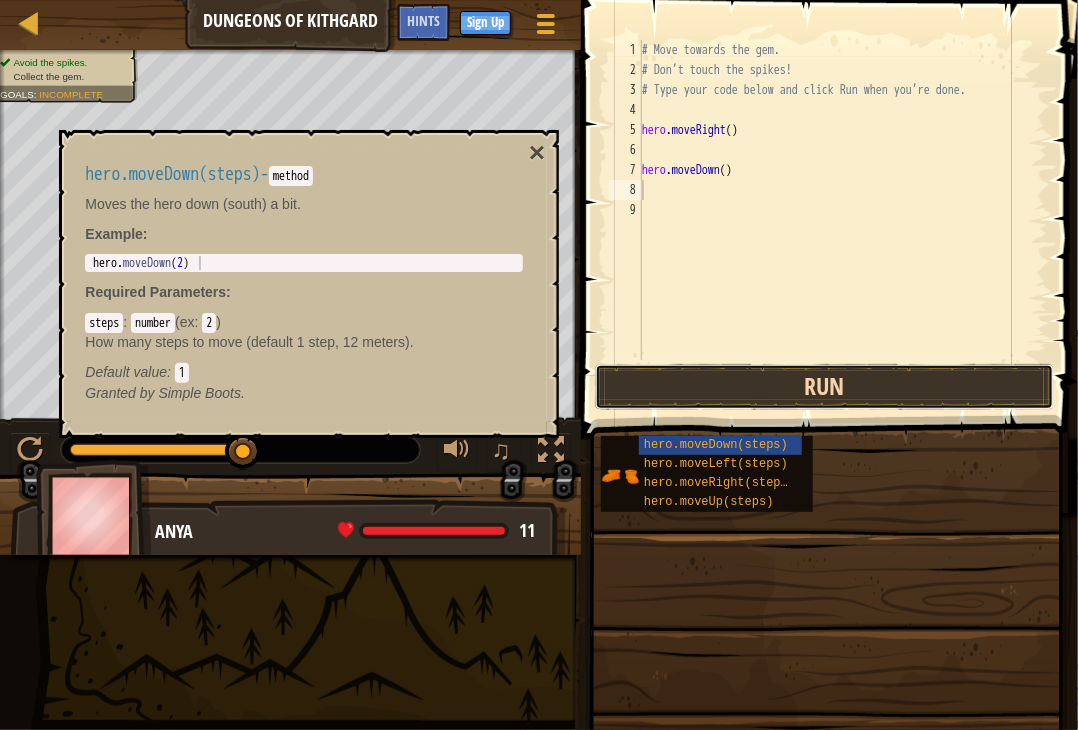 click on "Run" at bounding box center (824, 387) 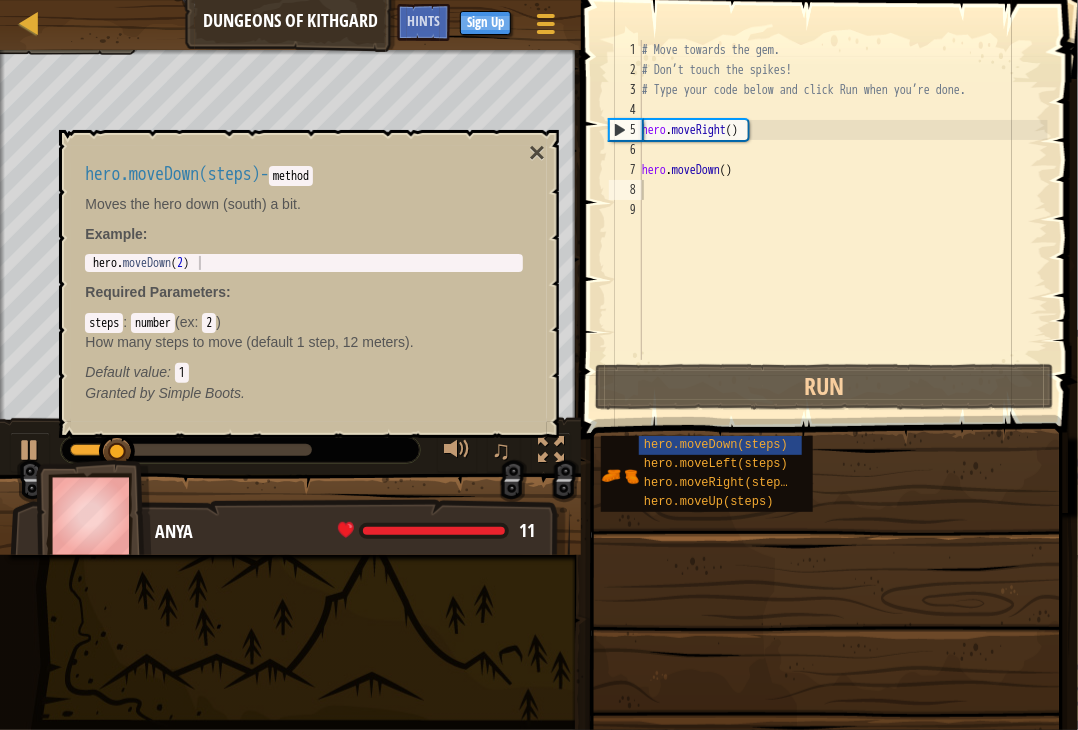 click on "hero.moveDown(steps)  -  method Moves the hero down (south) a bit.
Example : 1 hero . moveDown ( 2 )     הההההההההההההההההההההההההההההההההההההההההההההההההההההההההההההההההההההההההההההההההההההההההההההההההההההההההההההההההההההההההההההההההההההההההההההההההההההההההההההההההההההההההההההההההההההההההההההההההההההההההההההההההההההההההההההההההההההההההההההההההההההההההההההההה XXXXXXXXXXXXXXXXXXXXXXXXXXXXXXXXXXXXXXXXXXXXXXXXXXXXXXXXXXXXXXXXXXXXXXXXXXXXXXXXXXXXXXXXXXXXXXXXXXXXXXXXXXXXXXXXXXXXXXXXXXXXXXXXXXXXXXXXXXXXXXXXXXXXXXXXXXXXXXXXXXXXXXXXXXXXXXXXXXXXXXXXXXXXXXXXXXXXXXXXXXXXXXXXXXXXXXXXXXXXXXXXXXXXXXXXXXXXXXXXXXXXXXXXXXXXXXXX Required Parameters : steps : number  ( ex : 2 ) How many steps to move (default 1 step, 12 meters).
Default value : 1 Granted by Simple Boots." at bounding box center [304, 284] 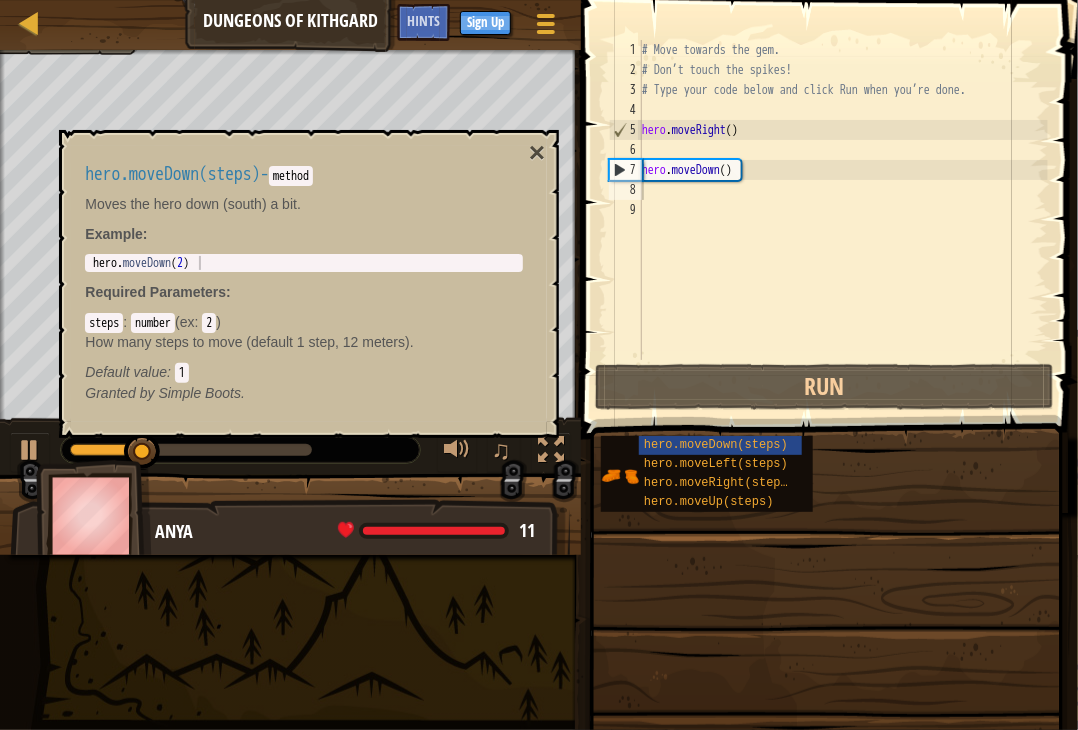 click on "hero.moveDown(steps)  -  method Moves the hero down (south) a bit.
Example : 1 hero . moveDown ( 2 )     הההההההההההההההההההההההההההההההההההההההההההההההההההההההההההההההההההההההההההההההההההההההההההההההההההההההההההההההההההההההההההההההההההההההההההההההההההההההההההההההההההההההההההההההההההההההההההההההההההההההההההההההההההההההההההההההההההההההההההההההההההההההההההההההה XXXXXXXXXXXXXXXXXXXXXXXXXXXXXXXXXXXXXXXXXXXXXXXXXXXXXXXXXXXXXXXXXXXXXXXXXXXXXXXXXXXXXXXXXXXXXXXXXXXXXXXXXXXXXXXXXXXXXXXXXXXXXXXXXXXXXXXXXXXXXXXXXXXXXXXXXXXXXXXXXXXXXXXXXXXXXXXXXXXXXXXXXXXXXXXXXXXXXXXXXXXXXXXXXXXXXXXXXXXXXXXXXXXXXXXXXXXXXXXXXXXXXXXXXXXXXXXX Required Parameters : steps : number  ( ex : 2 ) How many steps to move (default 1 step, 12 meters).
Default value : 1 Granted by Simple Boots." at bounding box center (304, 284) 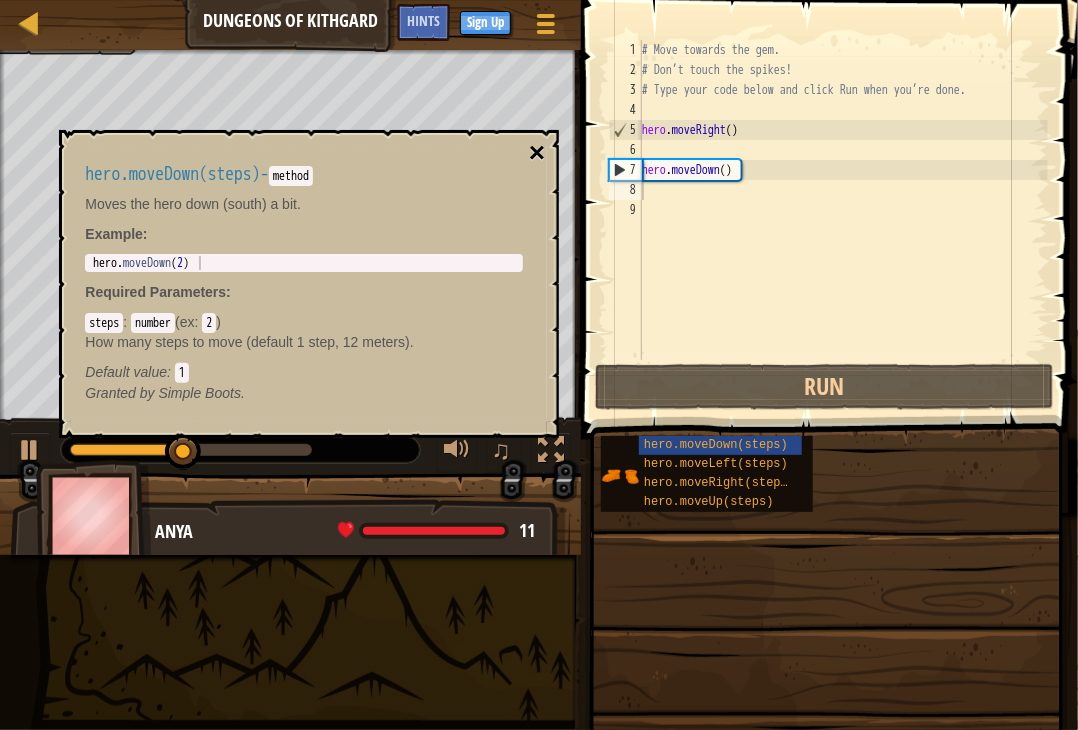 click on "×" at bounding box center (537, 153) 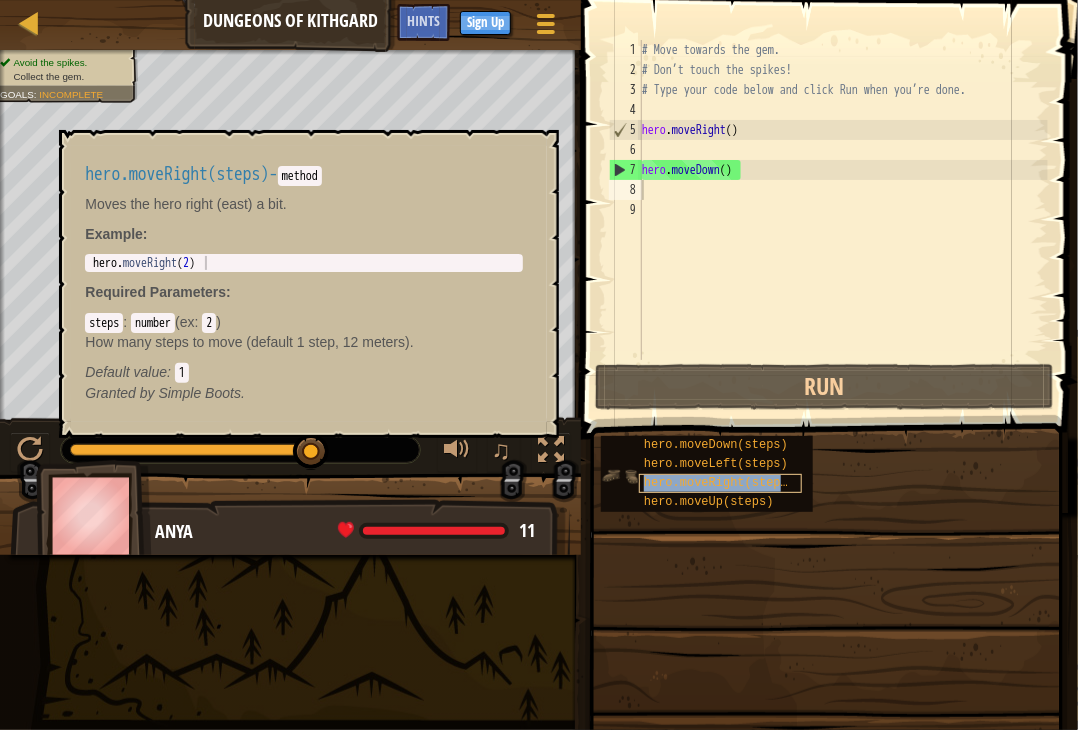 click on "hero.moveRight(steps)" at bounding box center [719, 483] 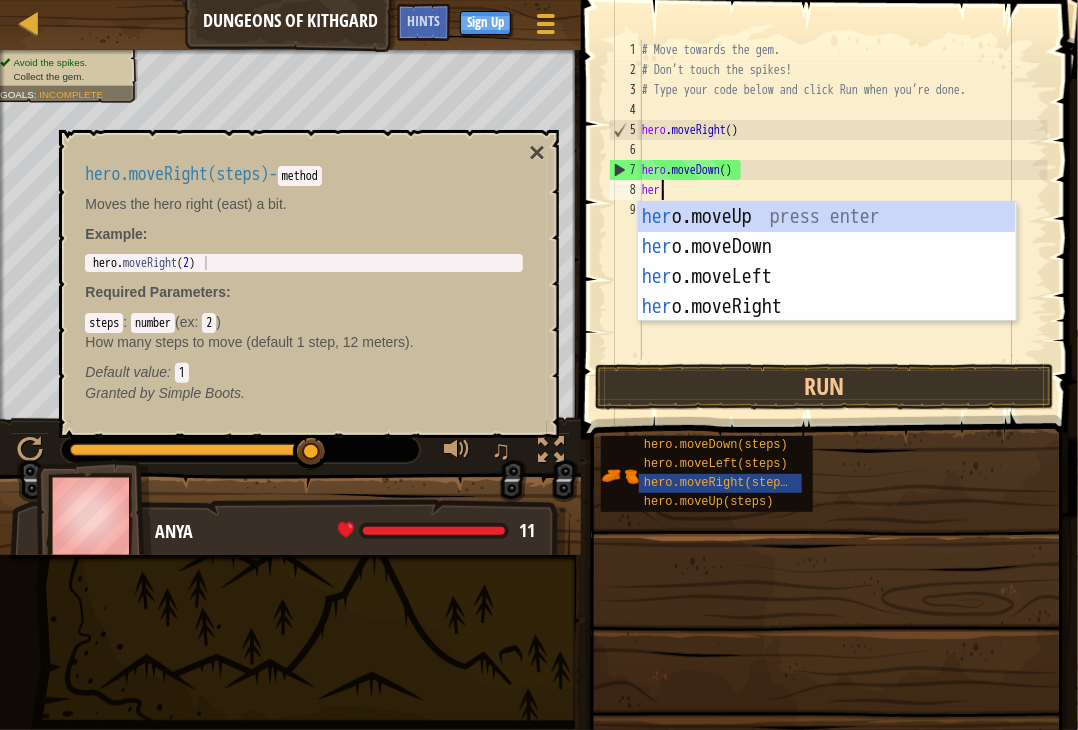 type on "hero" 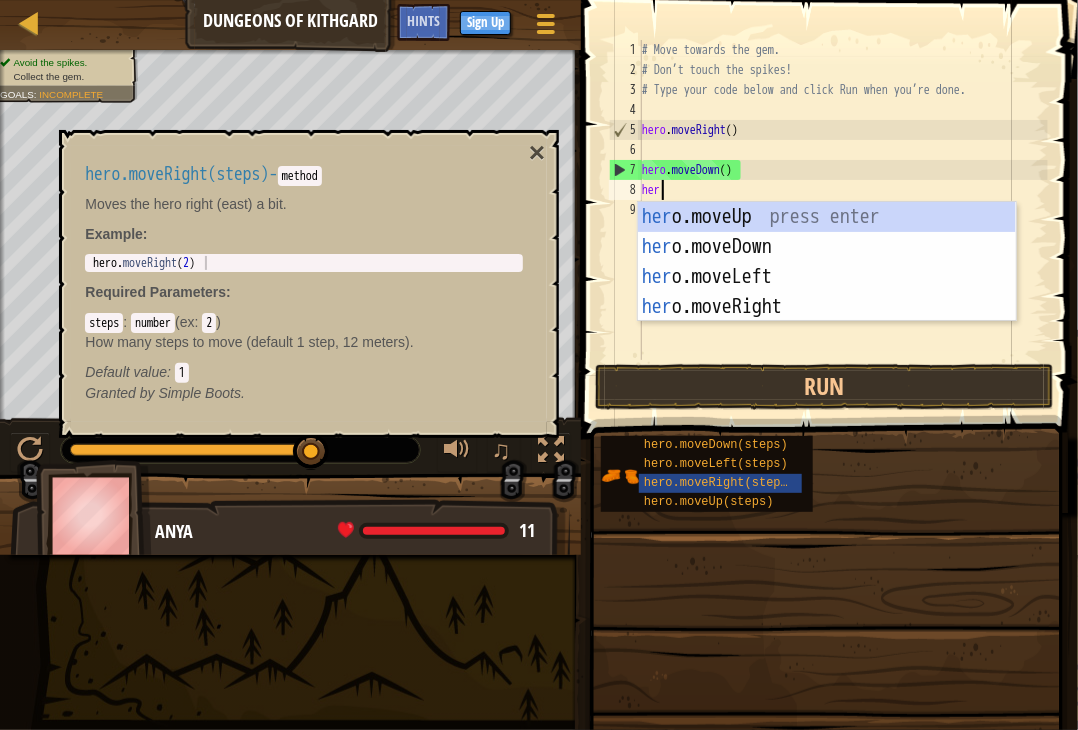 scroll, scrollTop: 9, scrollLeft: 0, axis: vertical 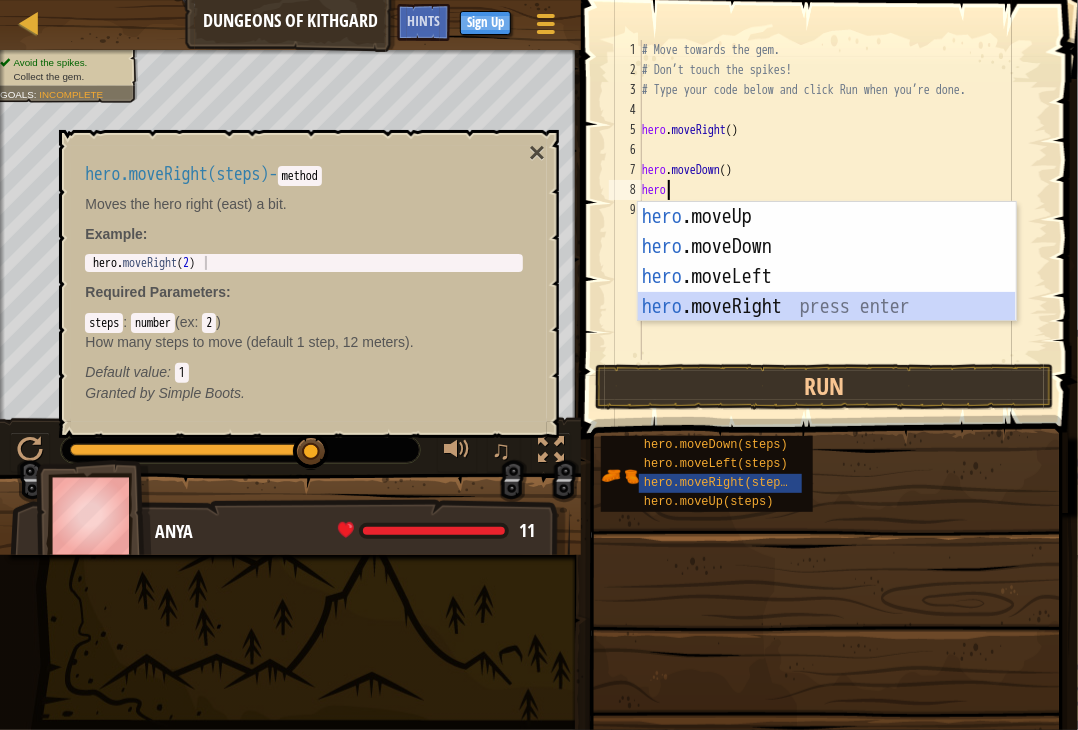 click on "hero .moveUp press enter hero .moveDown press enter hero .moveLeft press enter hero .moveRight press enter" at bounding box center [827, 292] 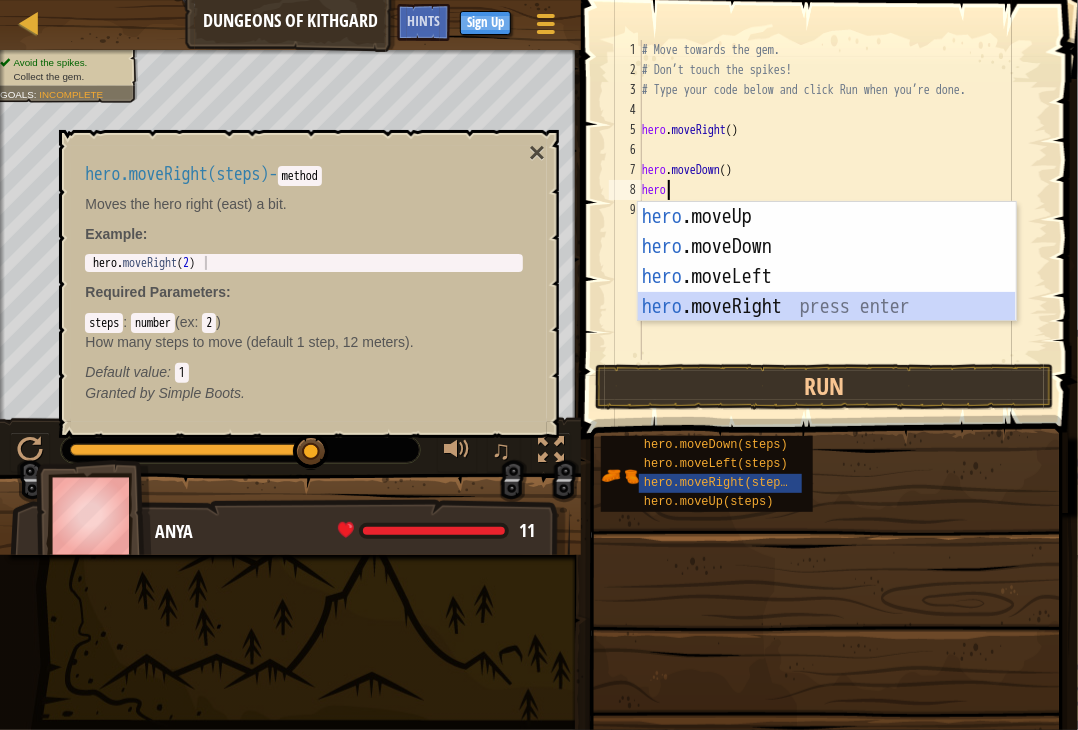 type 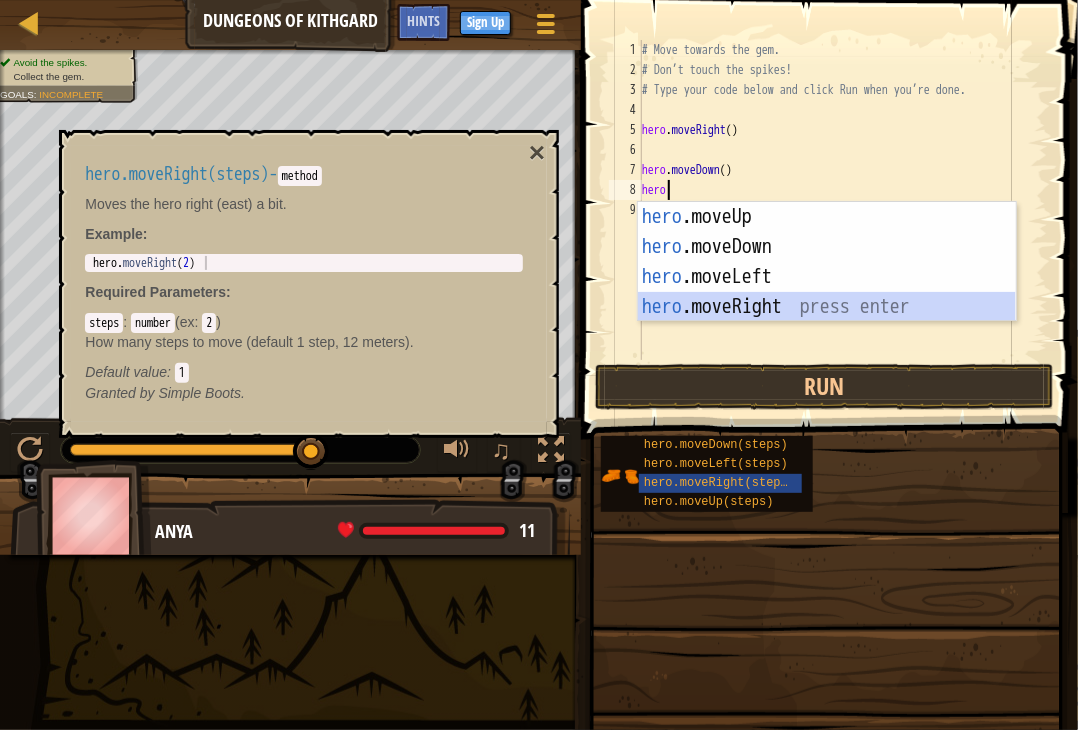 scroll, scrollTop: 9, scrollLeft: 0, axis: vertical 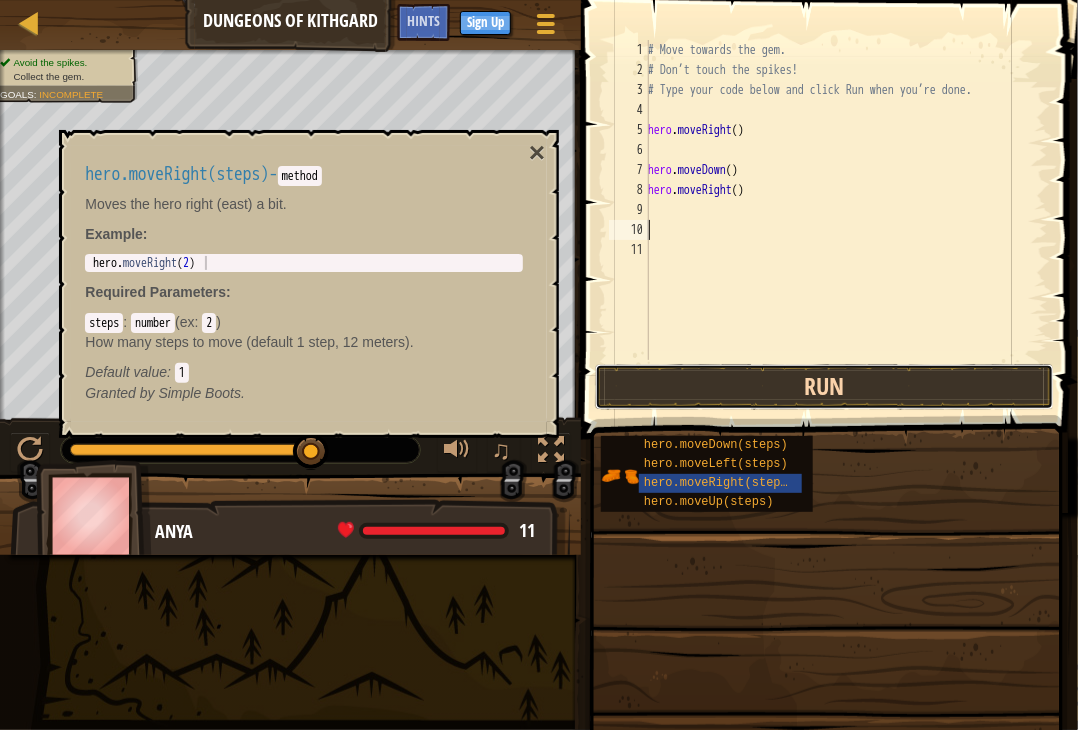 click on "Run" at bounding box center [824, 387] 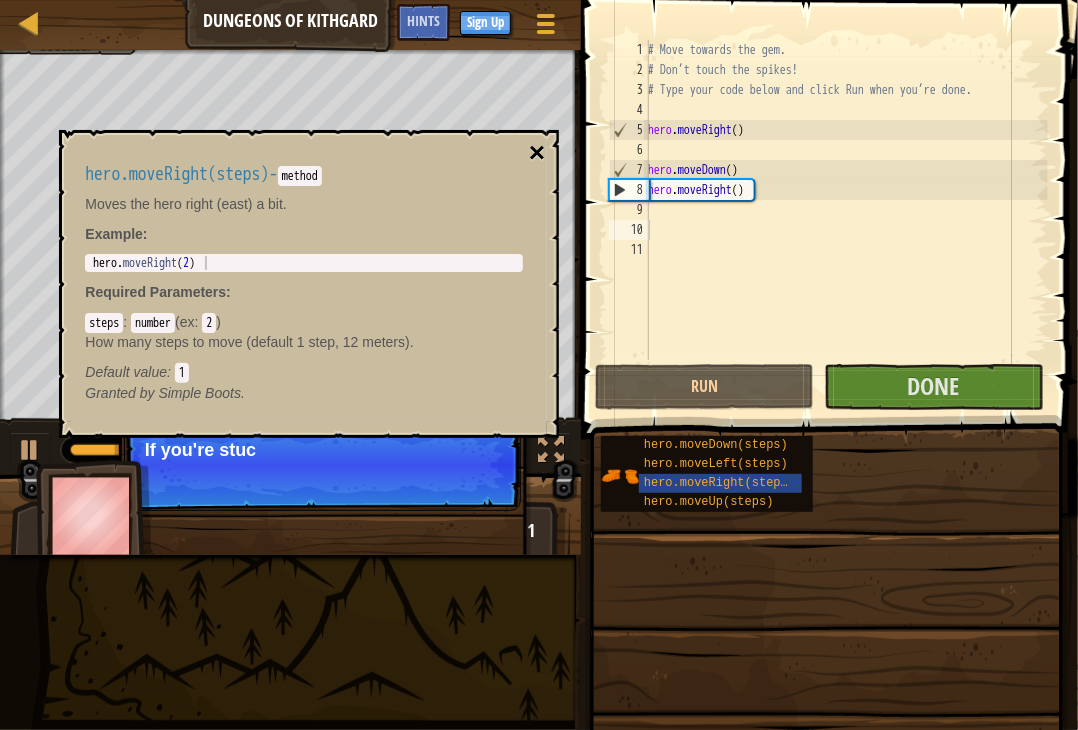 click on "×" at bounding box center (537, 153) 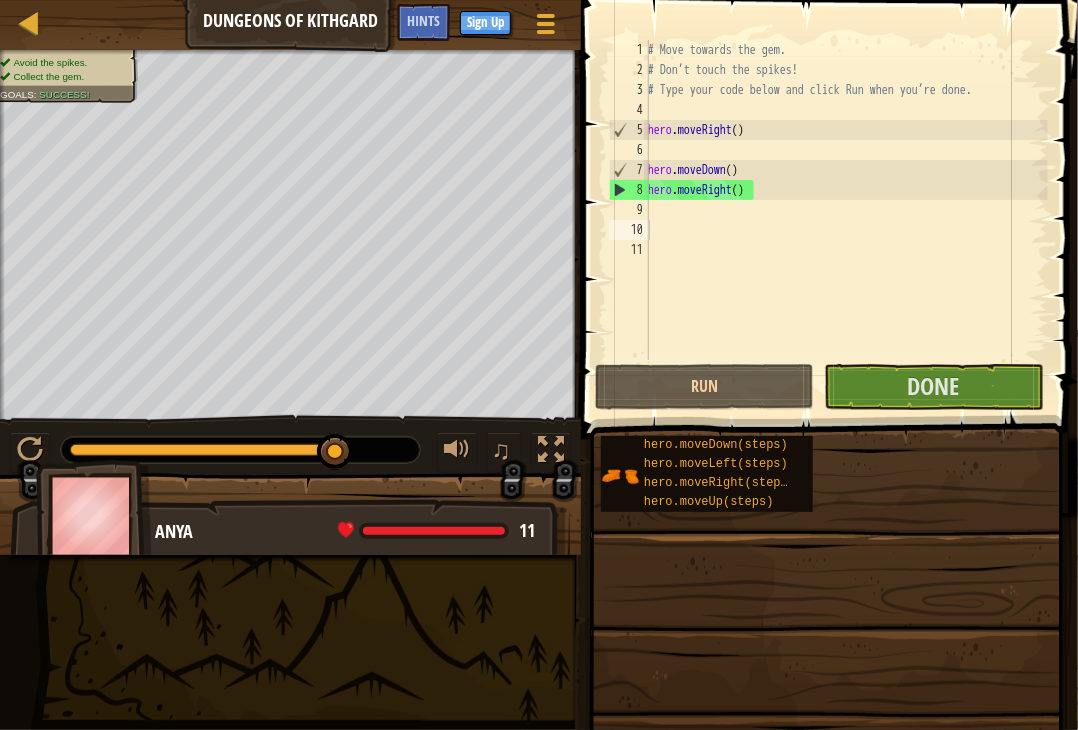 click at bounding box center [290, 523] 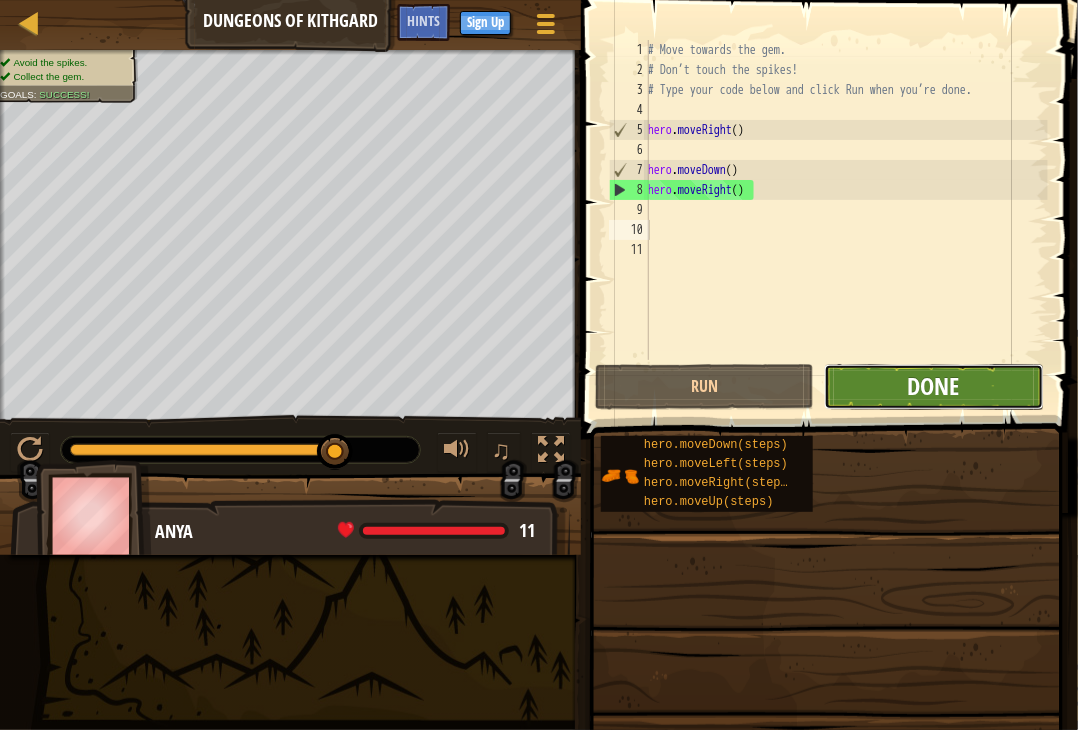 click on "Done" at bounding box center (934, 386) 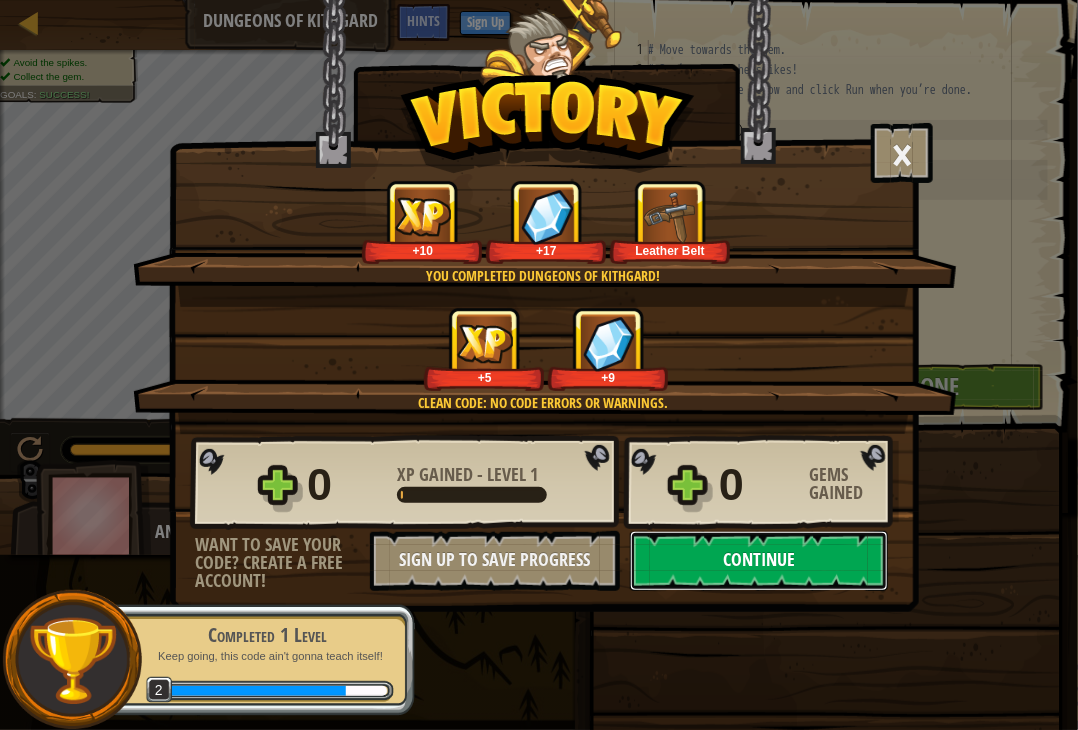 click on "Continue" at bounding box center [759, 561] 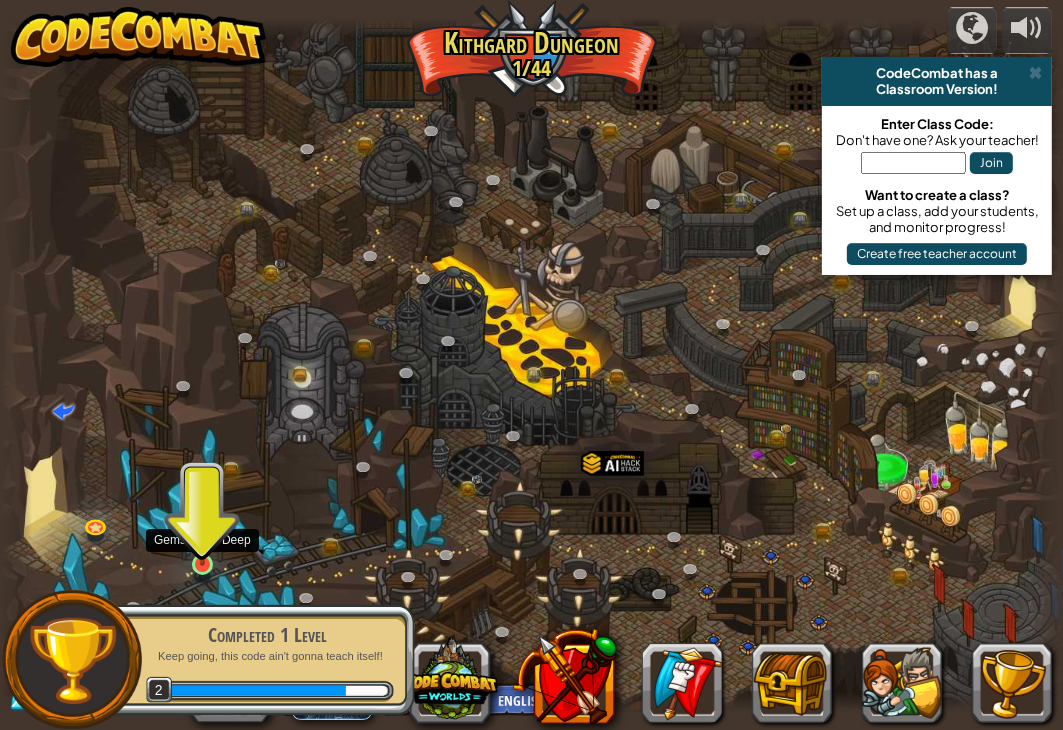 click at bounding box center [203, 536] 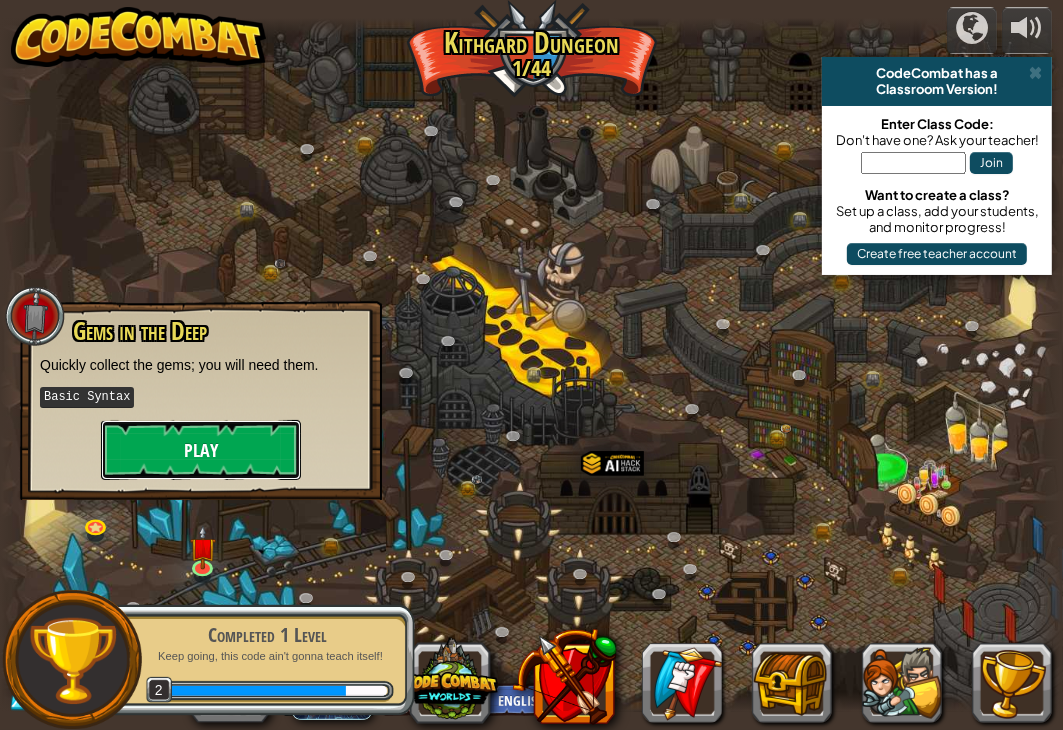 click on "Play" at bounding box center [201, 450] 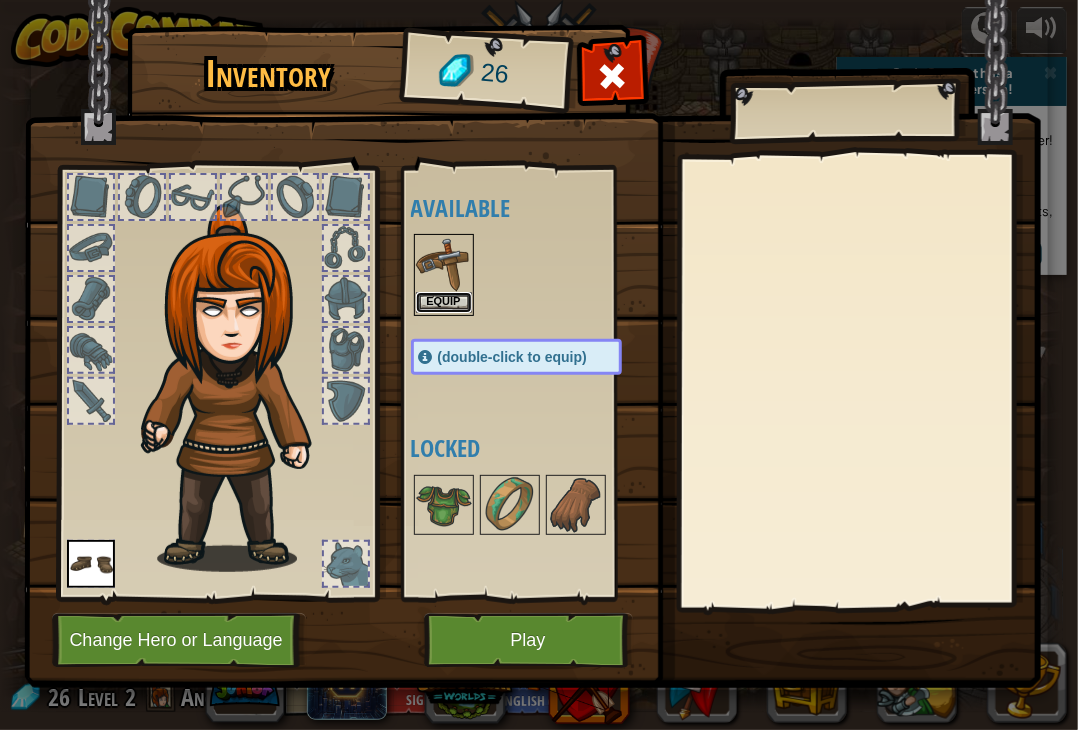 click on "Equip" at bounding box center (444, 302) 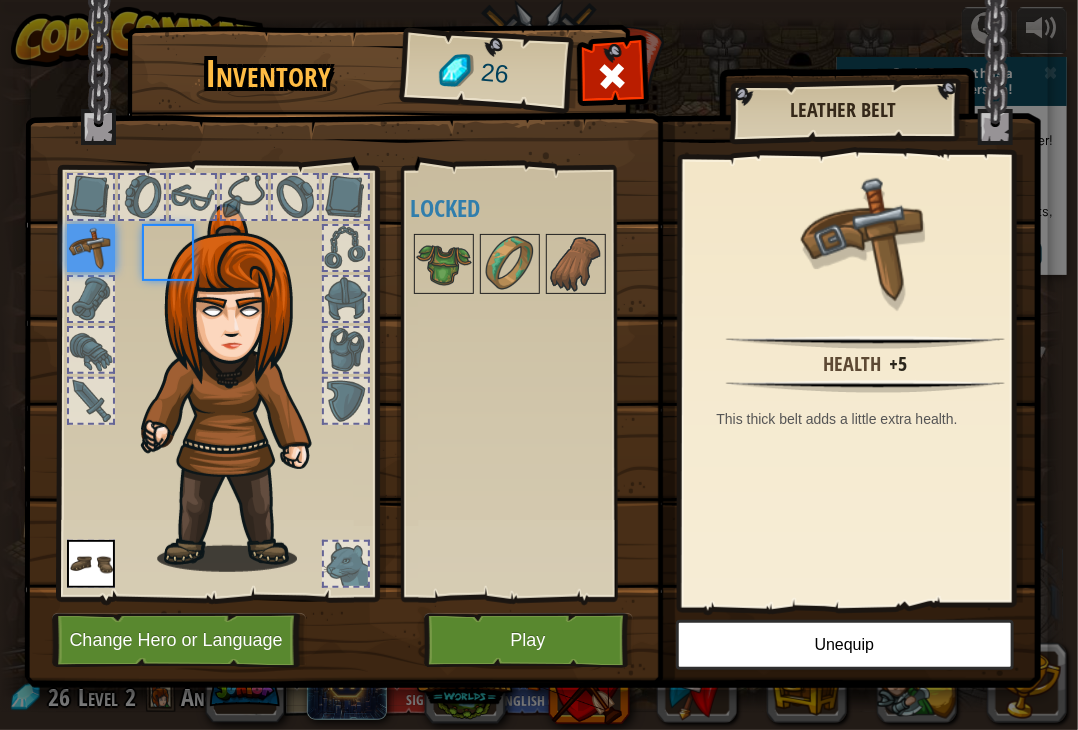 click on "powered by CodeCombat has a Classroom Version! Enter Class Code: Don't have one? Ask your teacher! Join Want to create a class? Set up a class, add your students, and monitor progress! Create free teacher account Twisted Canyon (Locked) Challenge: collect the most gold using all the programming skills you've learned so far!
Basic Syntax While Loops Strings Variables Reading the Docs Known Enemy (Locked) Using your first variable to achieve victory.
Arguments Basic Syntax Strings Variables Hack and Dash (Locked) Escape the Dungeon Sprite with the help of a speed potion.
Arguments Basic Syntax Strings While Loops Dread Door (Locked) Behind a dread door lies a chest full of riches.
Arguments Basic Syntax Strings While Loops Master of Names (Locked) Use your new coding powers to target nameless enemies.
Arguments Basic Syntax Variables Pong Pong (Locked) Challenge: write the shortest solution using all the programming skills you've learned so far!
Basic Syntax Reading the Docs
Basic Syntax Variables" at bounding box center [539, 1] 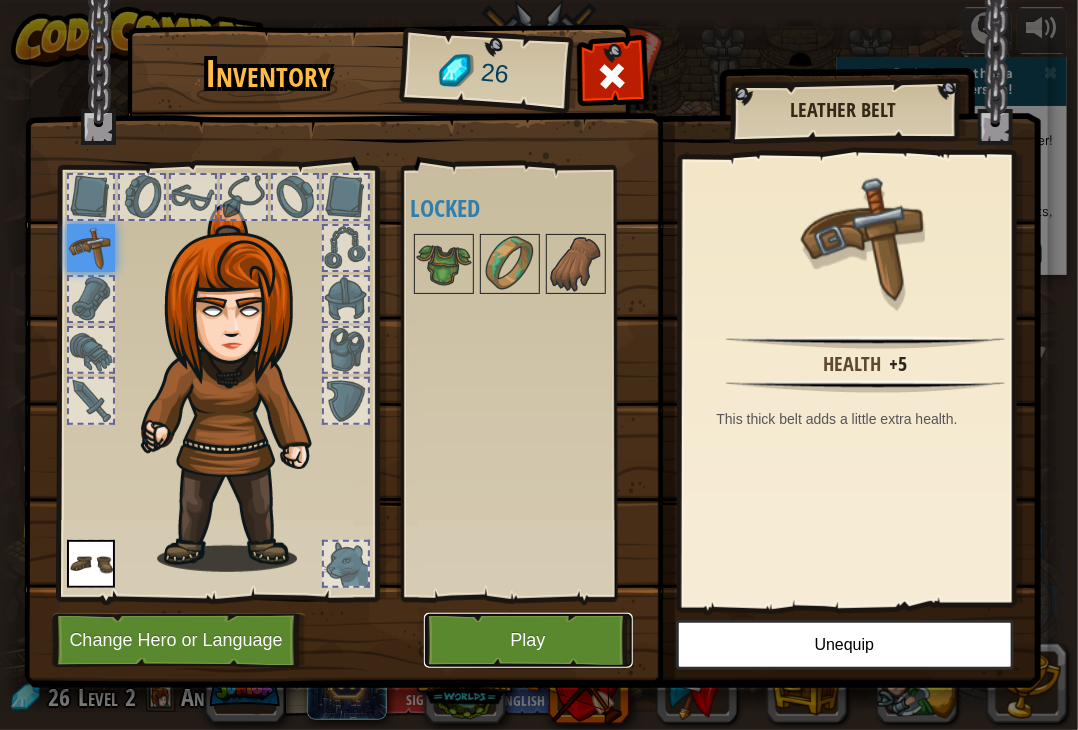 click on "Play" at bounding box center (528, 640) 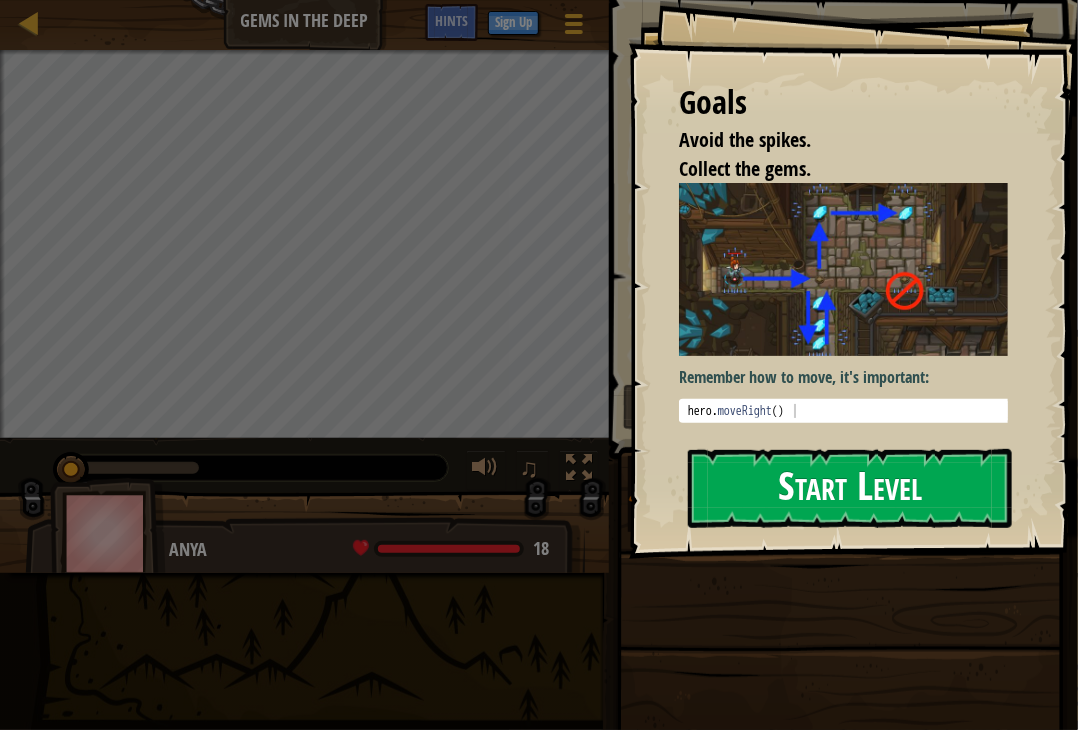 click on "Start Level" at bounding box center (850, 488) 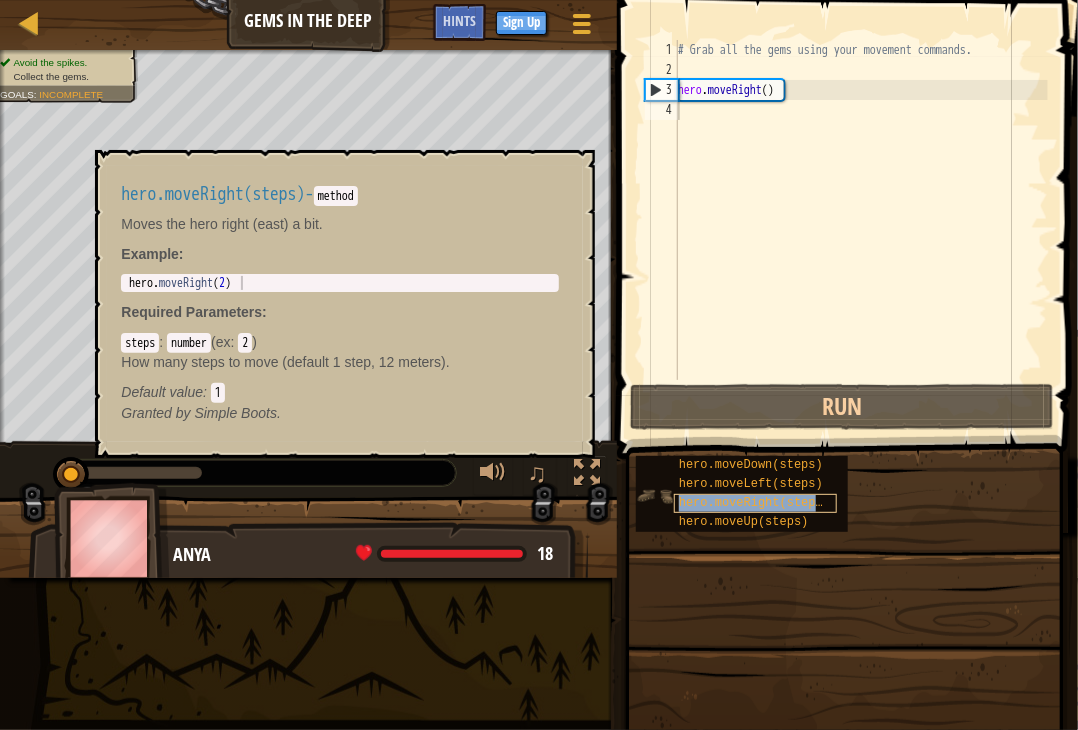 click on "hero.moveRight(steps)" at bounding box center [754, 503] 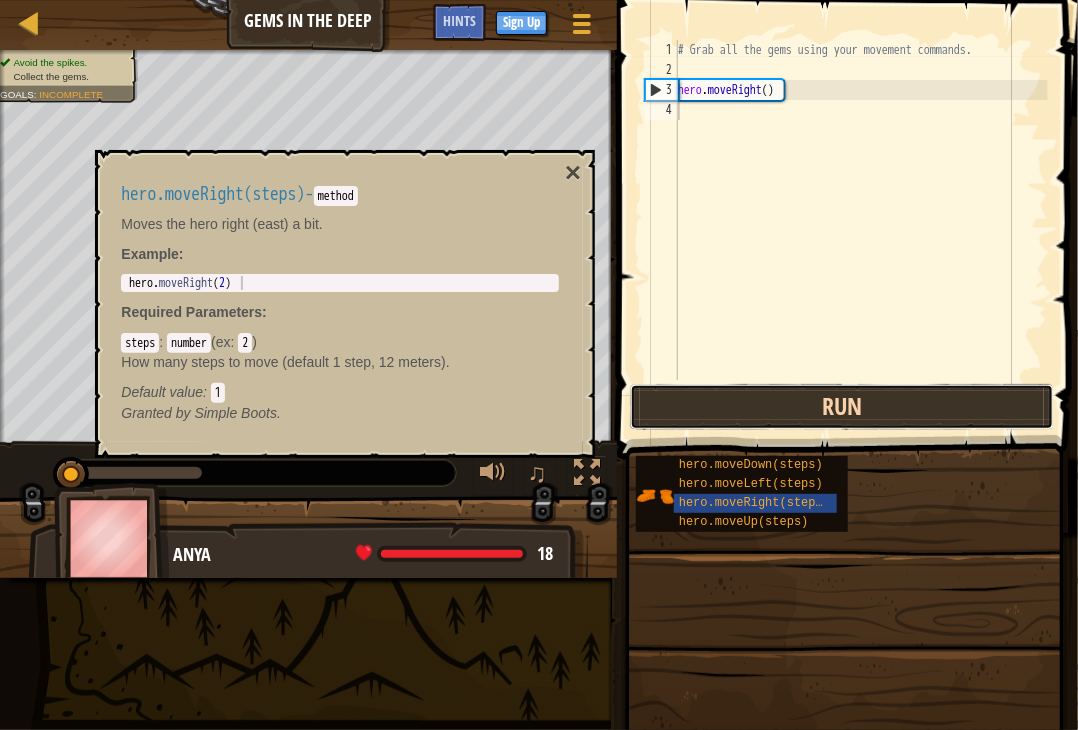 click on "Run" at bounding box center [842, 407] 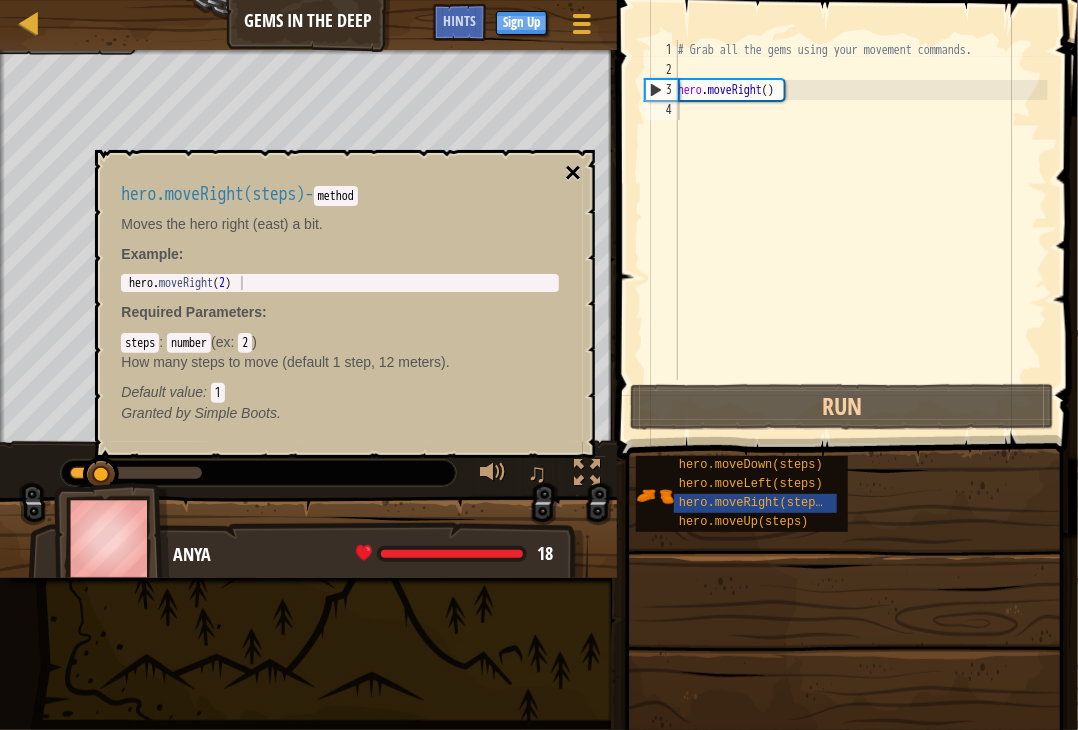 click on "×" at bounding box center [573, 173] 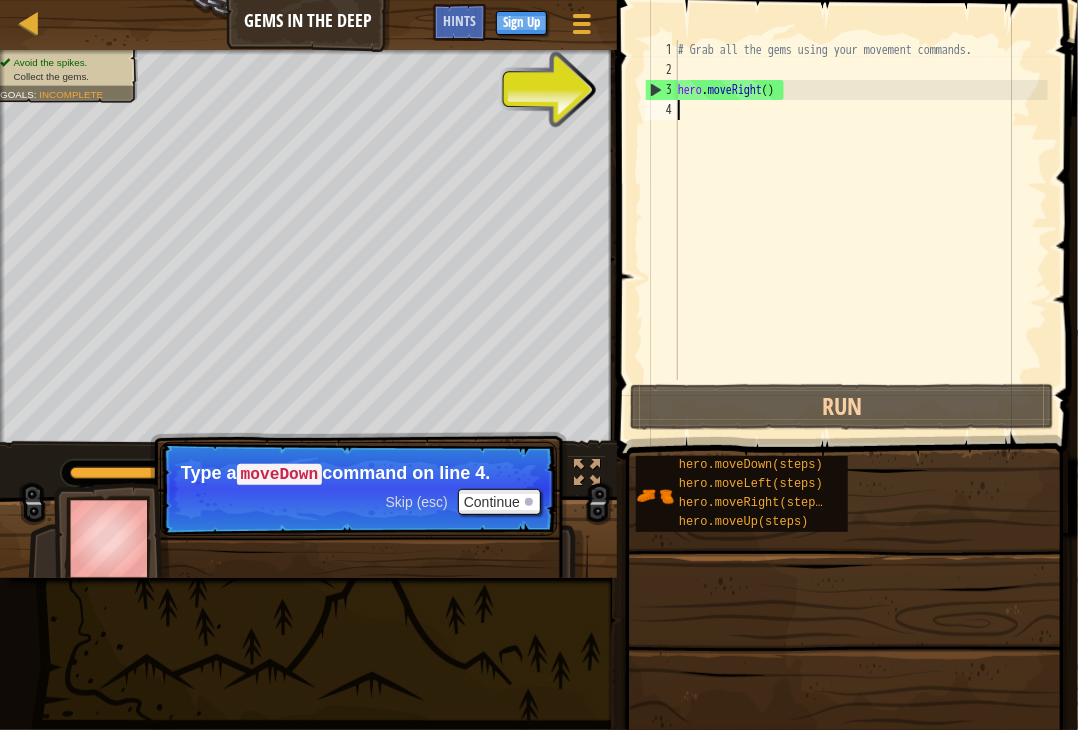 click on "# Grab all the gems using your movement commands. hero . moveRight ( )" at bounding box center (861, 230) 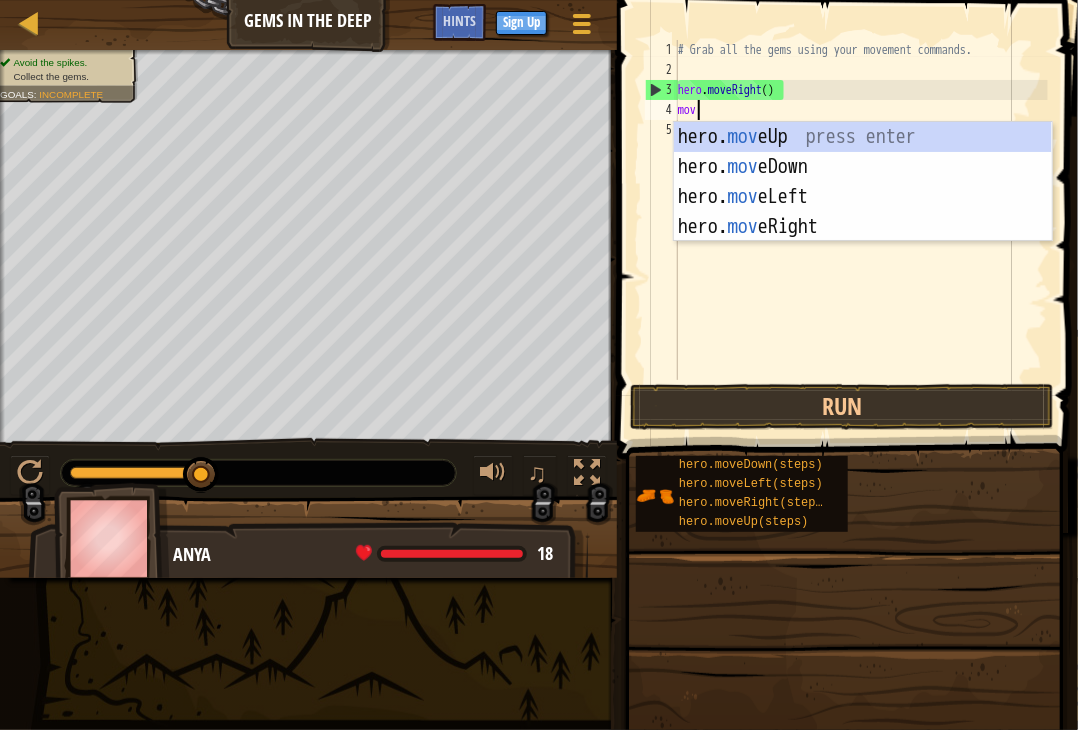scroll, scrollTop: 9, scrollLeft: 0, axis: vertical 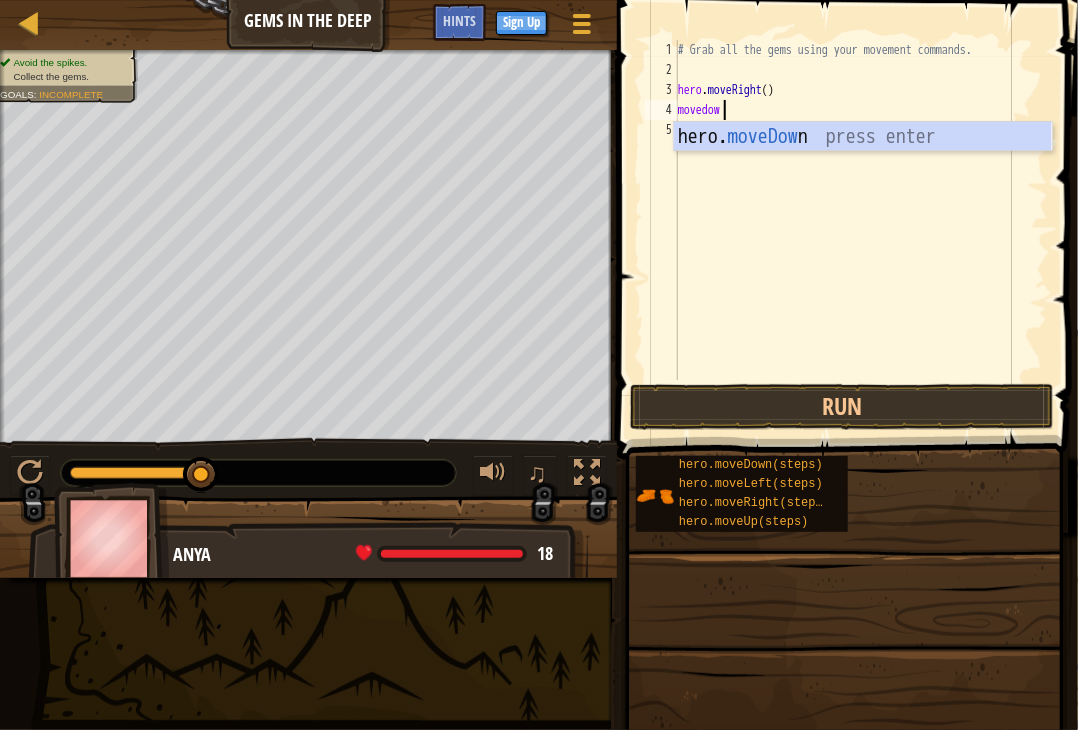 type on "movedown" 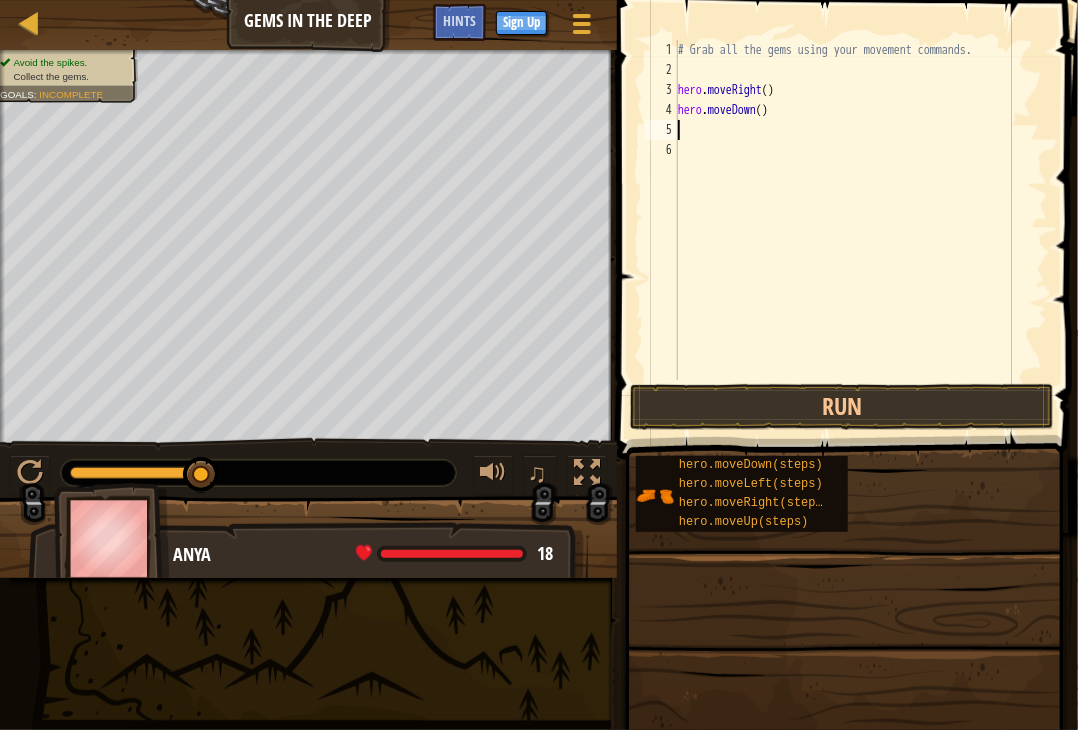 scroll, scrollTop: 9, scrollLeft: 0, axis: vertical 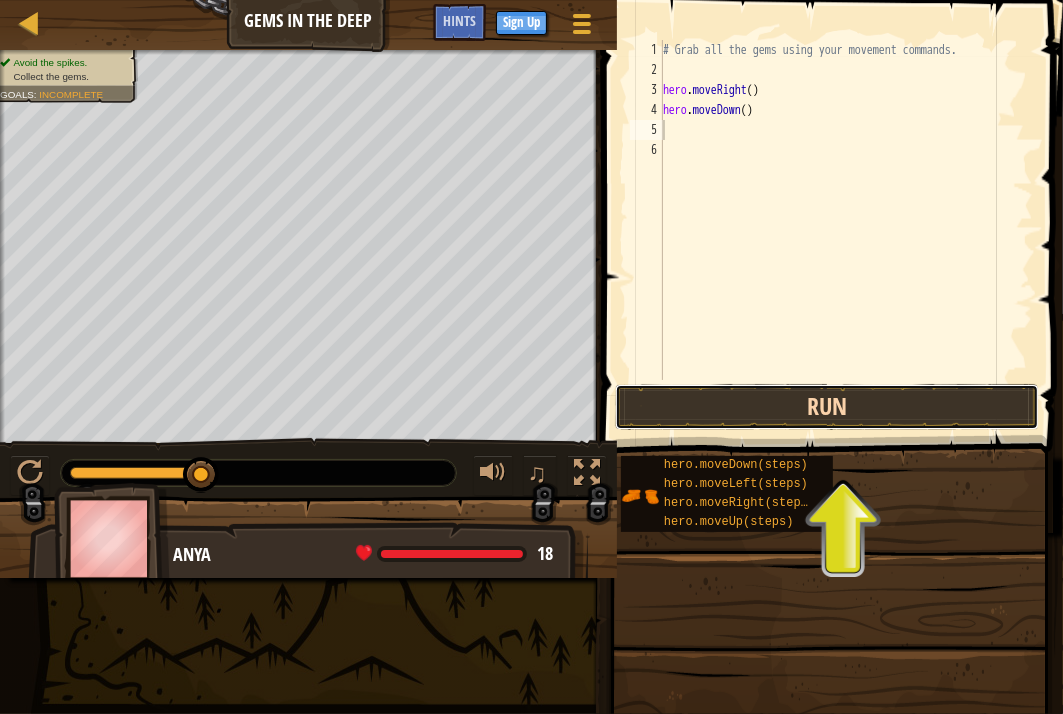 click on "Run" at bounding box center [827, 407] 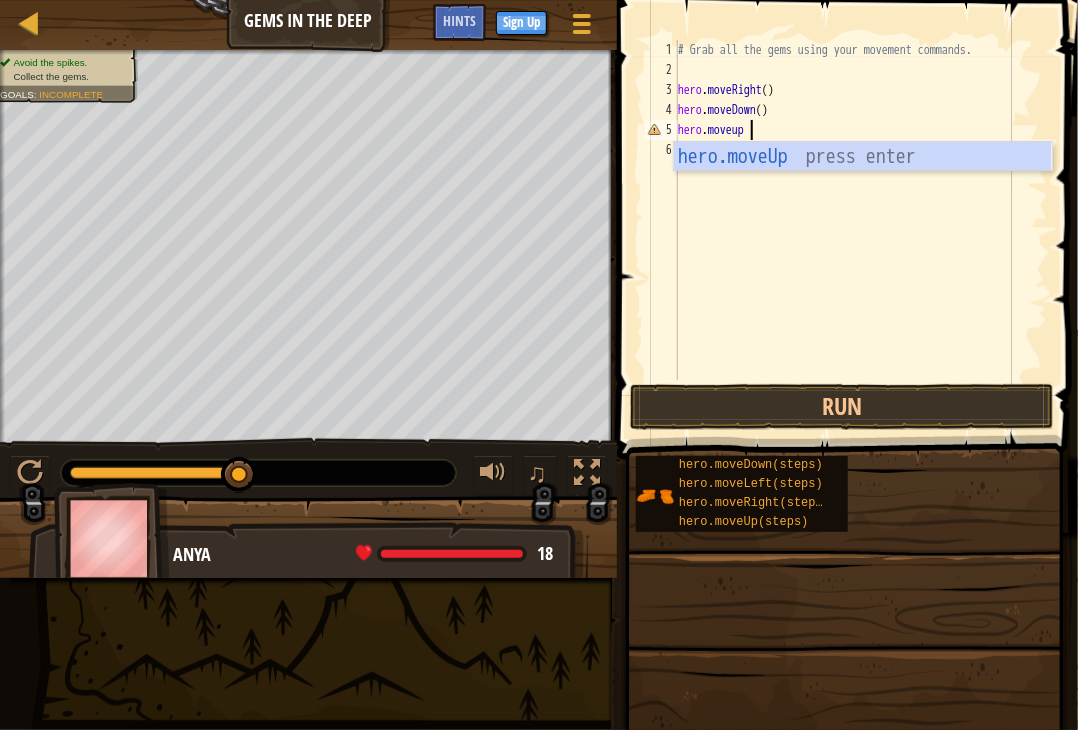 scroll, scrollTop: 9, scrollLeft: 5, axis: both 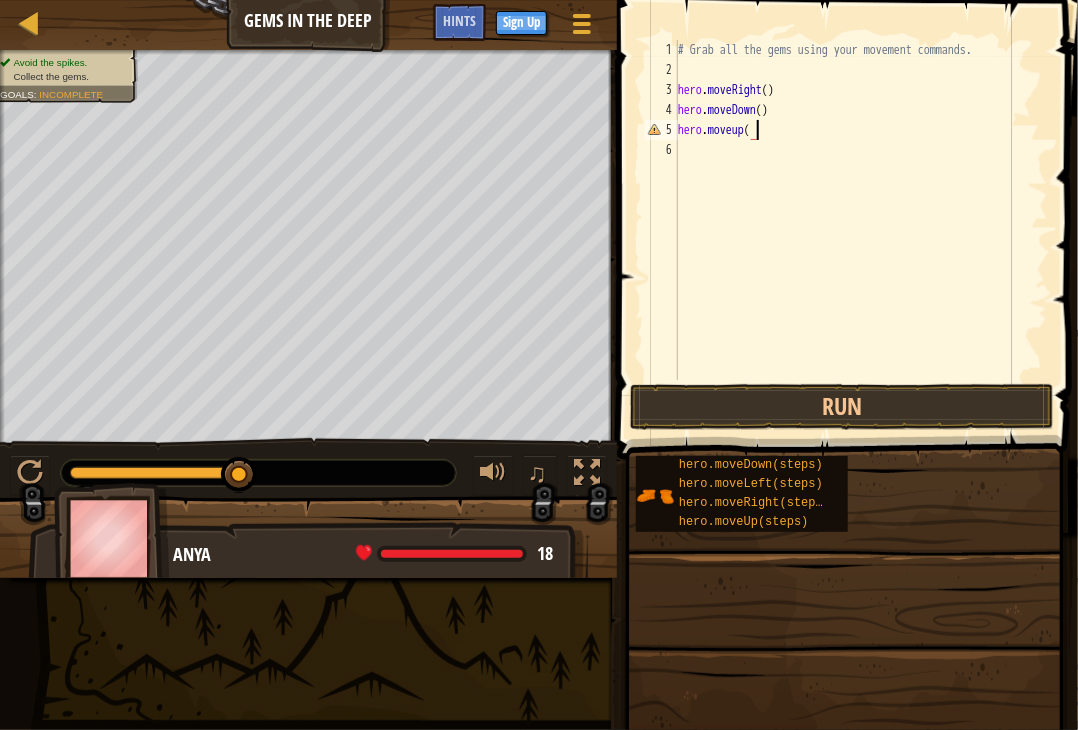 type on "hero.moveup()" 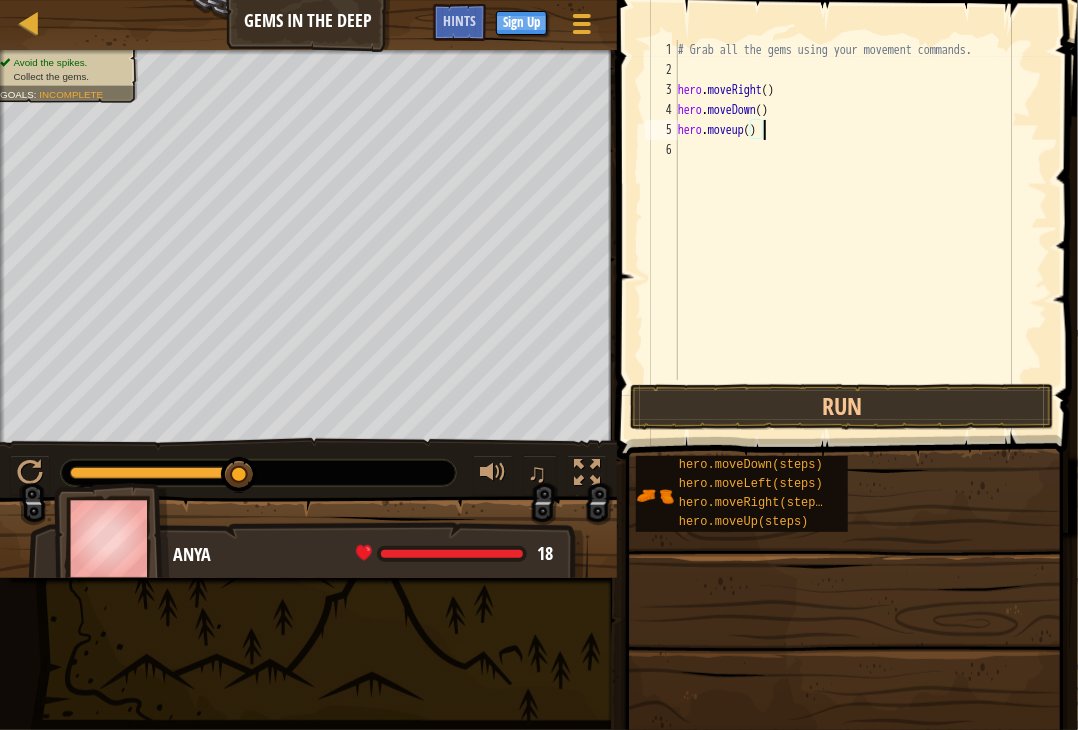 scroll, scrollTop: 9, scrollLeft: 0, axis: vertical 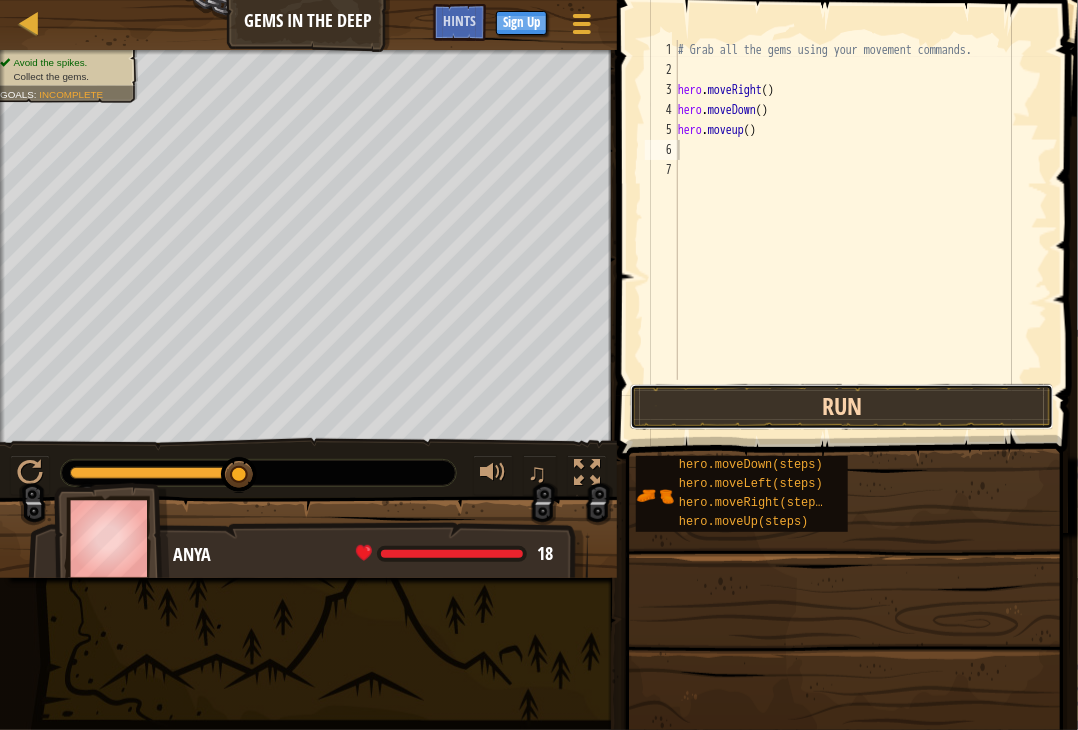 click on "Run" at bounding box center [842, 407] 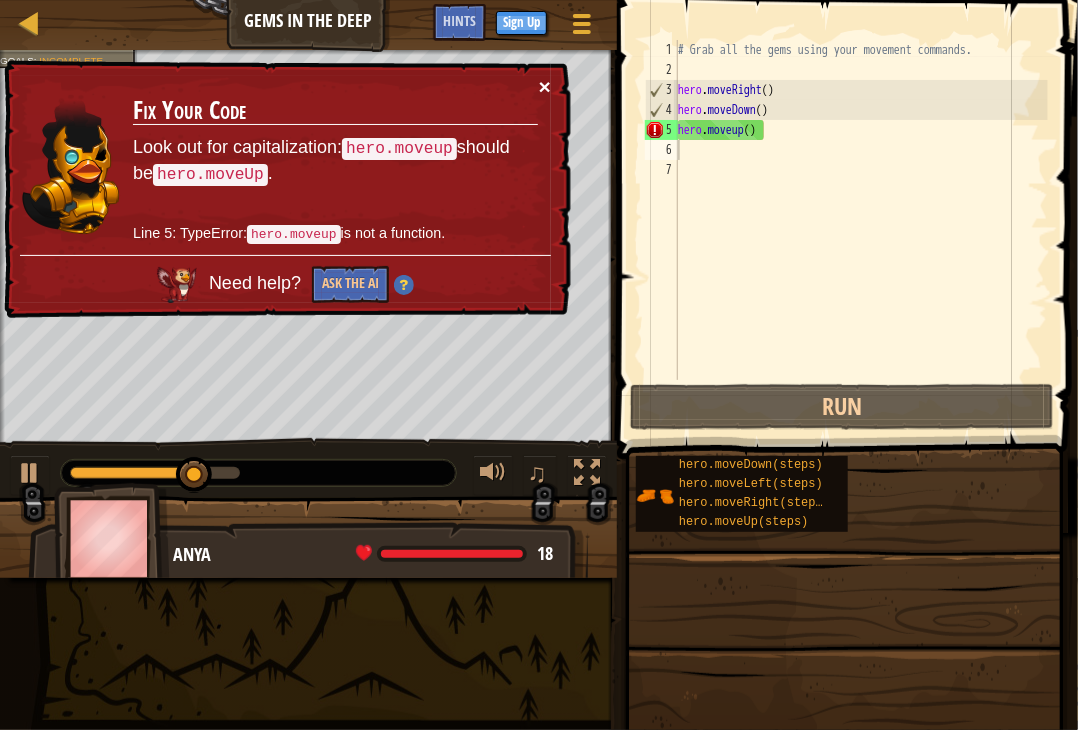 click on "×" at bounding box center [545, 86] 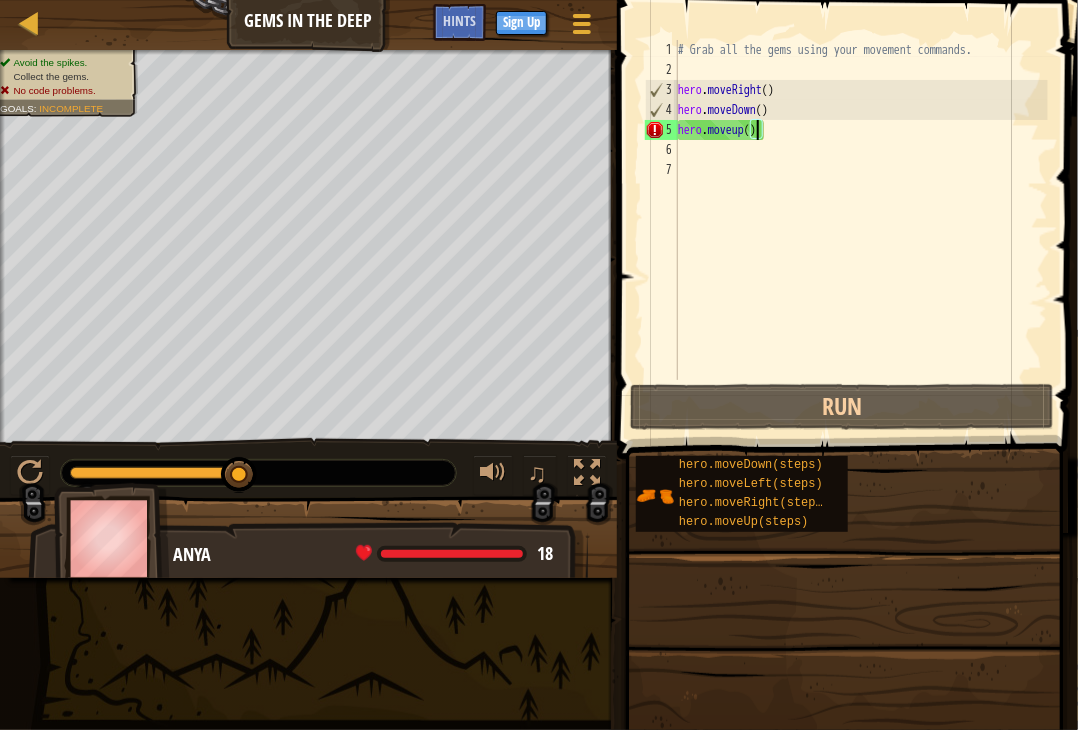 click on "# Grab all the gems using your movement commands. hero . moveRight ( ) hero . moveDown ( ) hero . moveup ( )" at bounding box center [861, 230] 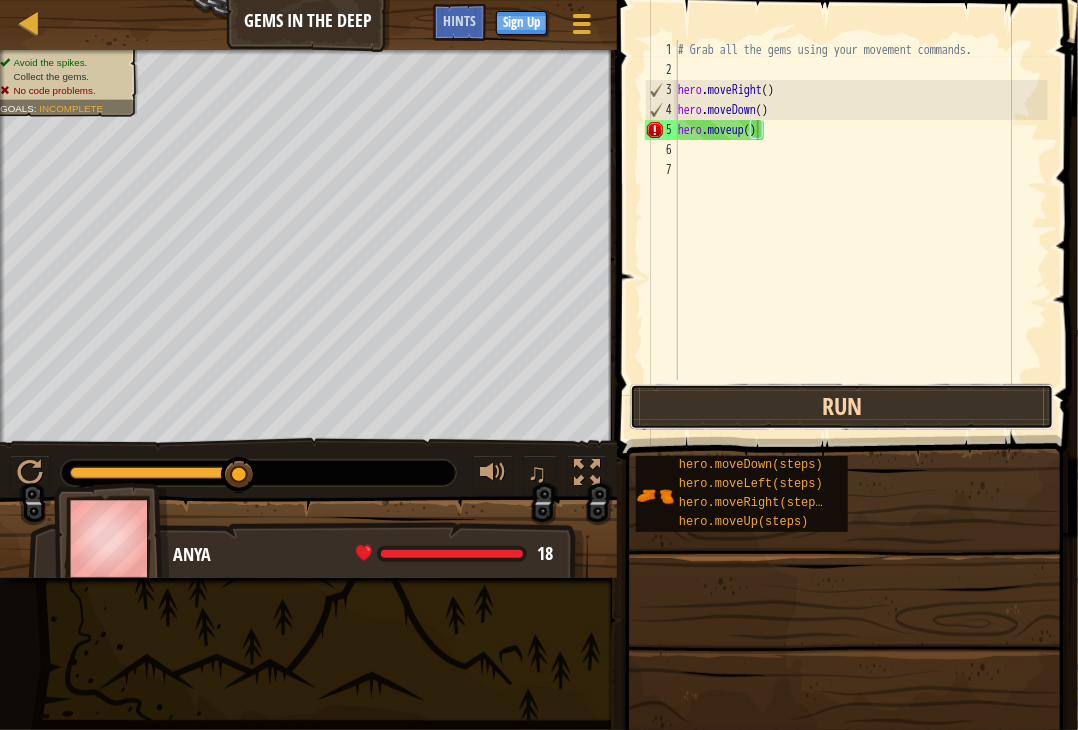 click on "Run" at bounding box center [842, 407] 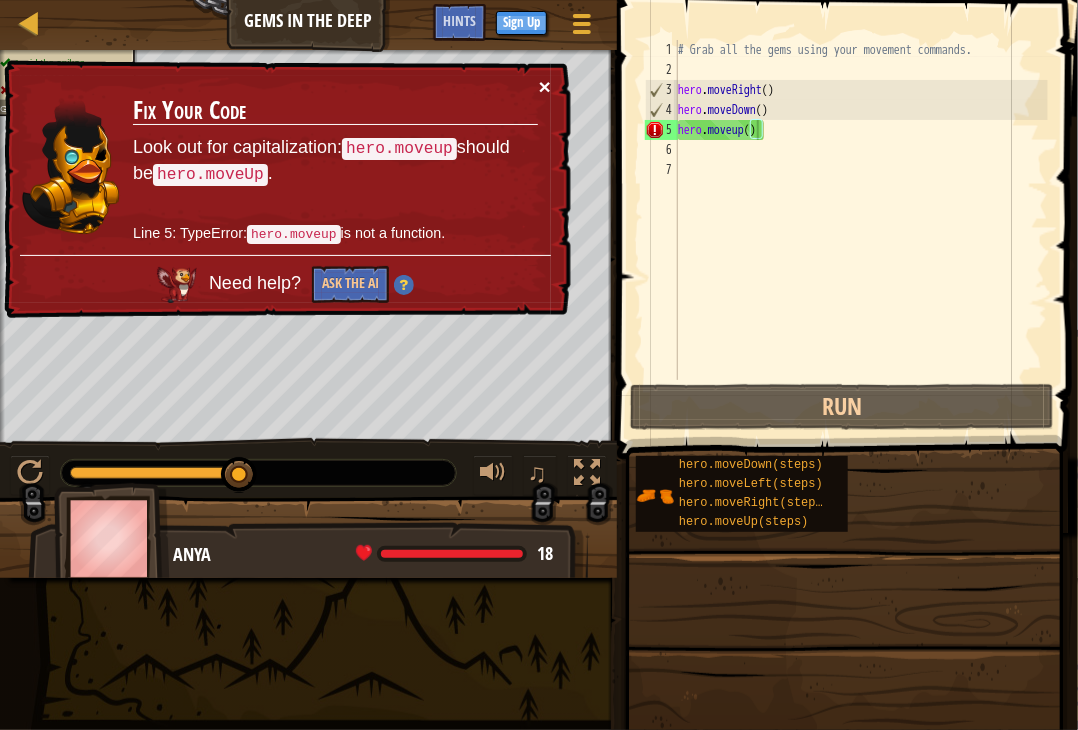 click on "×" at bounding box center (545, 86) 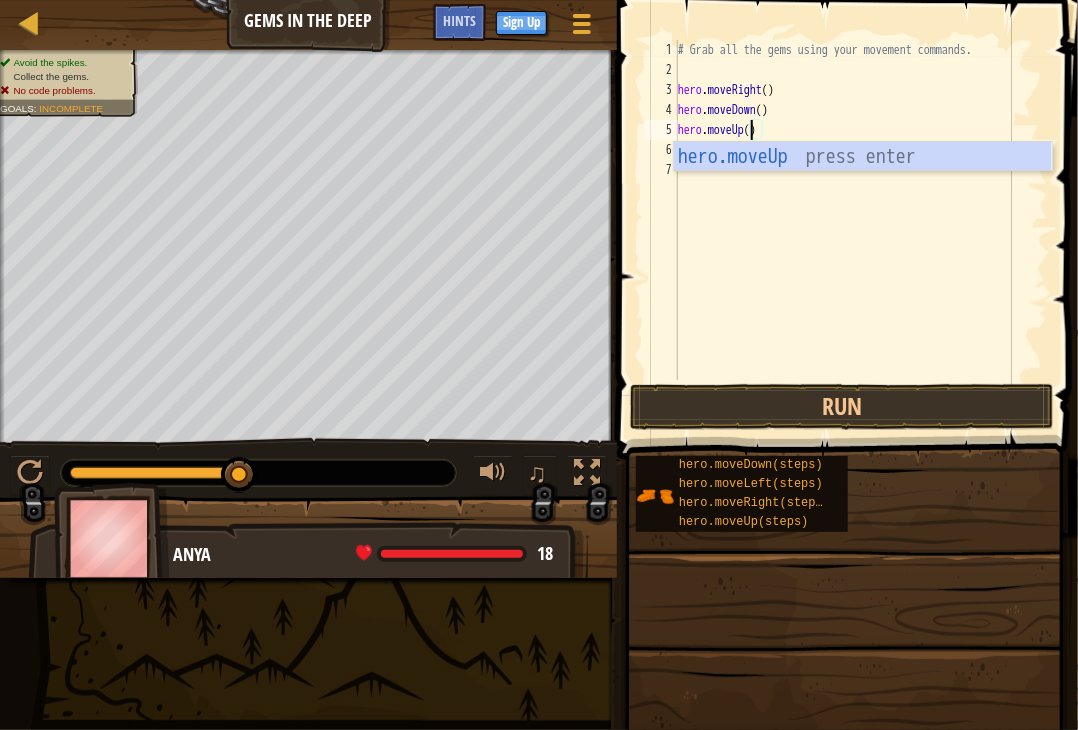 scroll, scrollTop: 9, scrollLeft: 0, axis: vertical 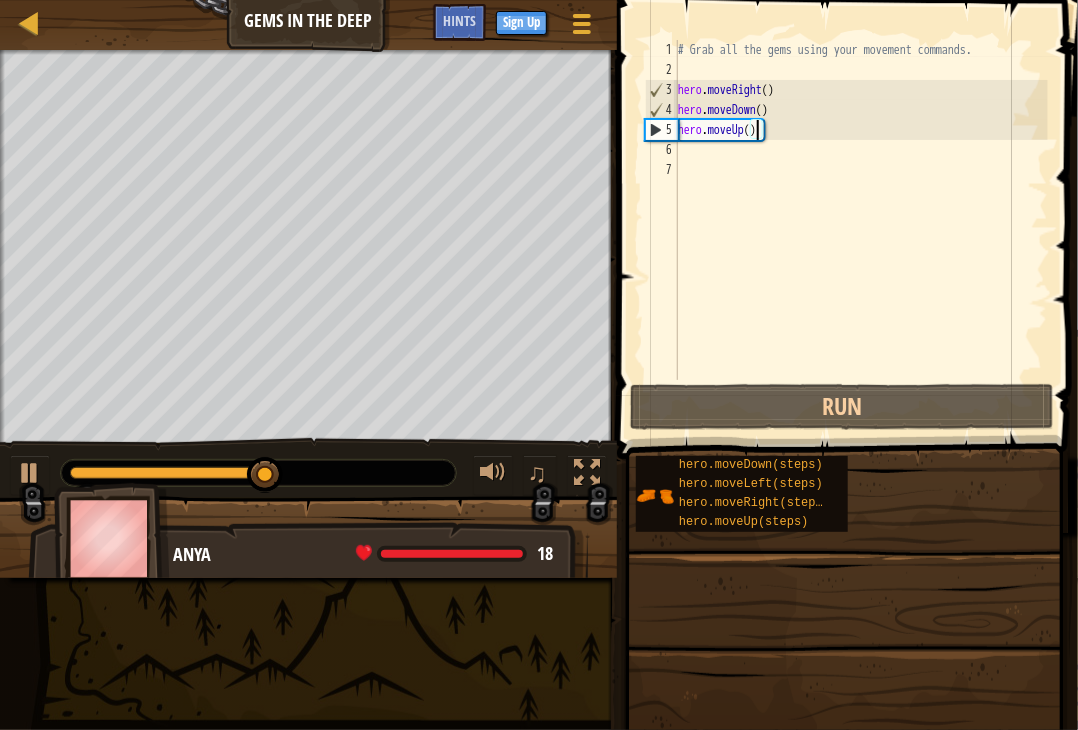 click on "# Grab all the gems using your movement commands. hero . moveRight ( ) hero . moveDown ( ) hero . moveUp ( )" at bounding box center [861, 230] 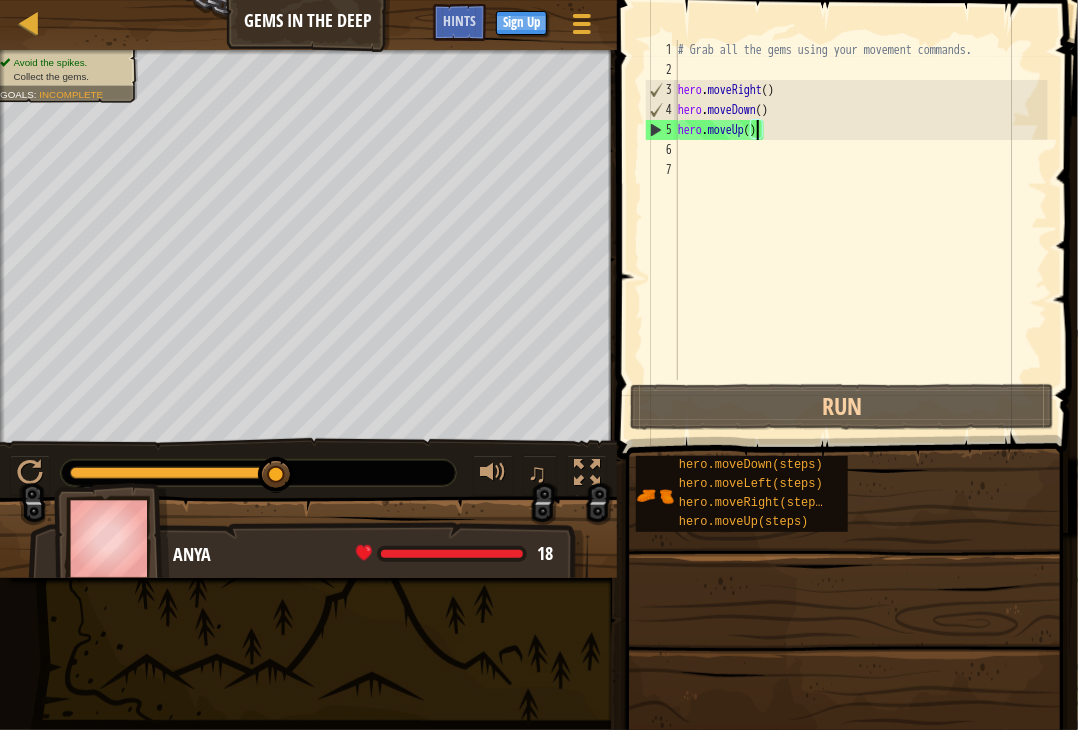 scroll, scrollTop: 9, scrollLeft: 6, axis: both 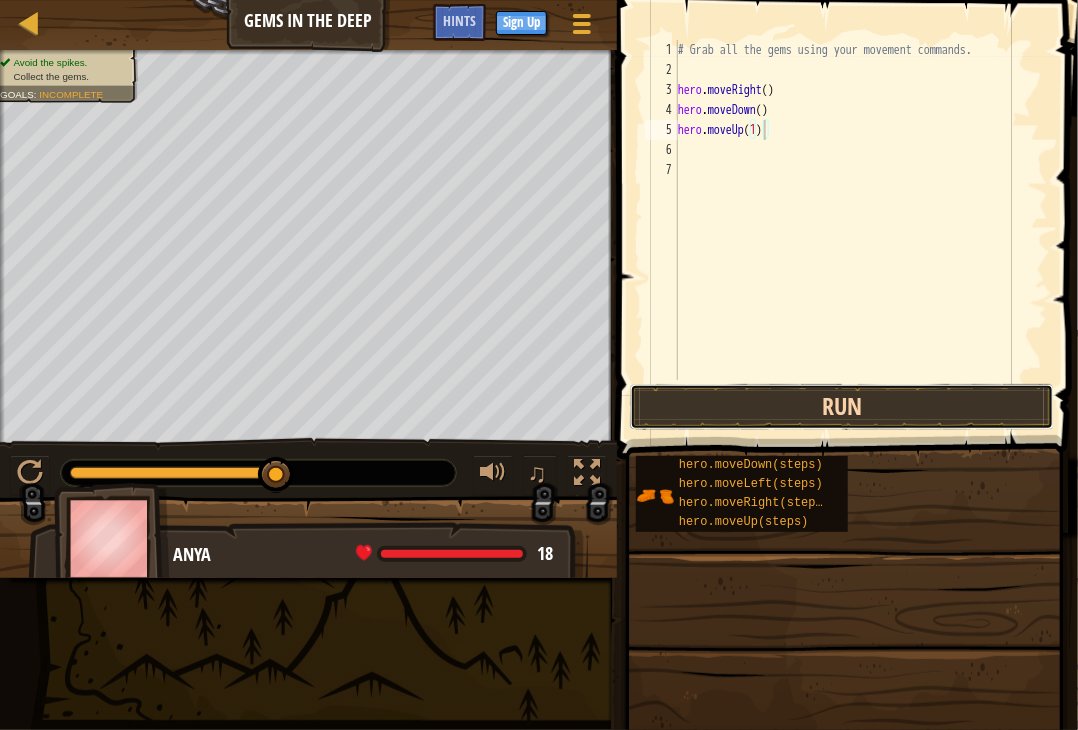 click on "Run" at bounding box center (842, 407) 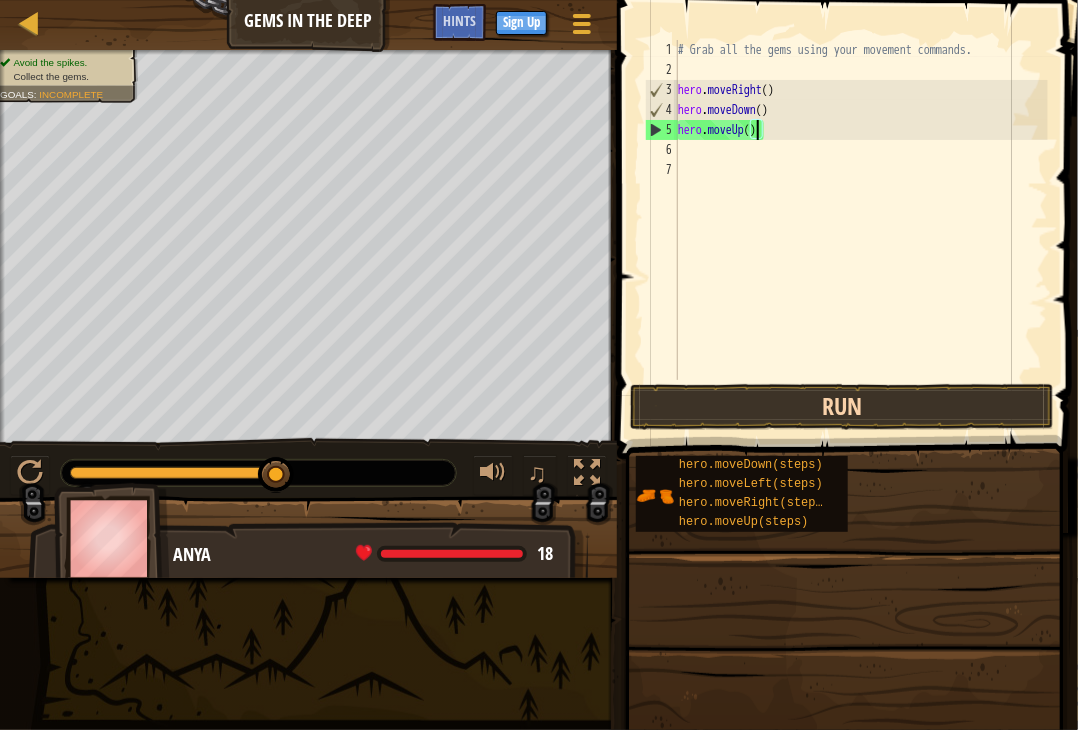 type on "hero.moveUp(2)" 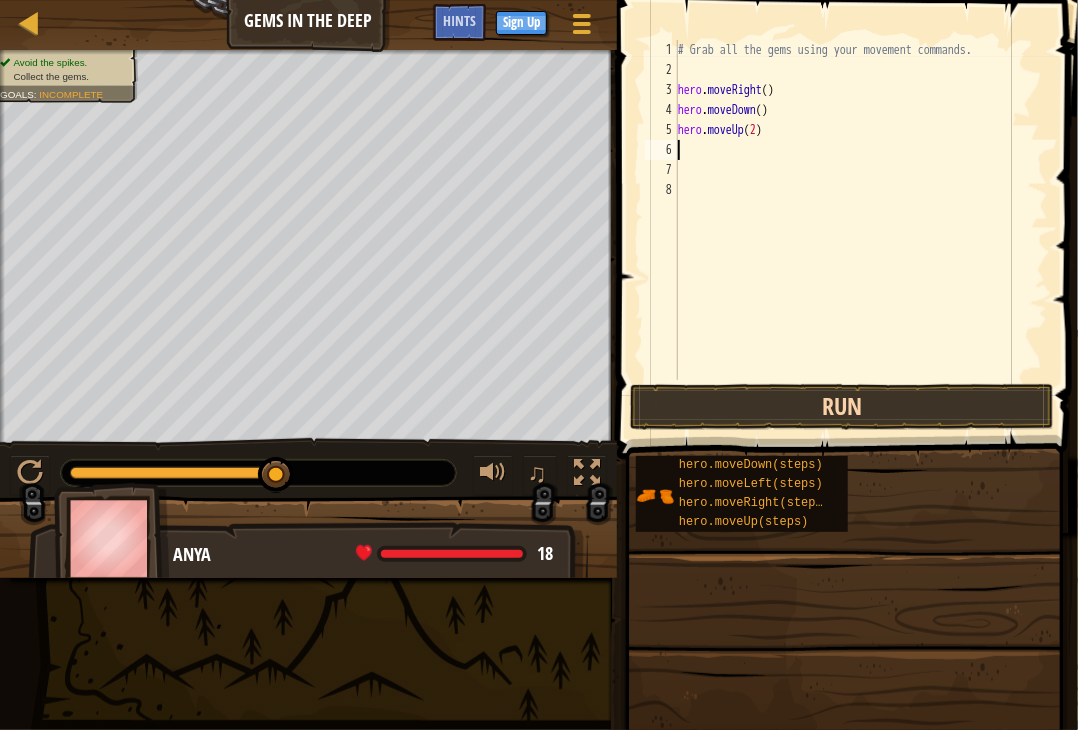 scroll, scrollTop: 9, scrollLeft: 0, axis: vertical 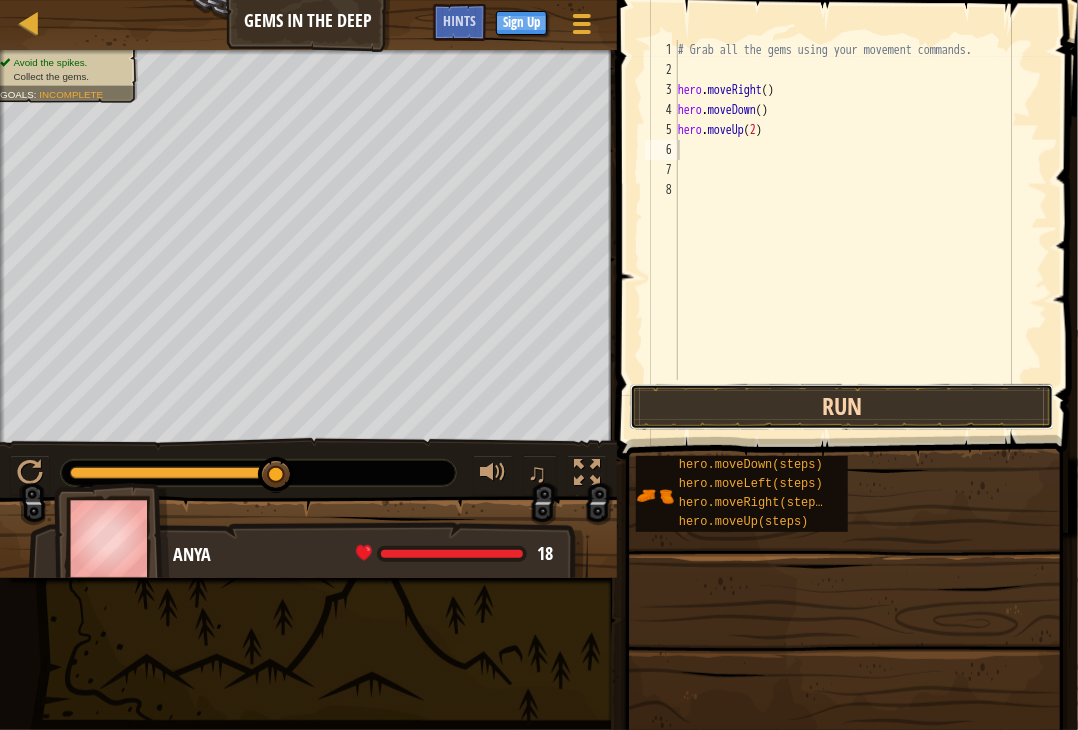 click on "Run" at bounding box center [842, 407] 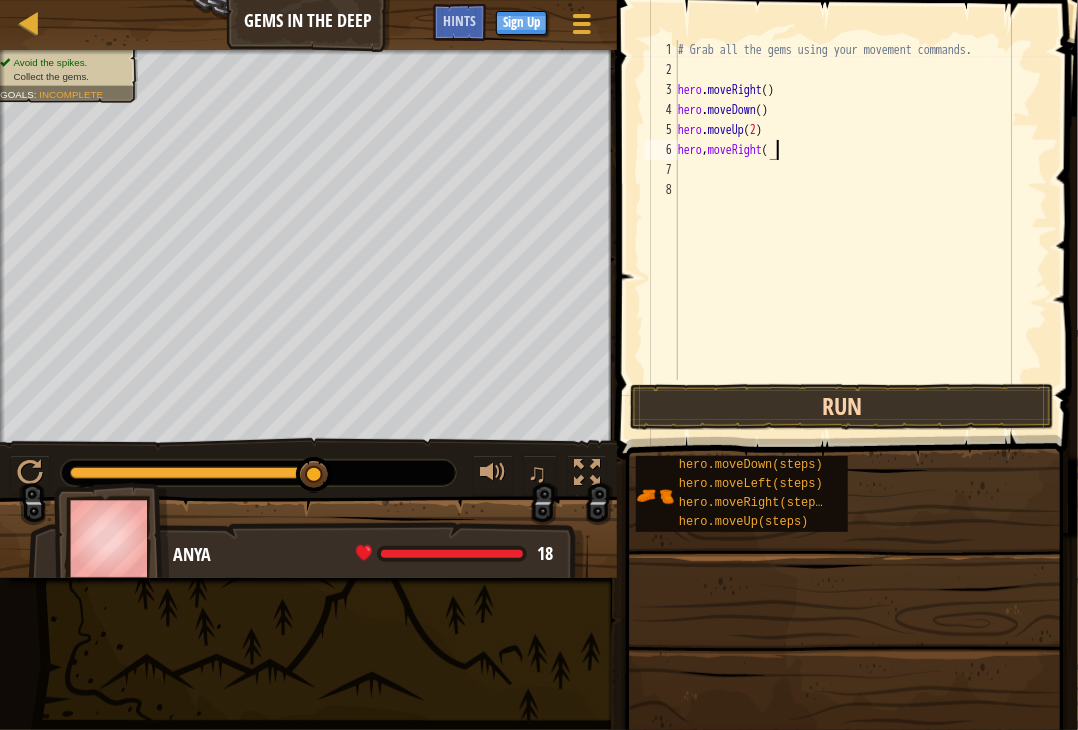 scroll, scrollTop: 9, scrollLeft: 7, axis: both 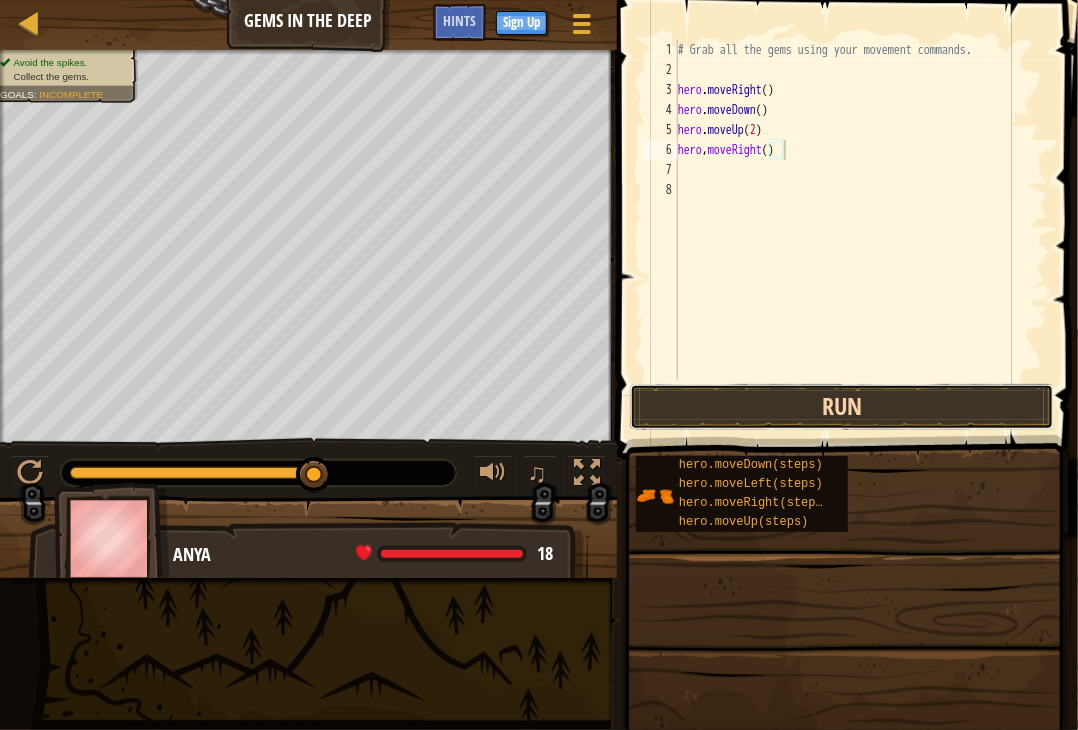 click on "Run" at bounding box center [842, 407] 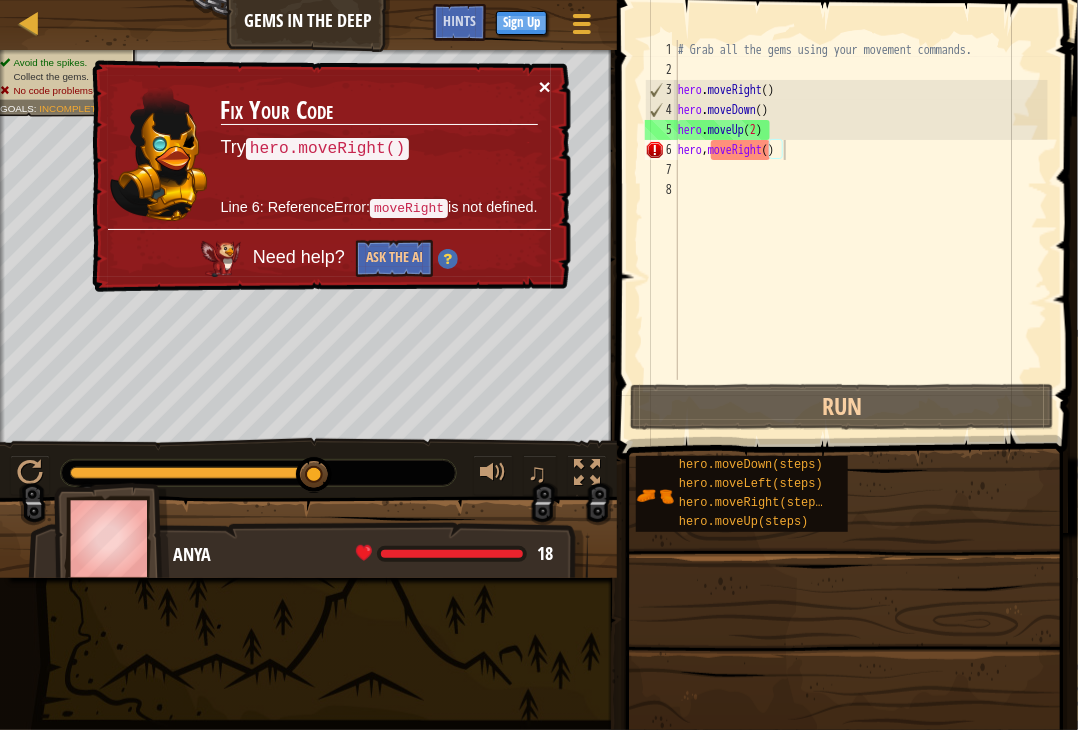 click on "×" at bounding box center (545, 86) 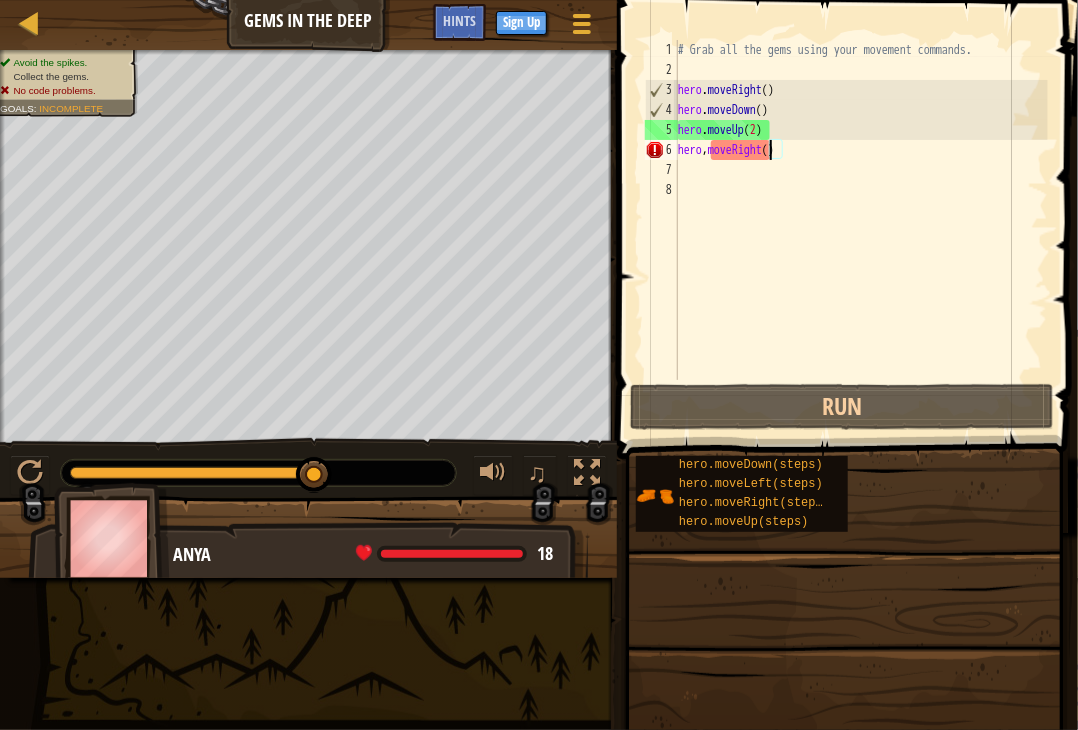 click on "# Grab all the gems using your movement commands. hero . moveRight ( ) hero . moveDown ( ) hero . moveUp ( 2 ) hero , moveRight ( )" at bounding box center [861, 230] 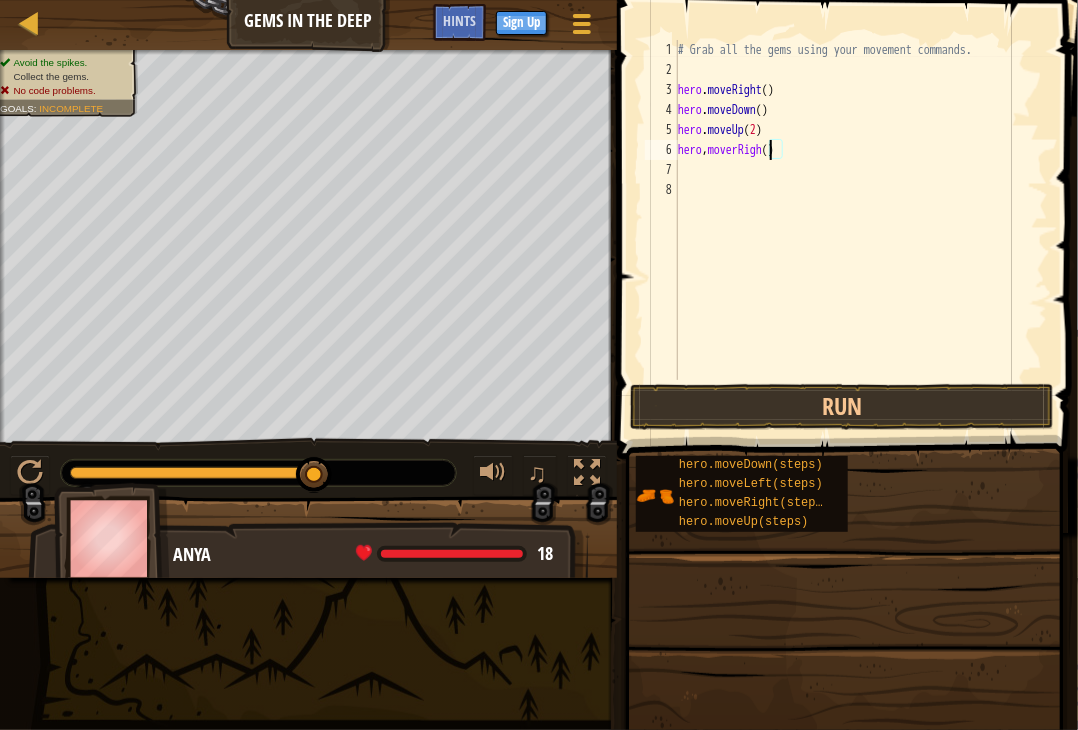 scroll, scrollTop: 9, scrollLeft: 8, axis: both 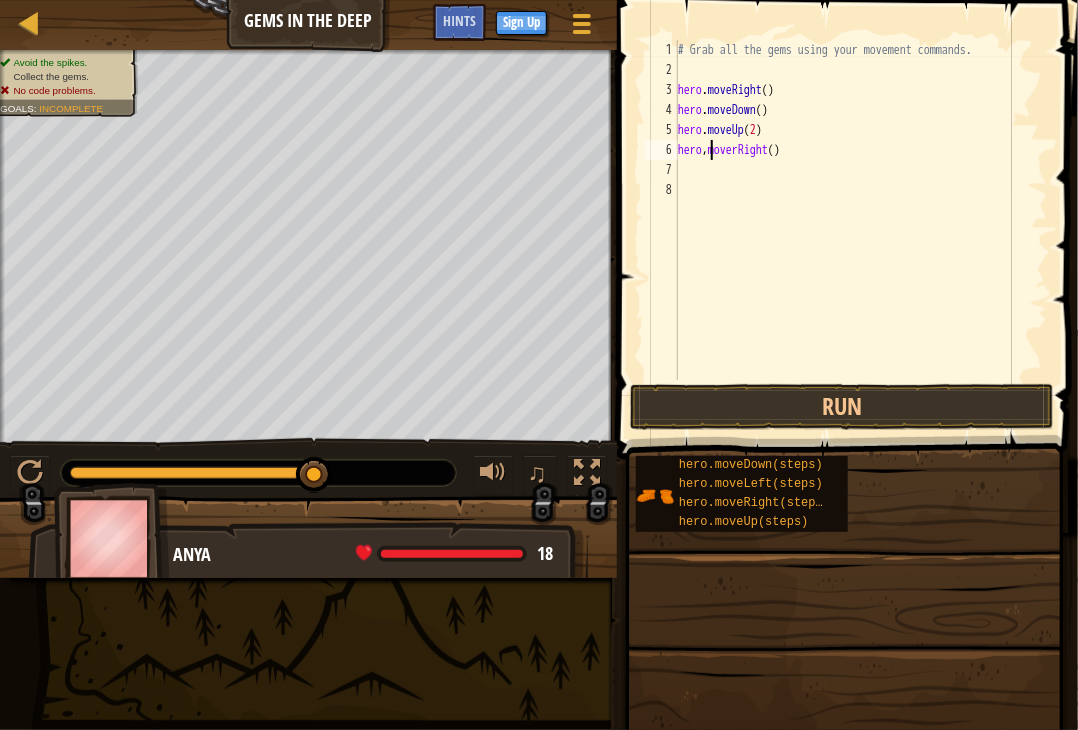 click on "# Grab all the gems using your movement commands. hero . moveRight ( ) hero . moveDown ( ) hero . moveUp ( 2 ) hero , [PERSON_NAME] ( )" at bounding box center [861, 230] 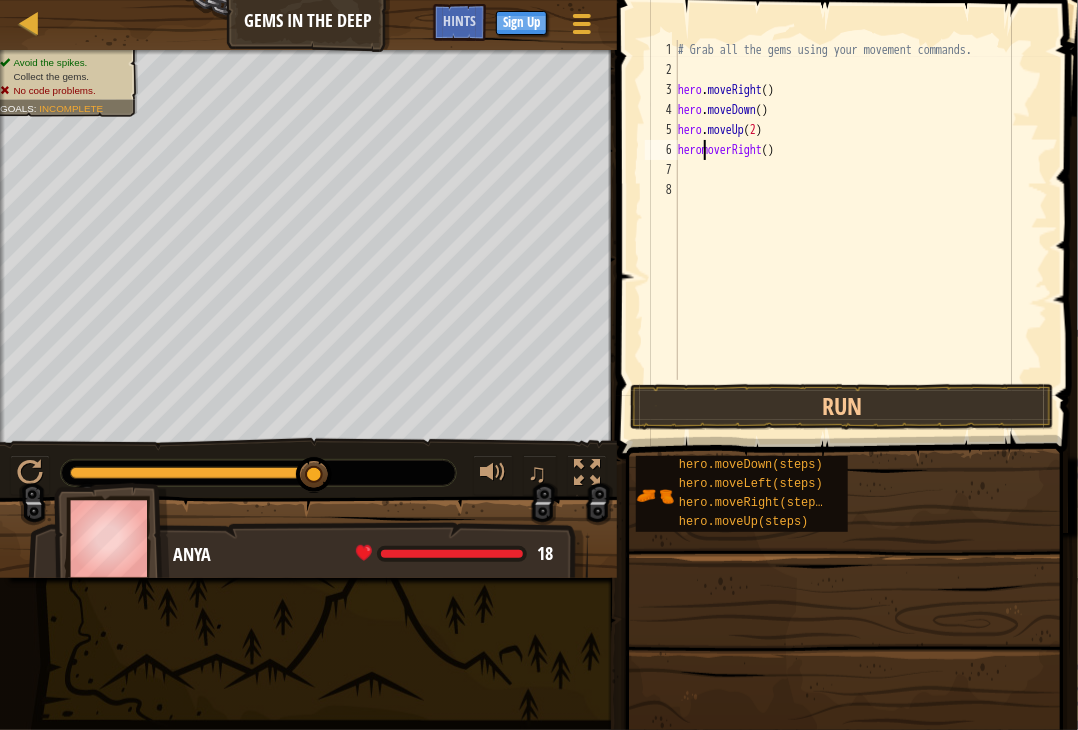 scroll, scrollTop: 9, scrollLeft: 3, axis: both 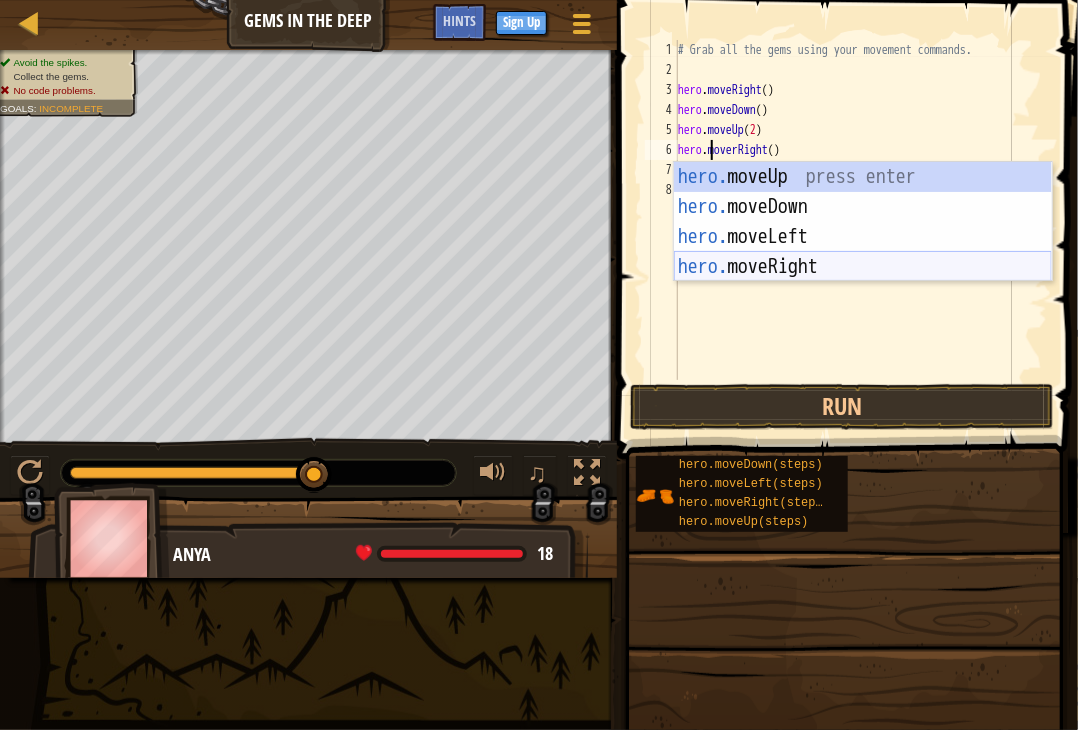 click on "hero. moveUp press enter hero. moveDown press enter hero. moveLeft press enter hero. moveRight press enter" at bounding box center (863, 252) 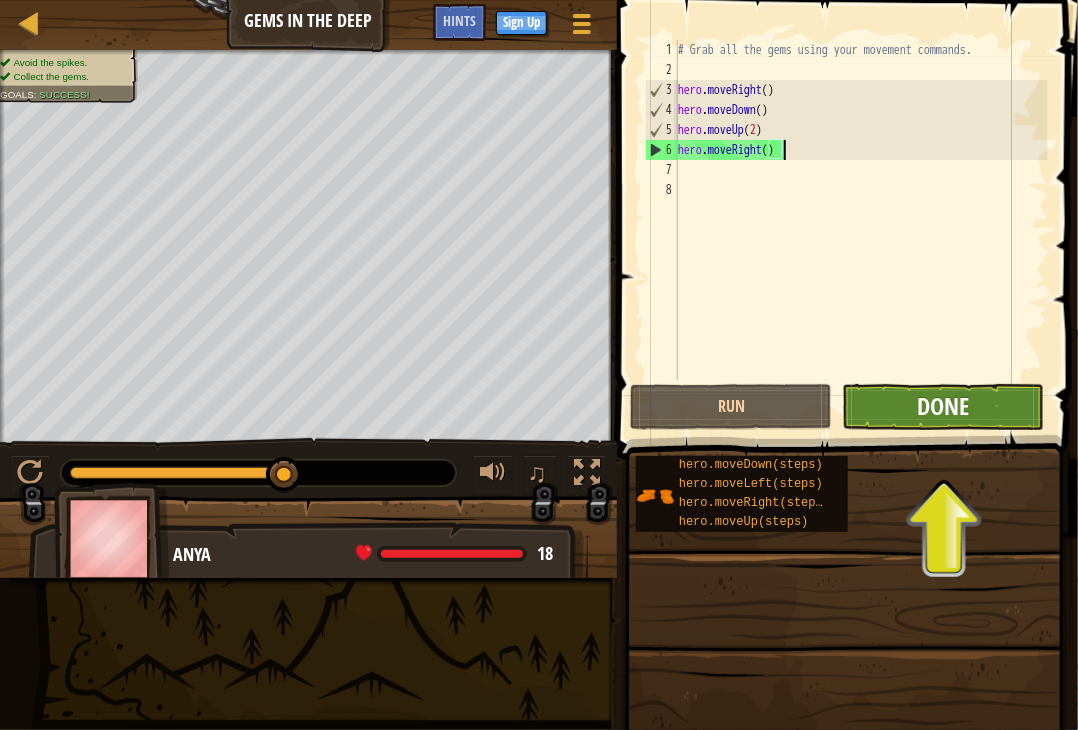 type on "hero.moveRight()" 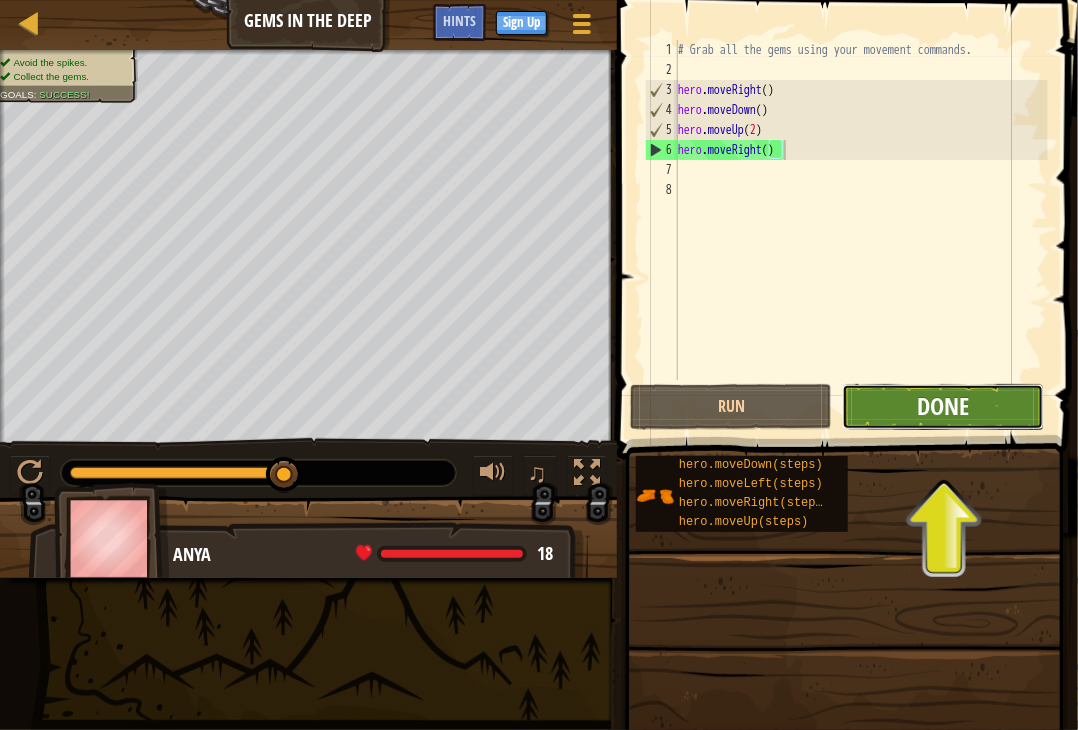 click on "Done" at bounding box center (943, 406) 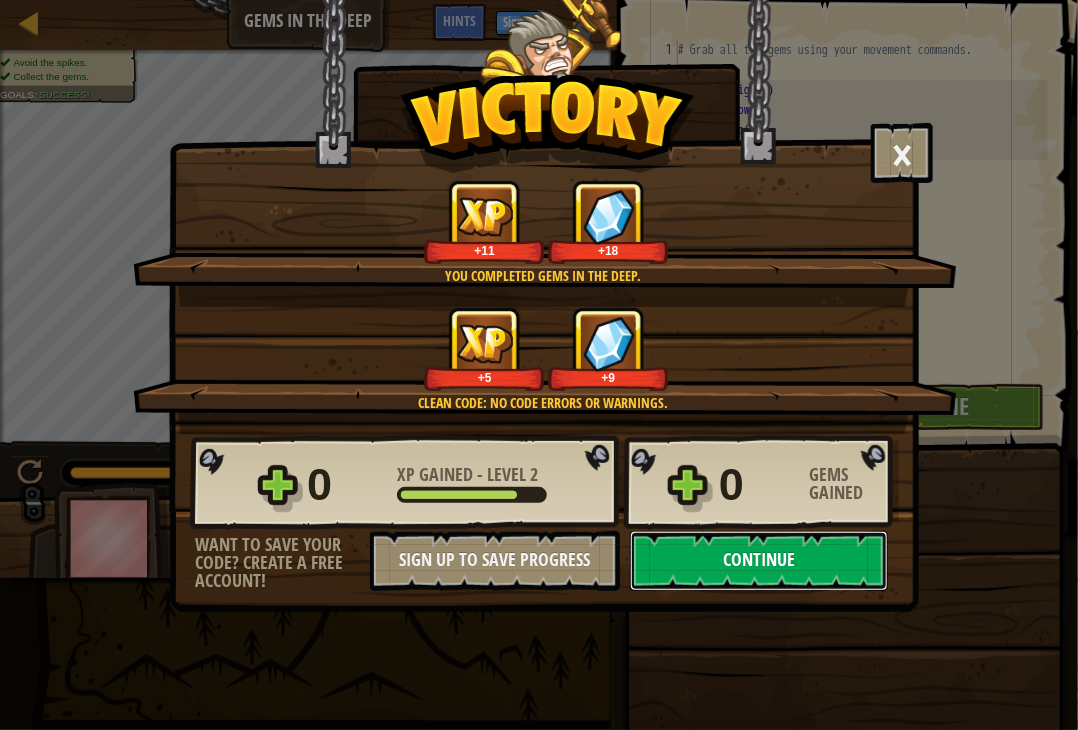click on "Continue" at bounding box center [759, 561] 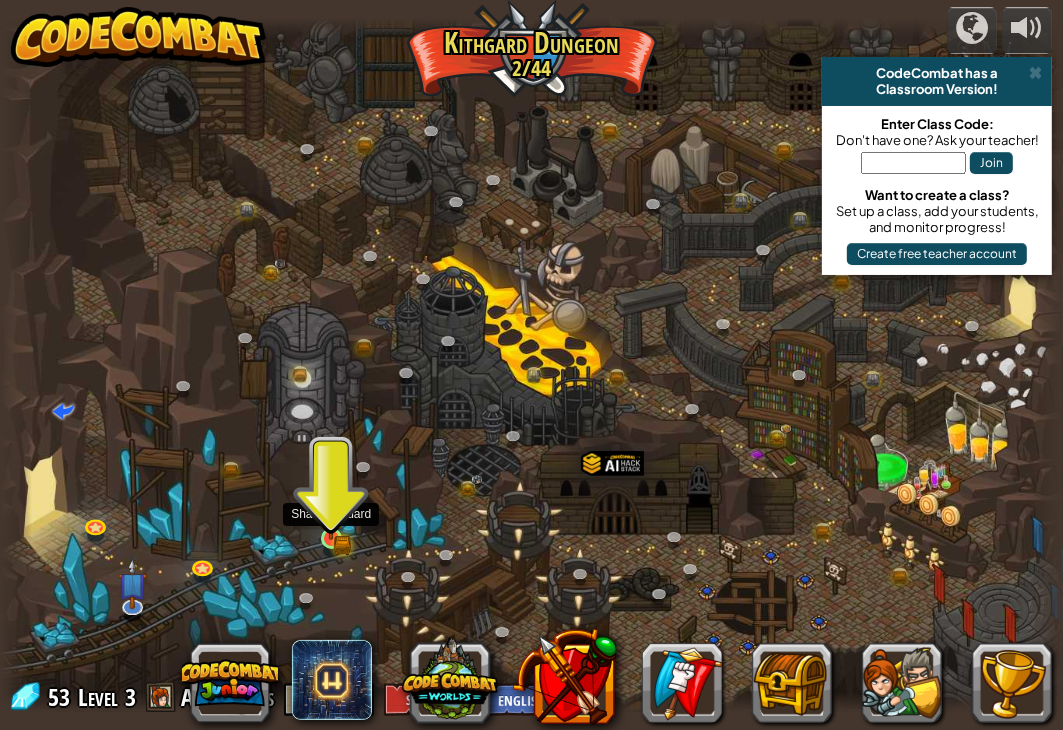 click at bounding box center (331, 511) 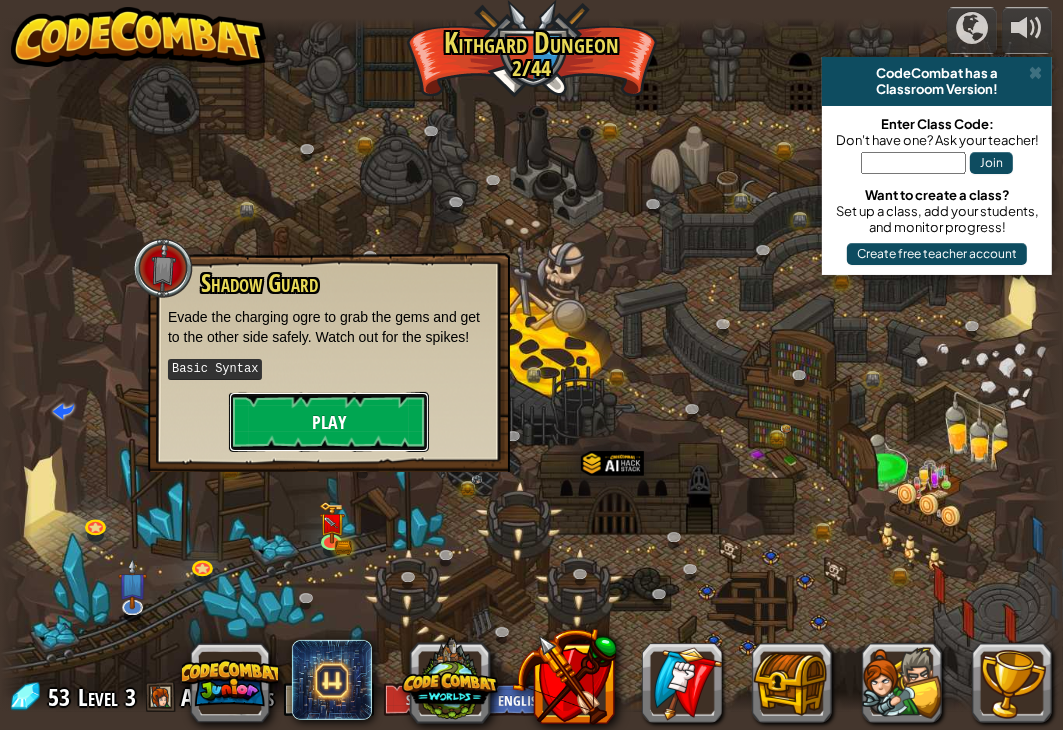 click on "Play" at bounding box center (329, 422) 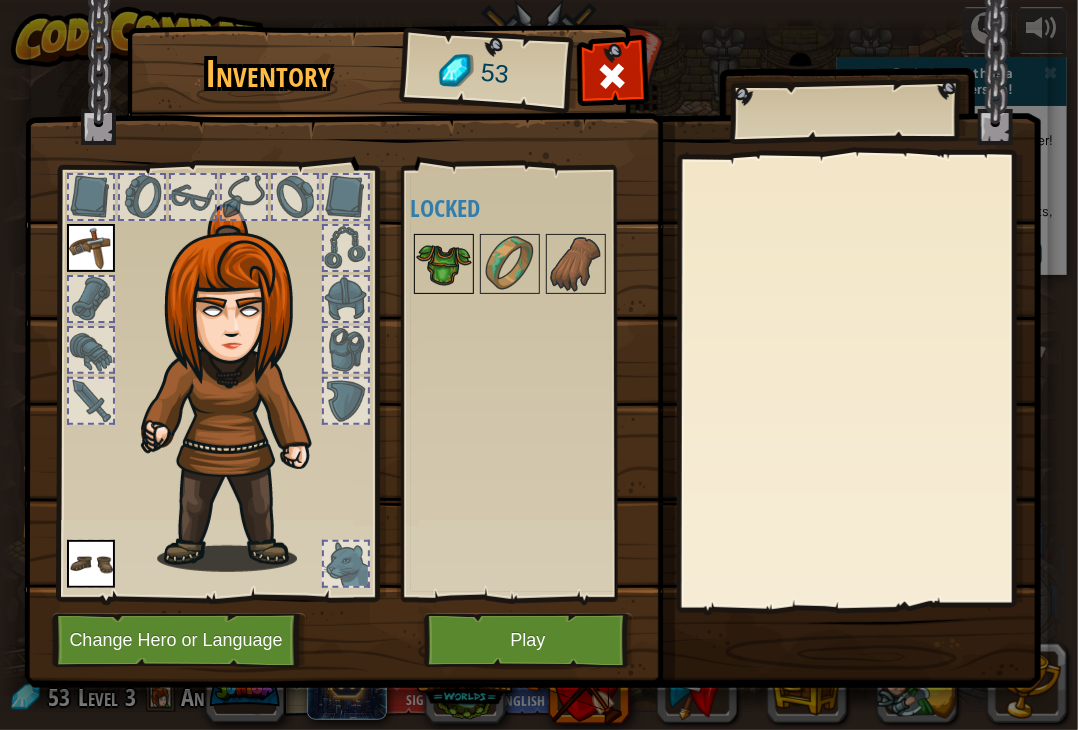 click at bounding box center (444, 264) 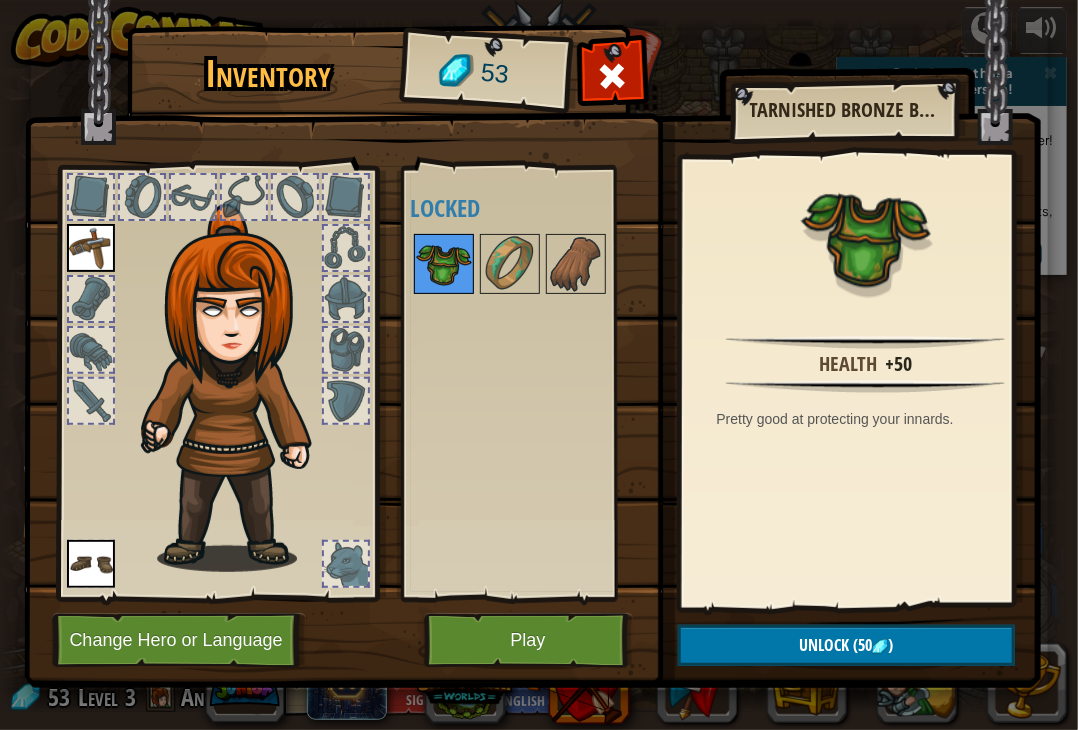 click at bounding box center [444, 264] 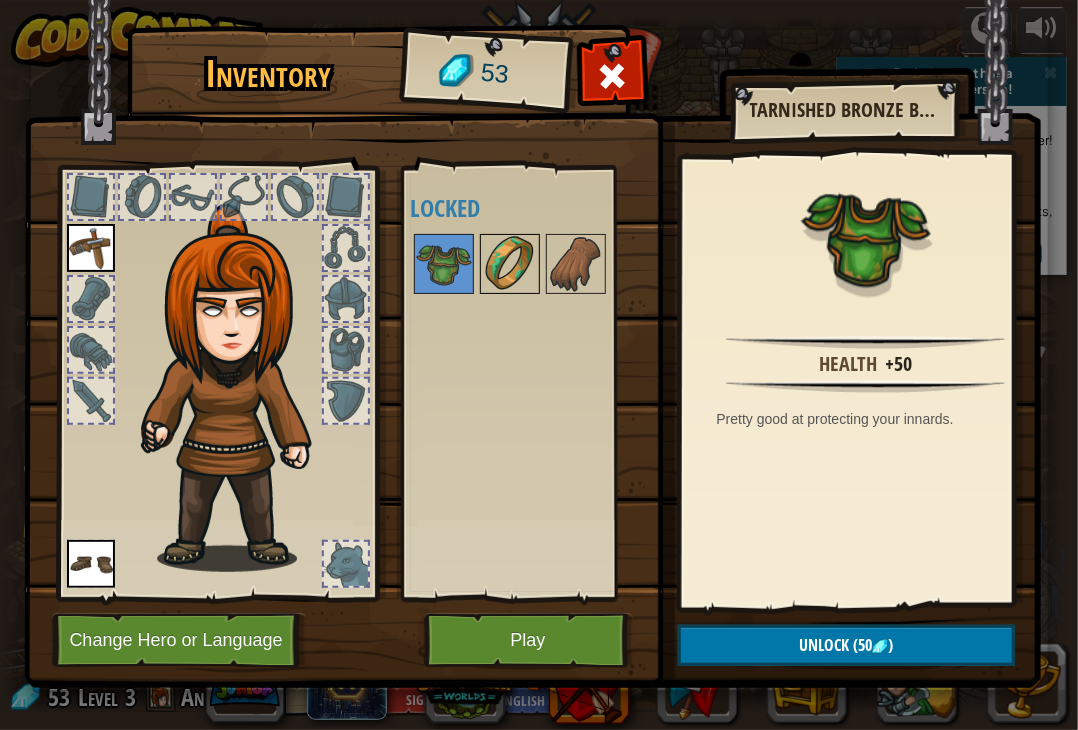 click at bounding box center (510, 264) 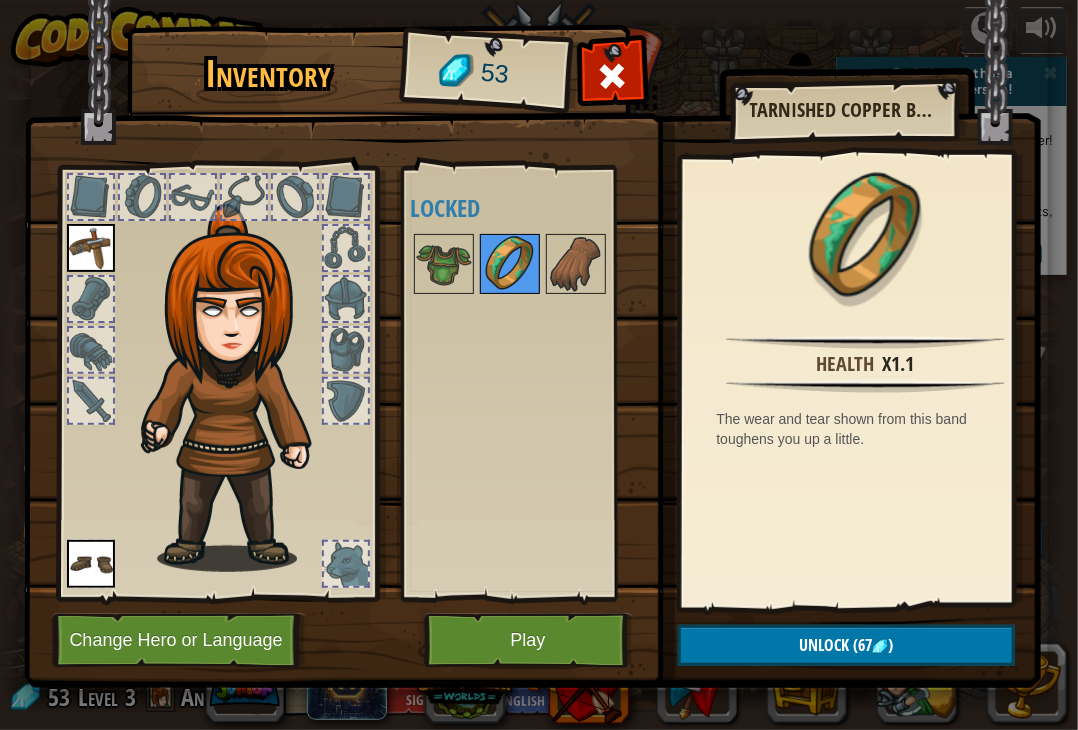 click at bounding box center [510, 264] 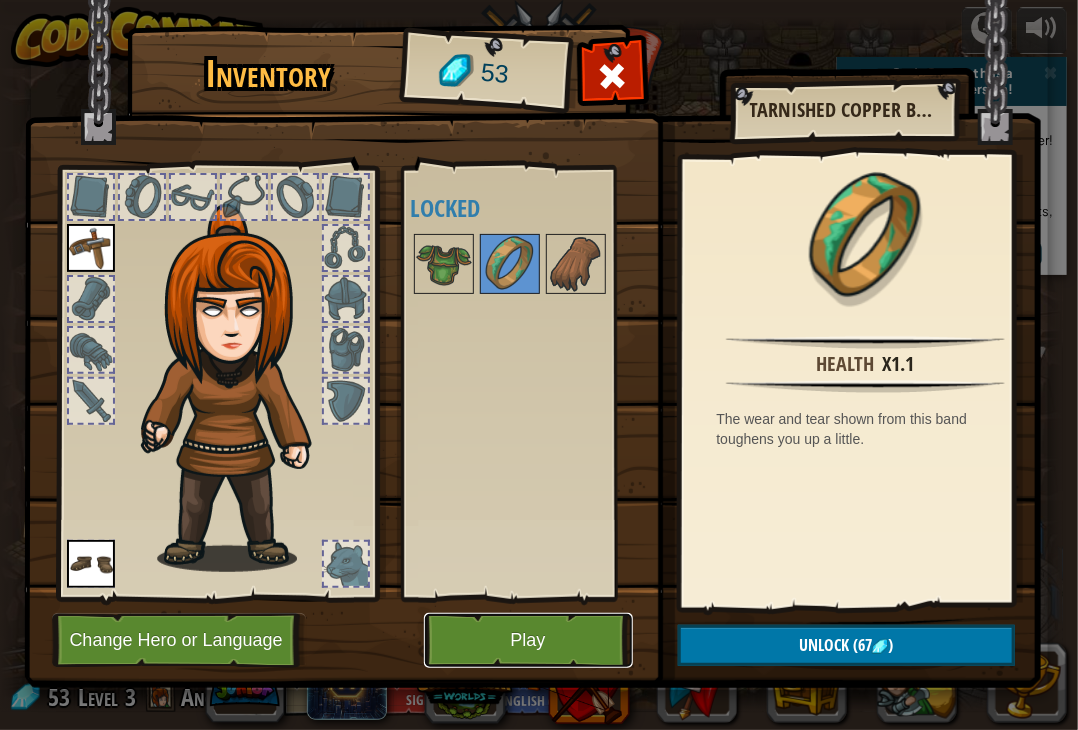 click on "Play" at bounding box center (528, 640) 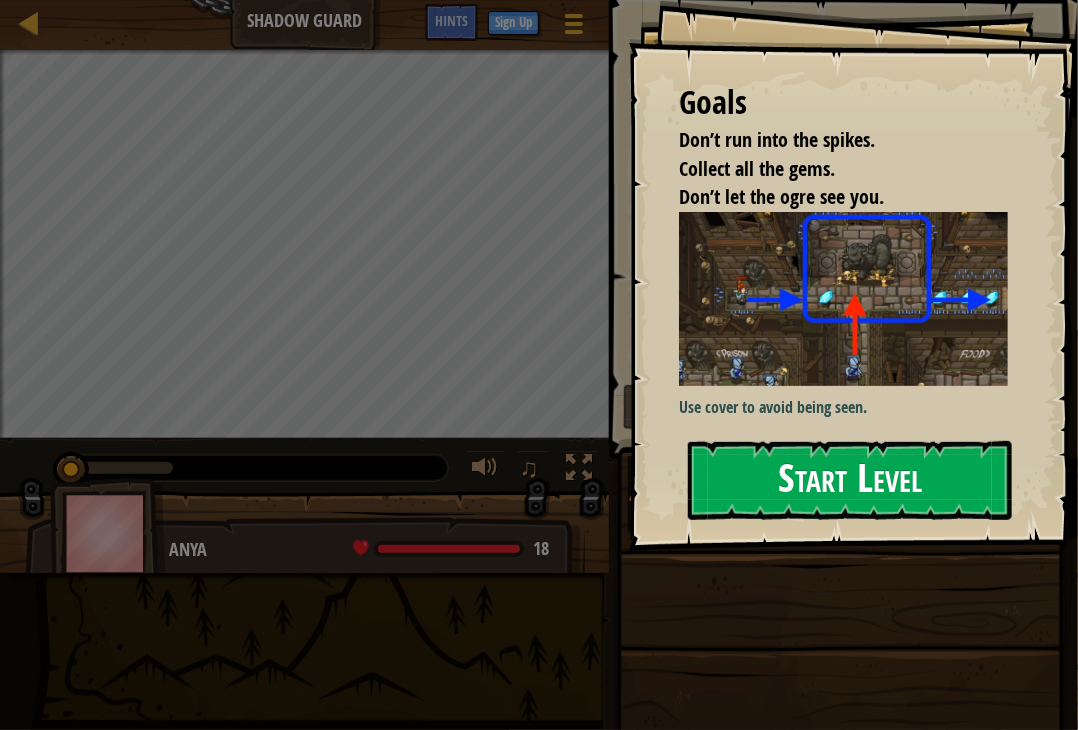 click on "Start Level" at bounding box center (850, 480) 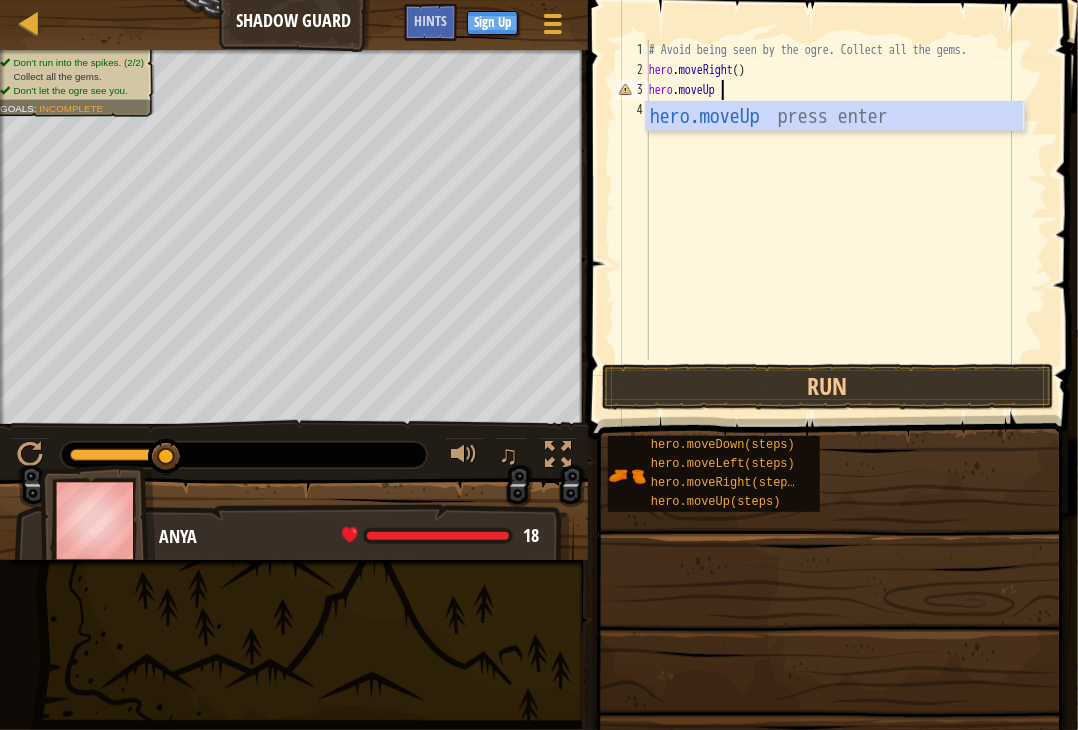 scroll, scrollTop: 9, scrollLeft: 5, axis: both 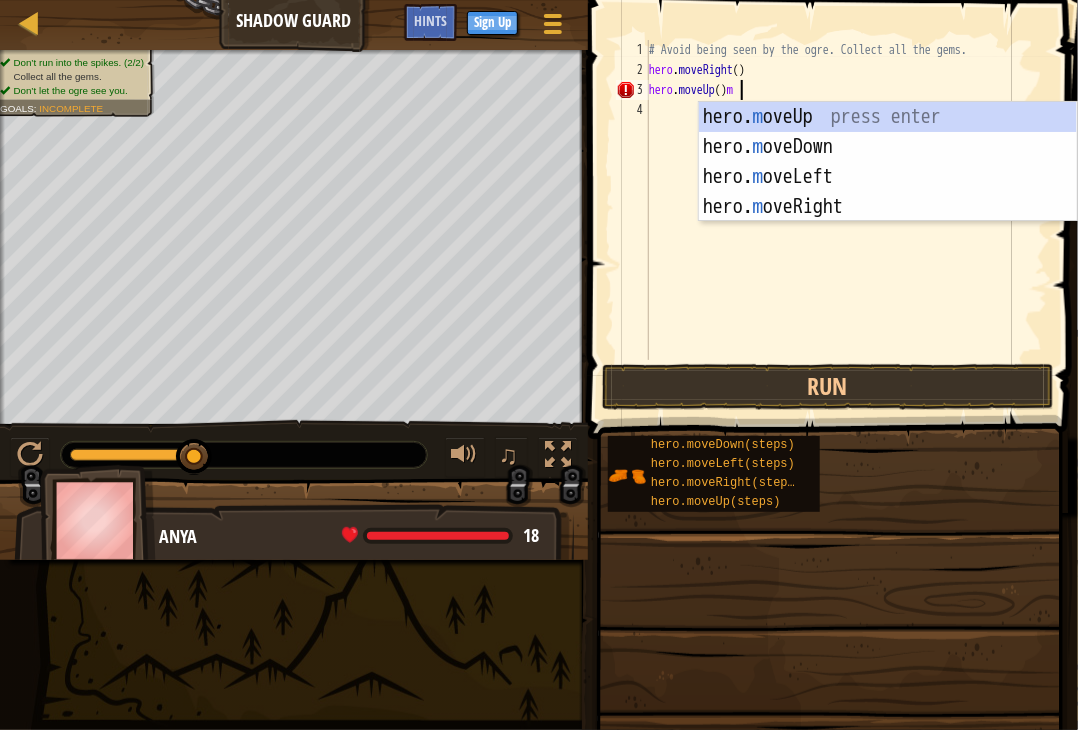 type on "hero.moveUp()" 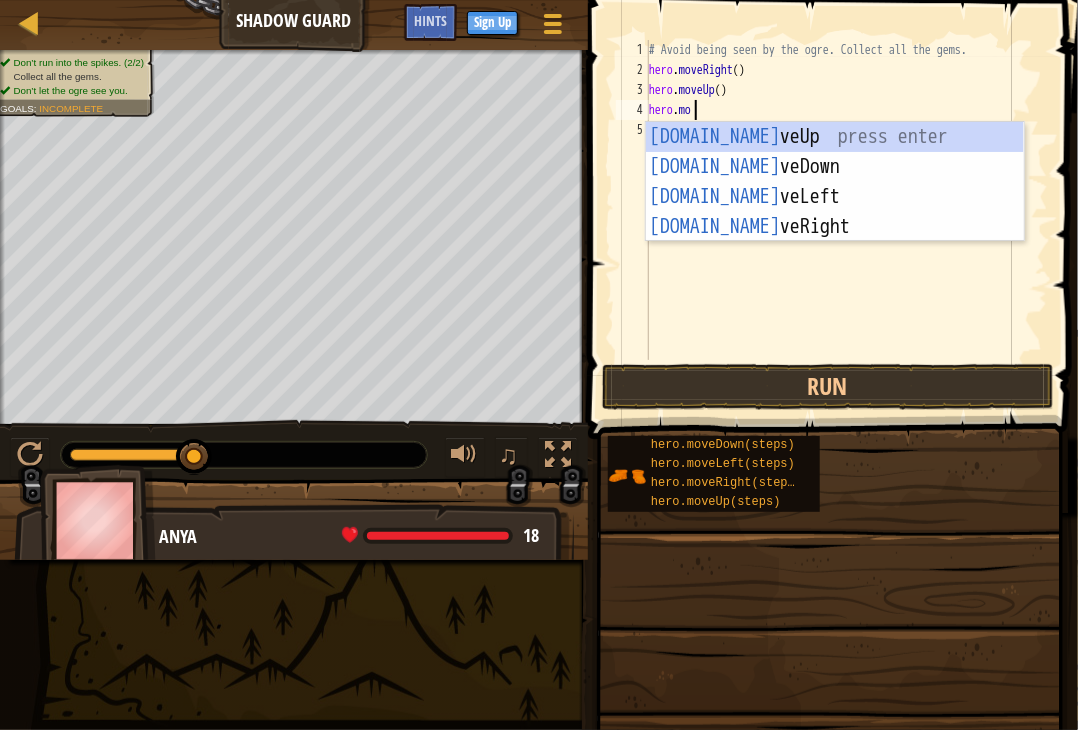 scroll, scrollTop: 9, scrollLeft: 3, axis: both 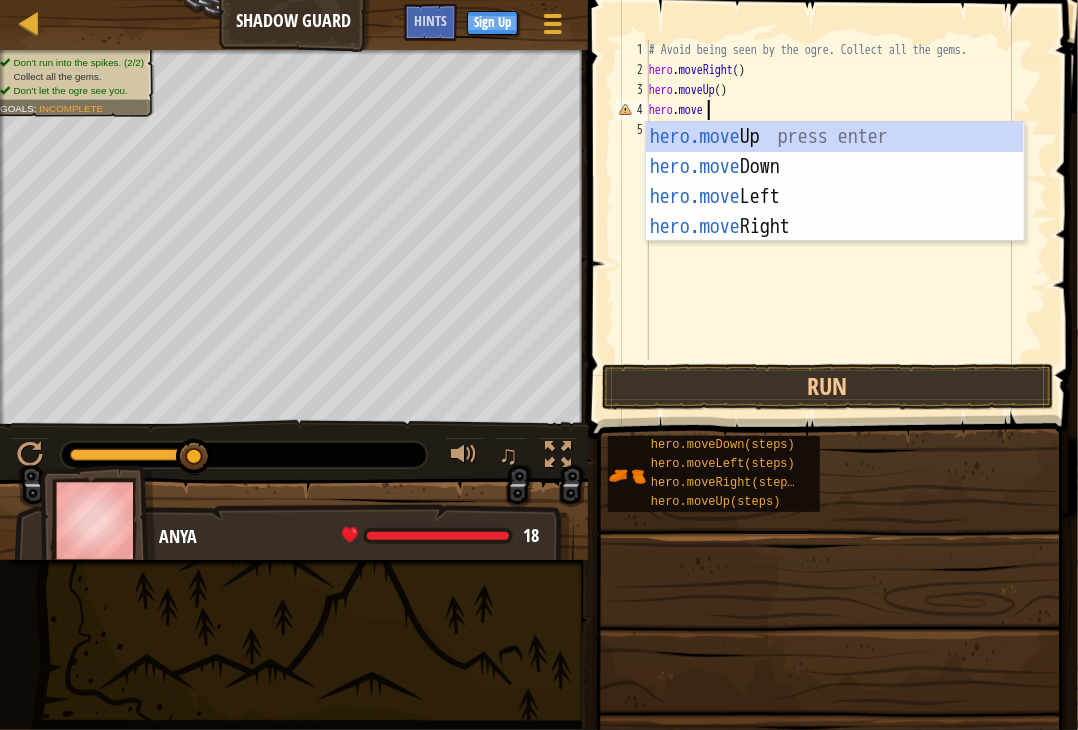 type on "hero.moveR" 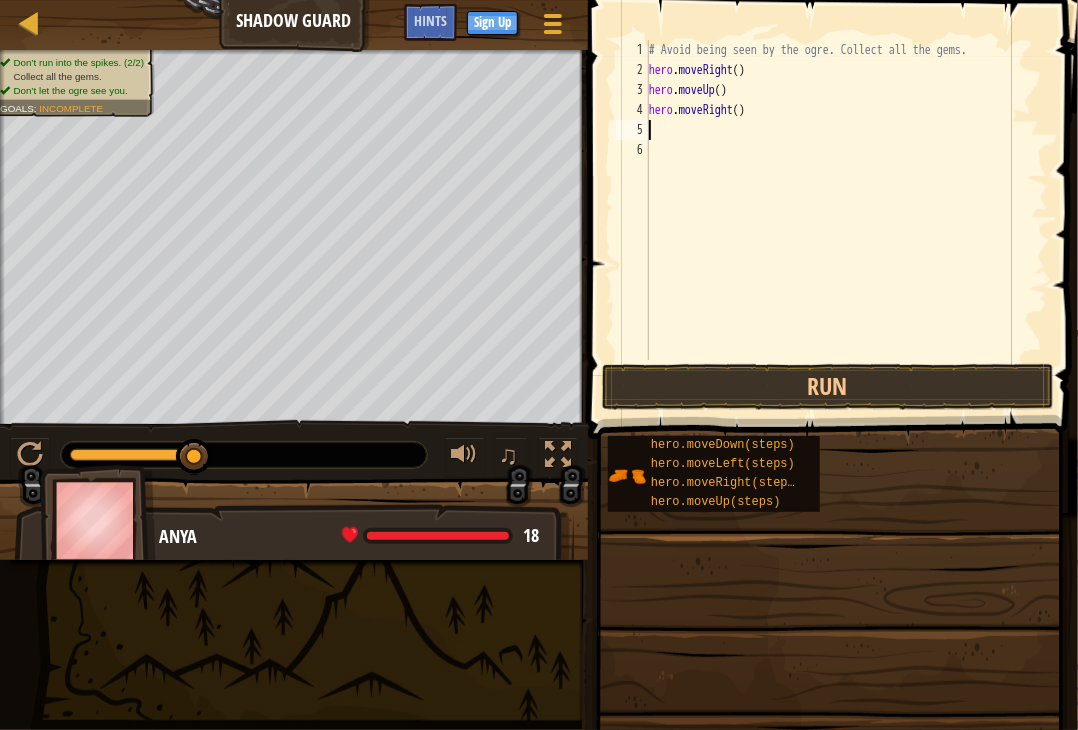 scroll, scrollTop: 9, scrollLeft: 0, axis: vertical 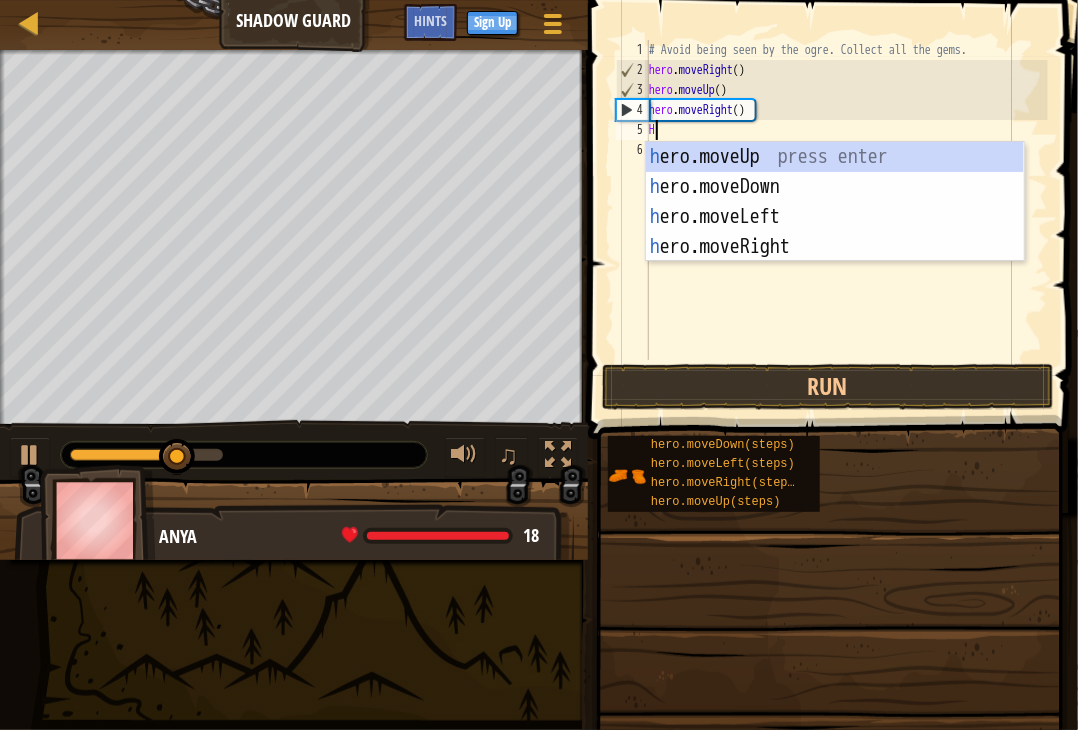 type on "HE" 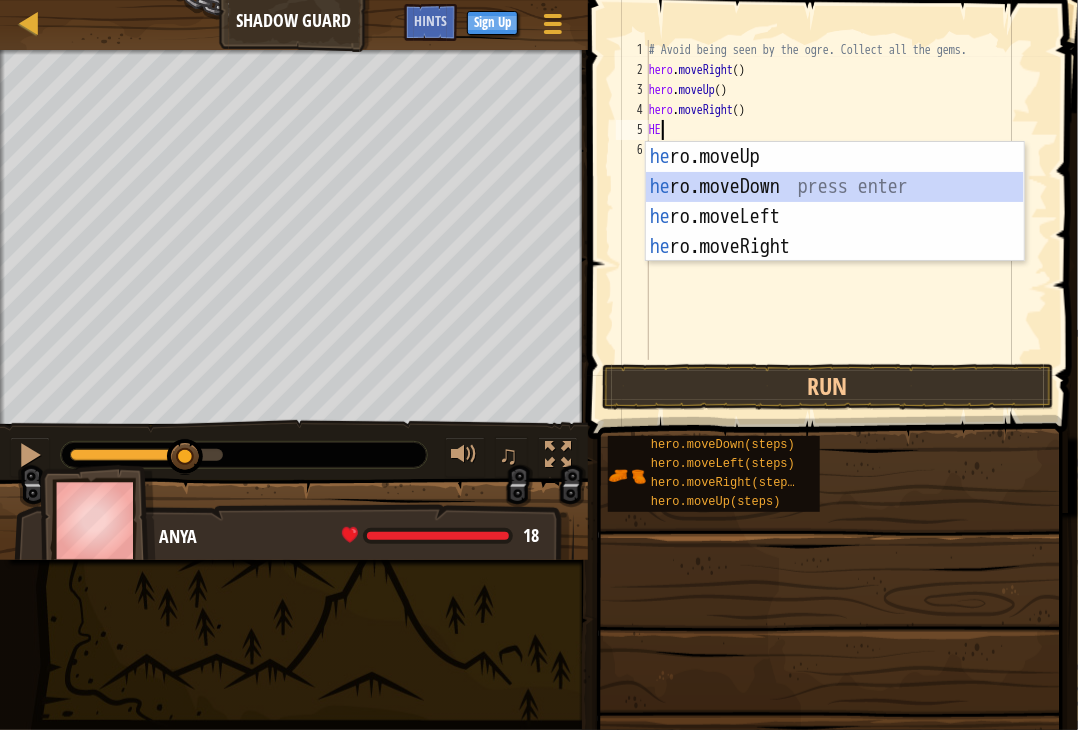 click on "he ro.moveUp press enter he ro.moveDown press enter he ro.moveLeft press enter he ro.moveRight press enter" at bounding box center (835, 232) 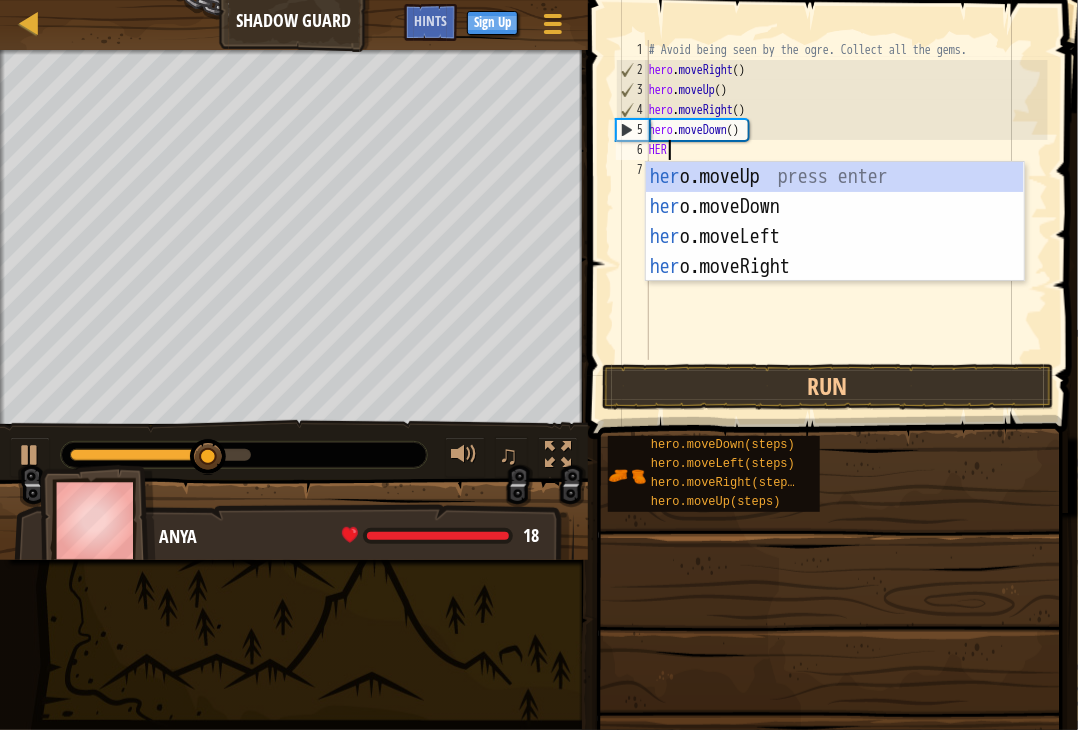 type on "HERO" 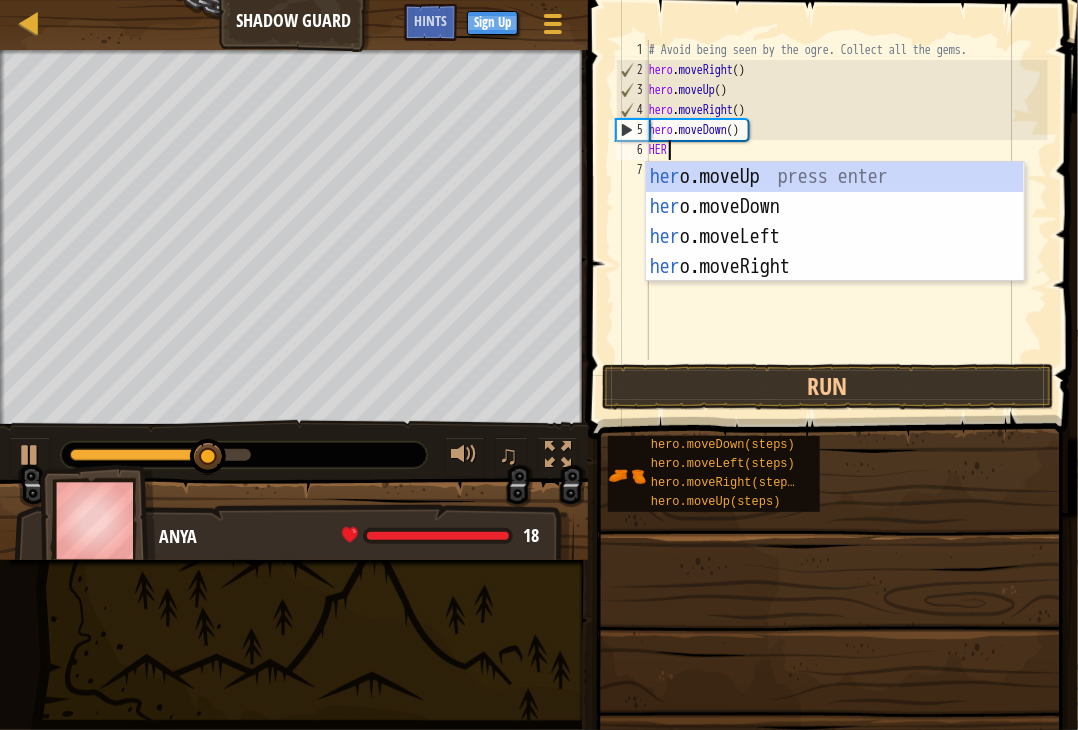 scroll, scrollTop: 9, scrollLeft: 0, axis: vertical 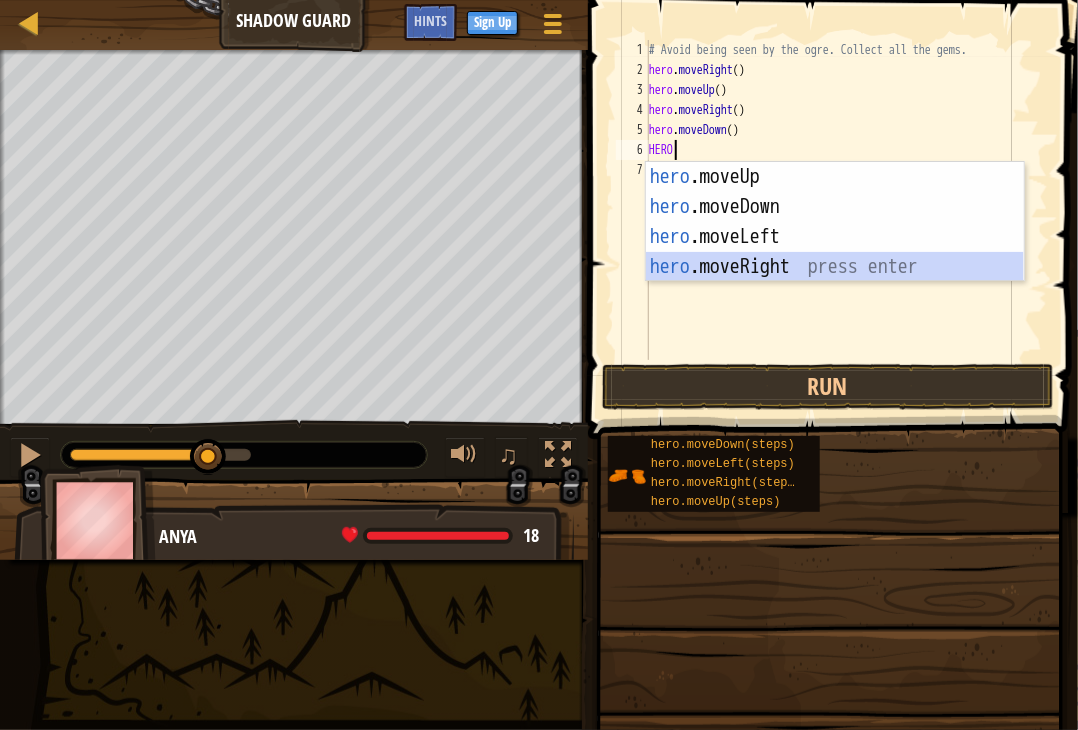 click on "hero .moveUp press enter hero .moveDown press enter hero .moveLeft press enter hero .moveRight press enter" at bounding box center (835, 252) 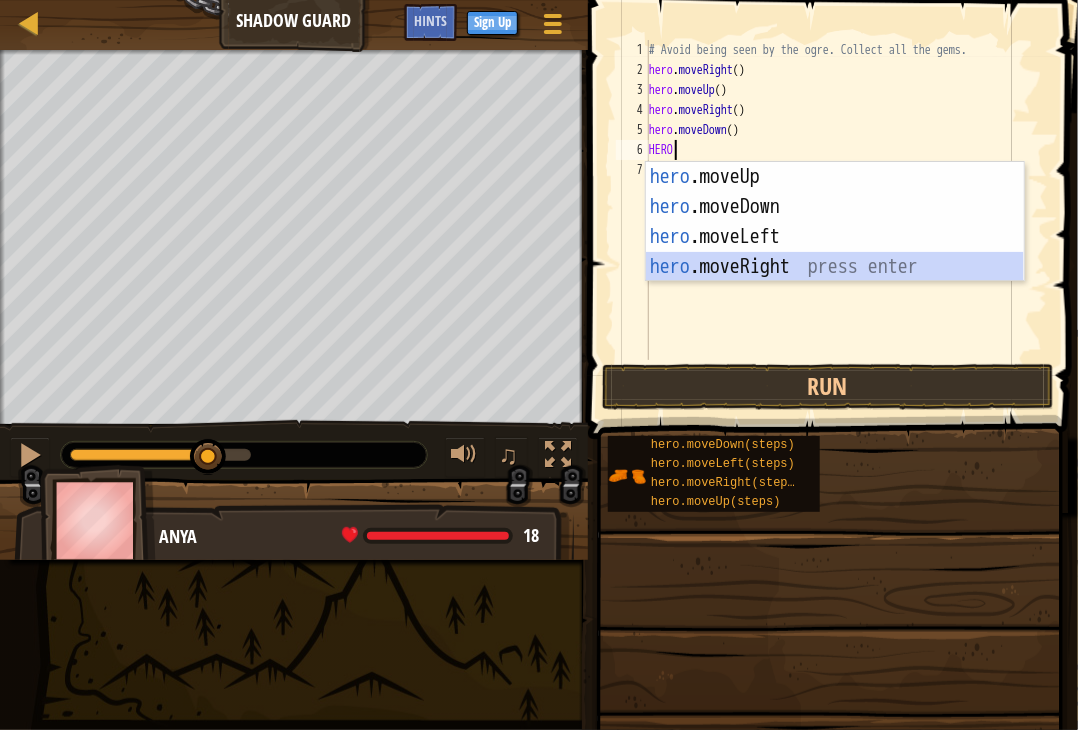 type 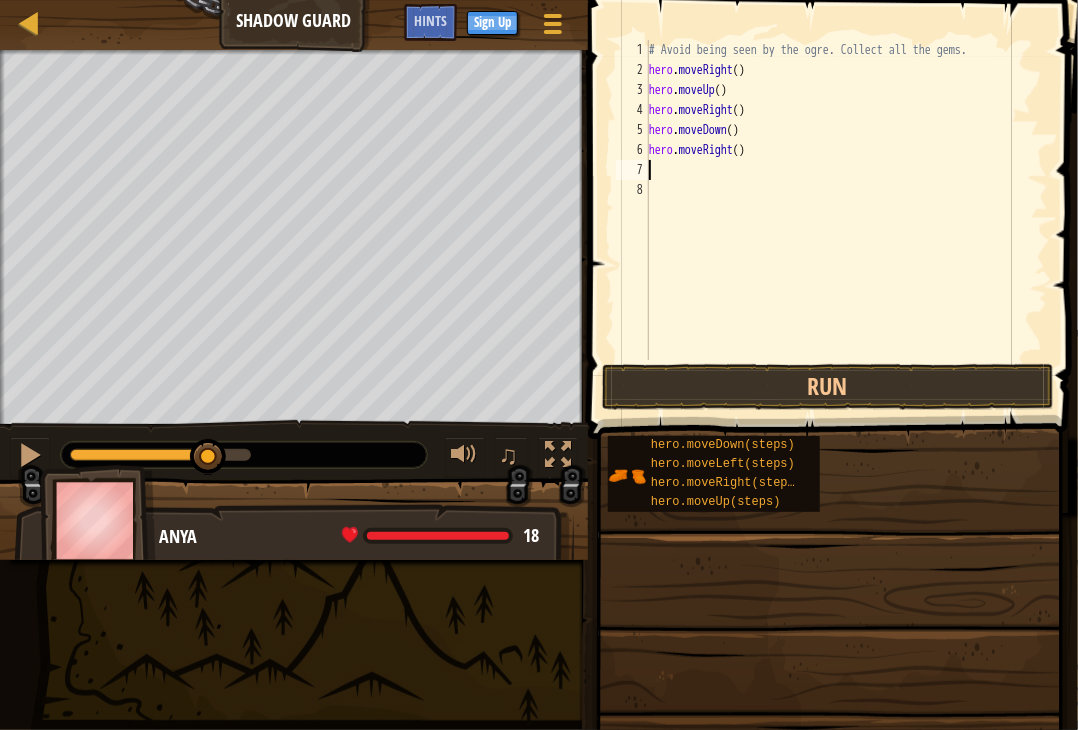 scroll, scrollTop: 9, scrollLeft: 0, axis: vertical 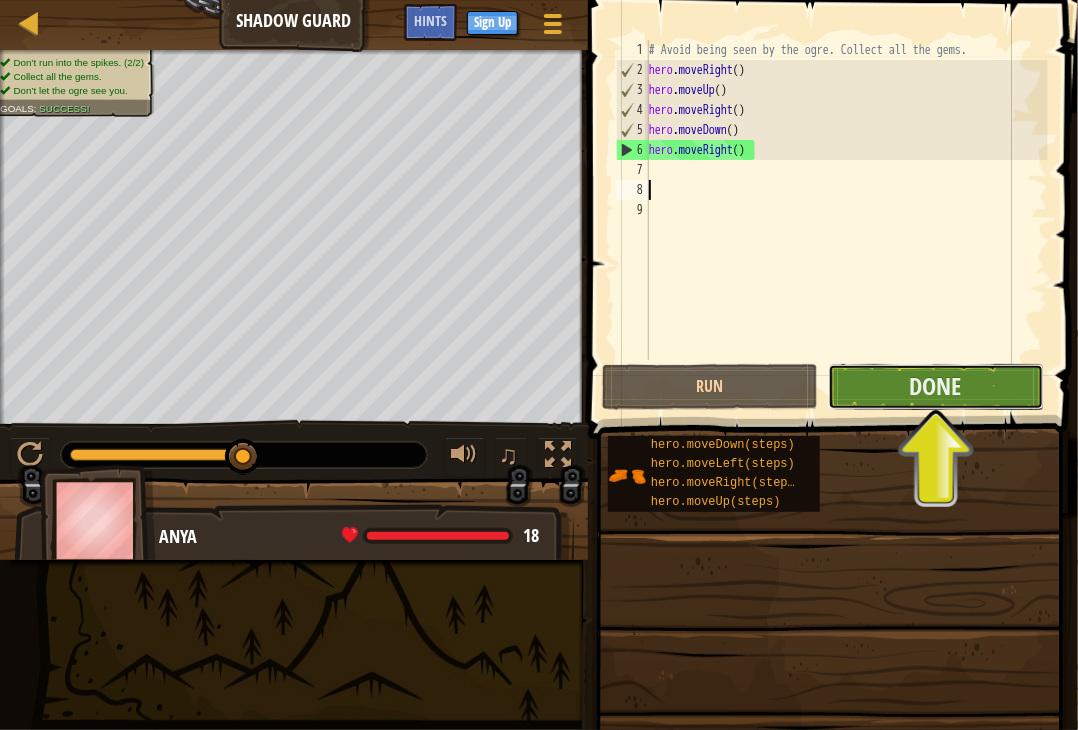 click on "Done" at bounding box center (936, 387) 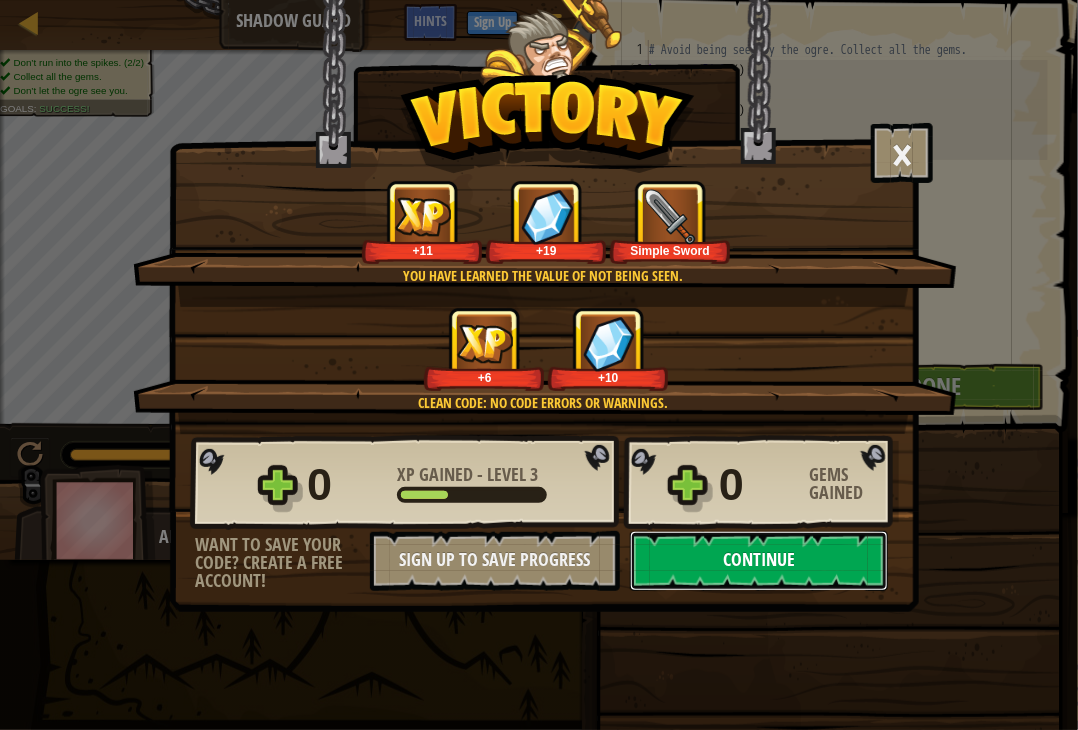 click on "Continue" at bounding box center [759, 561] 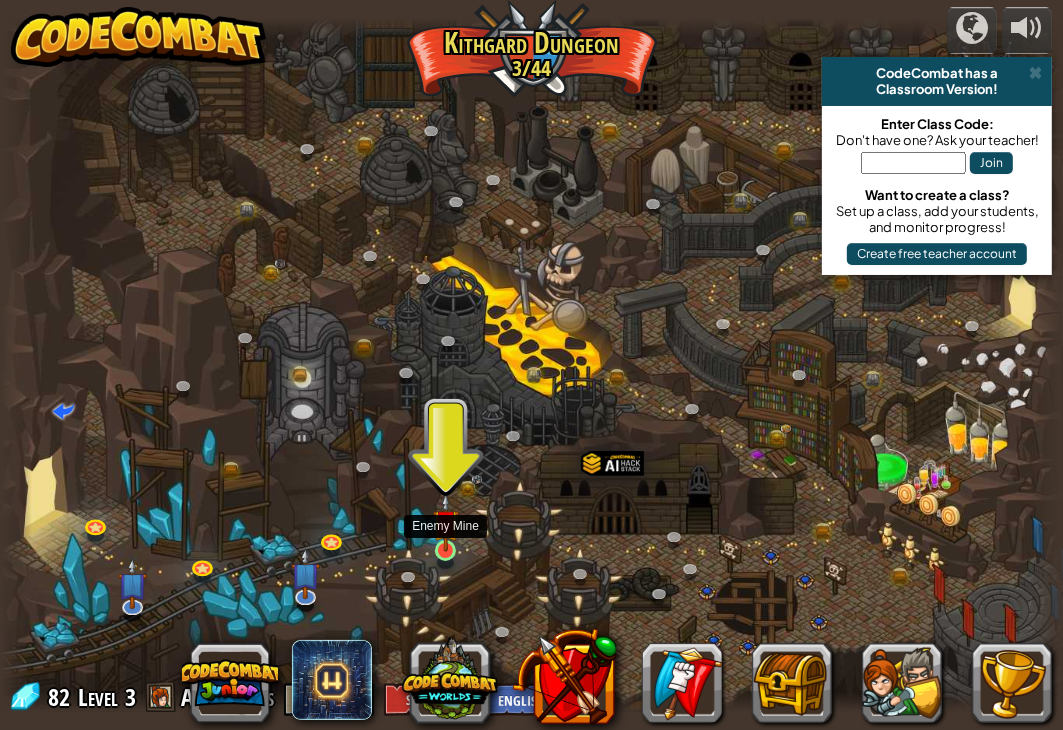 click at bounding box center [446, 522] 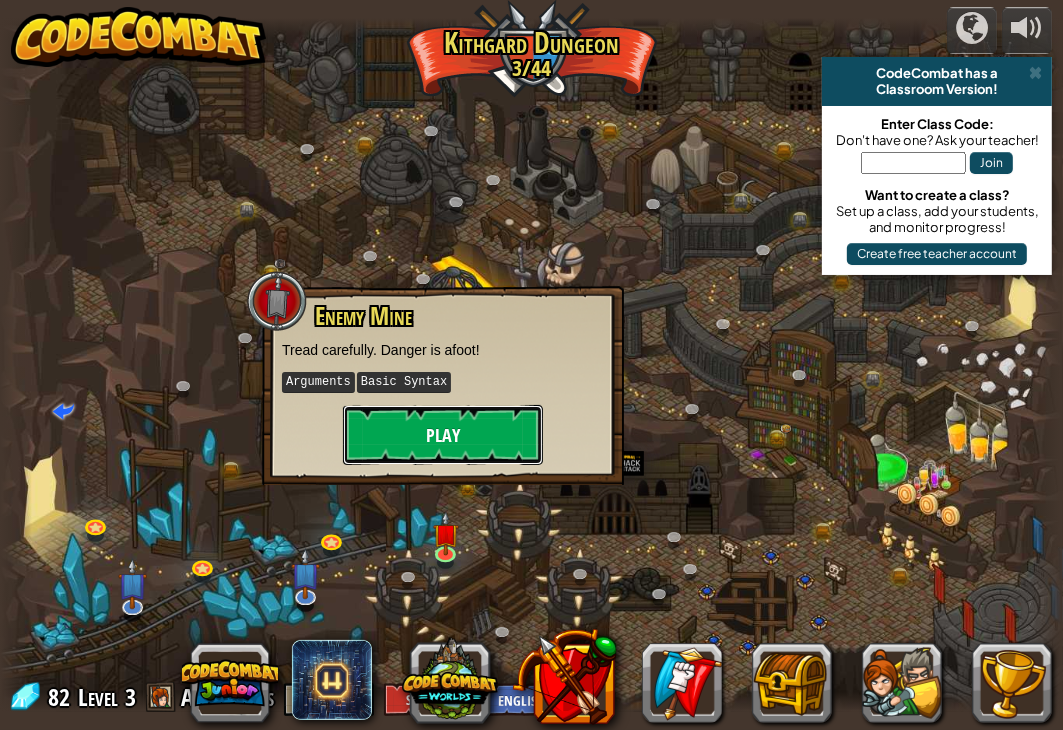 click on "Play" at bounding box center (443, 435) 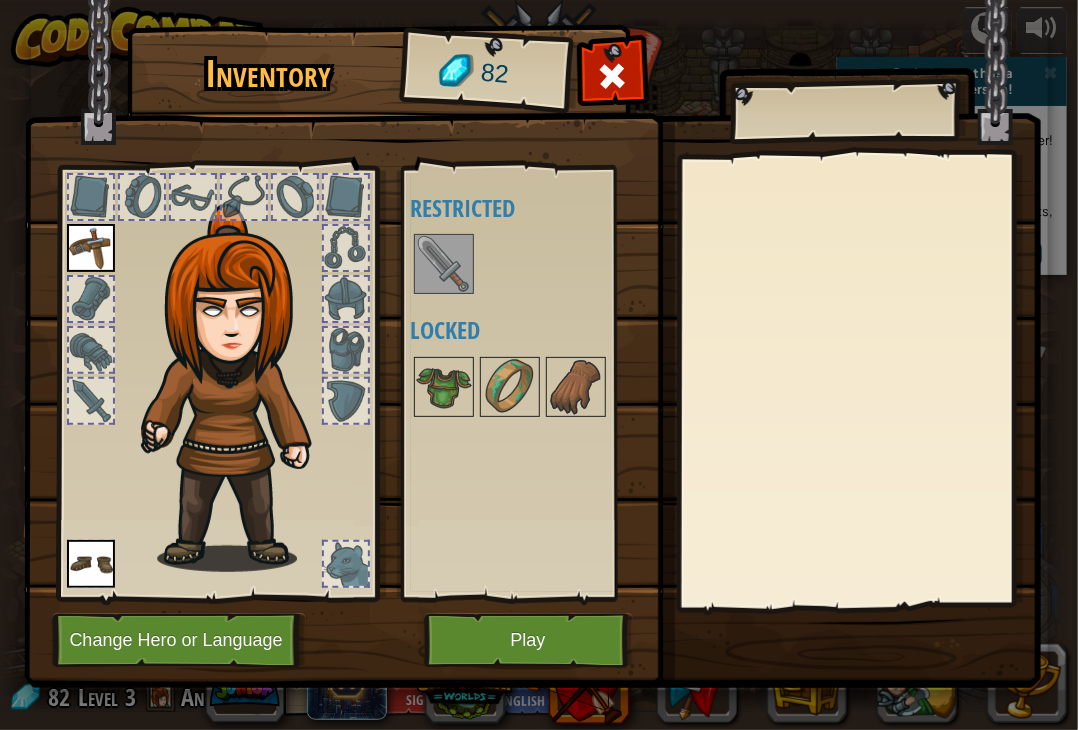 click at bounding box center (444, 264) 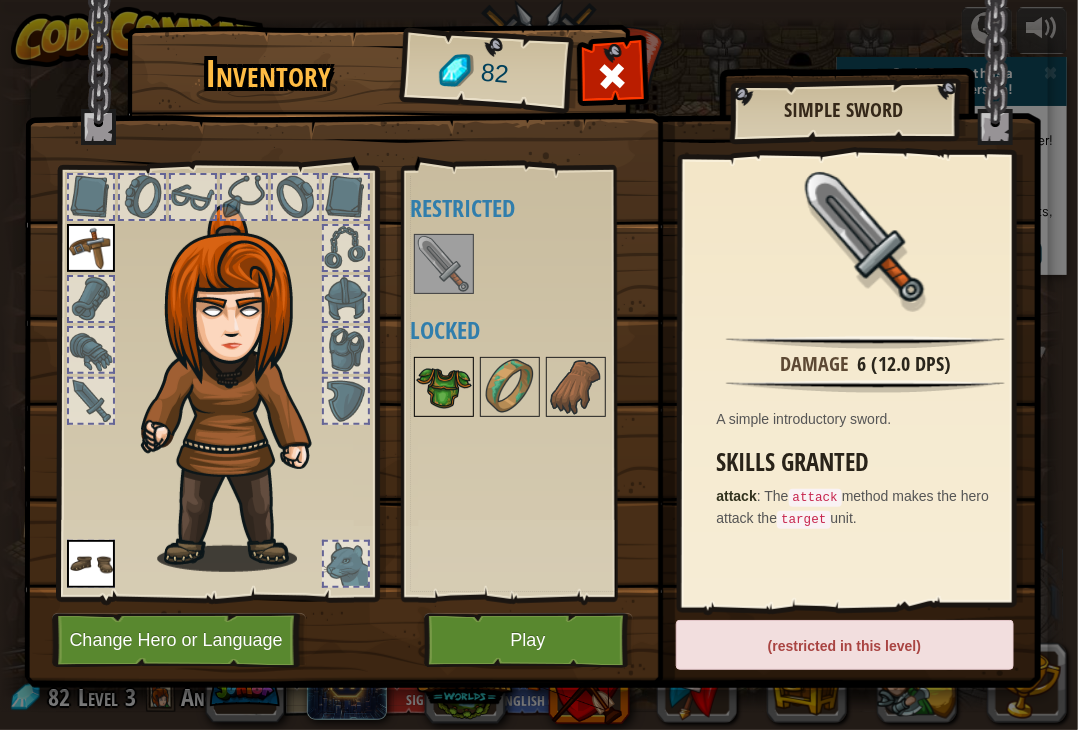click at bounding box center [444, 387] 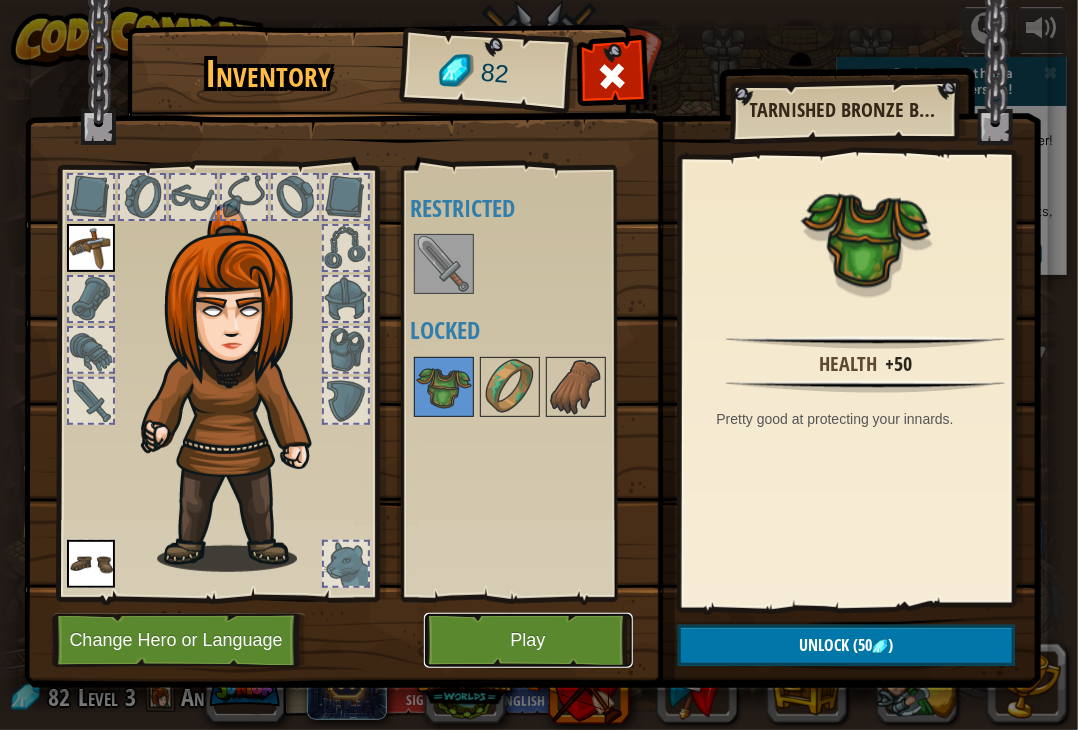 click on "Play" at bounding box center [528, 640] 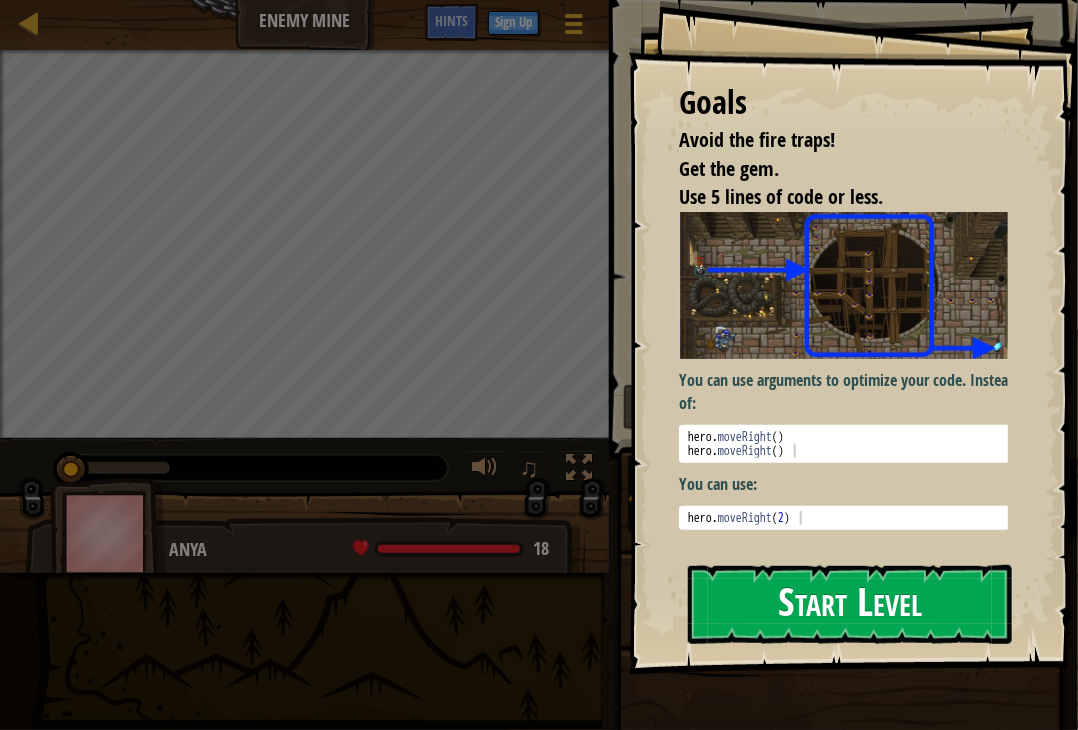 click on "Start Level" at bounding box center (850, 604) 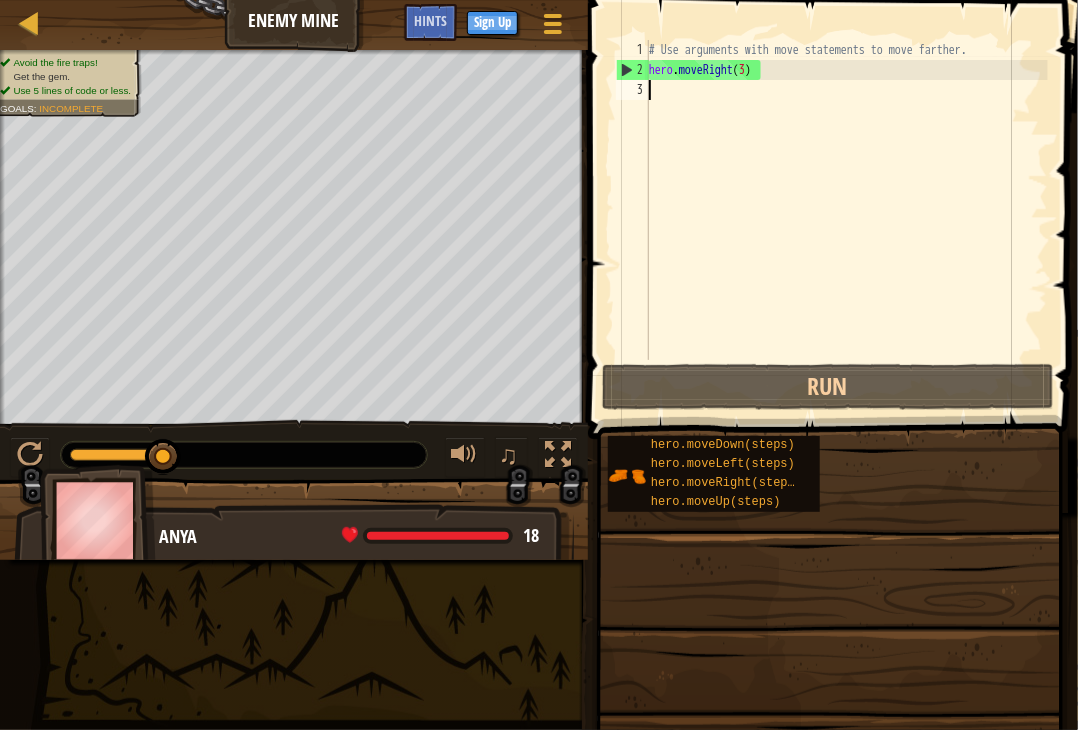 scroll, scrollTop: 9, scrollLeft: 0, axis: vertical 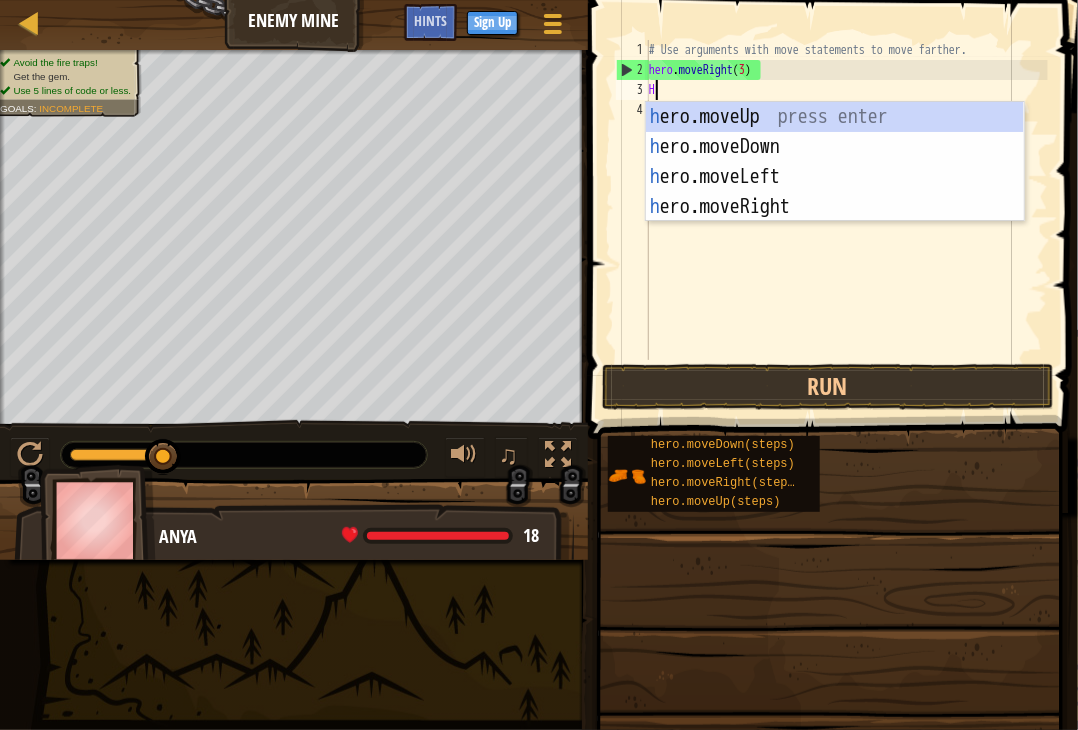 type on "HE" 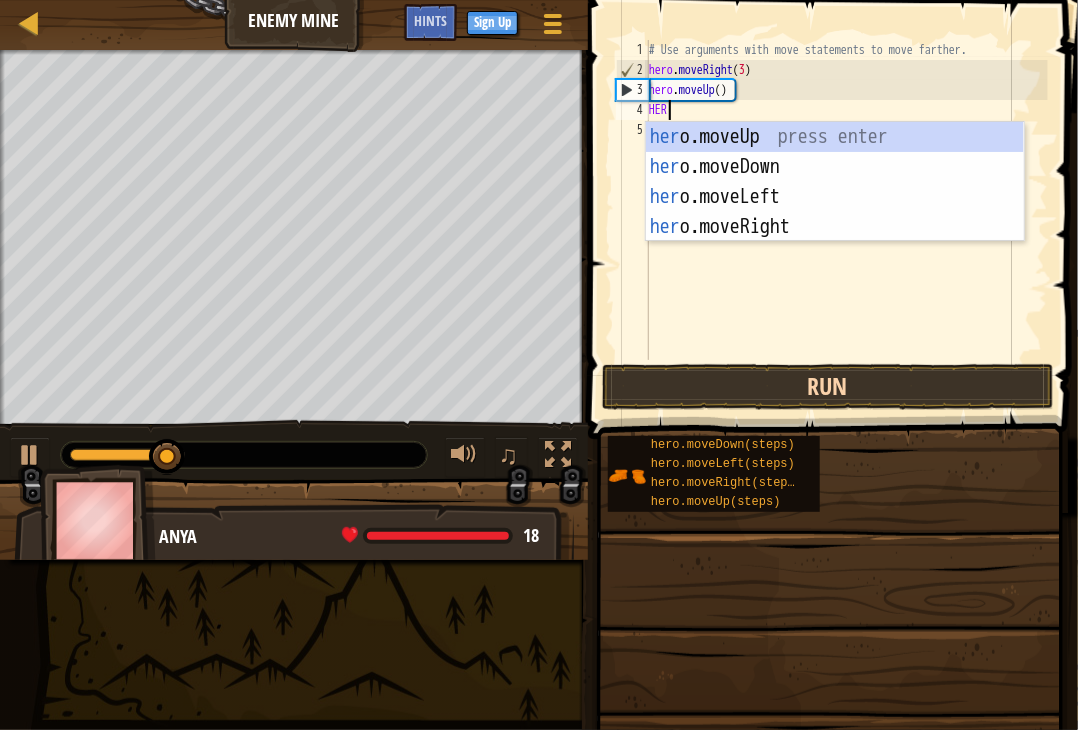 type on "HERO" 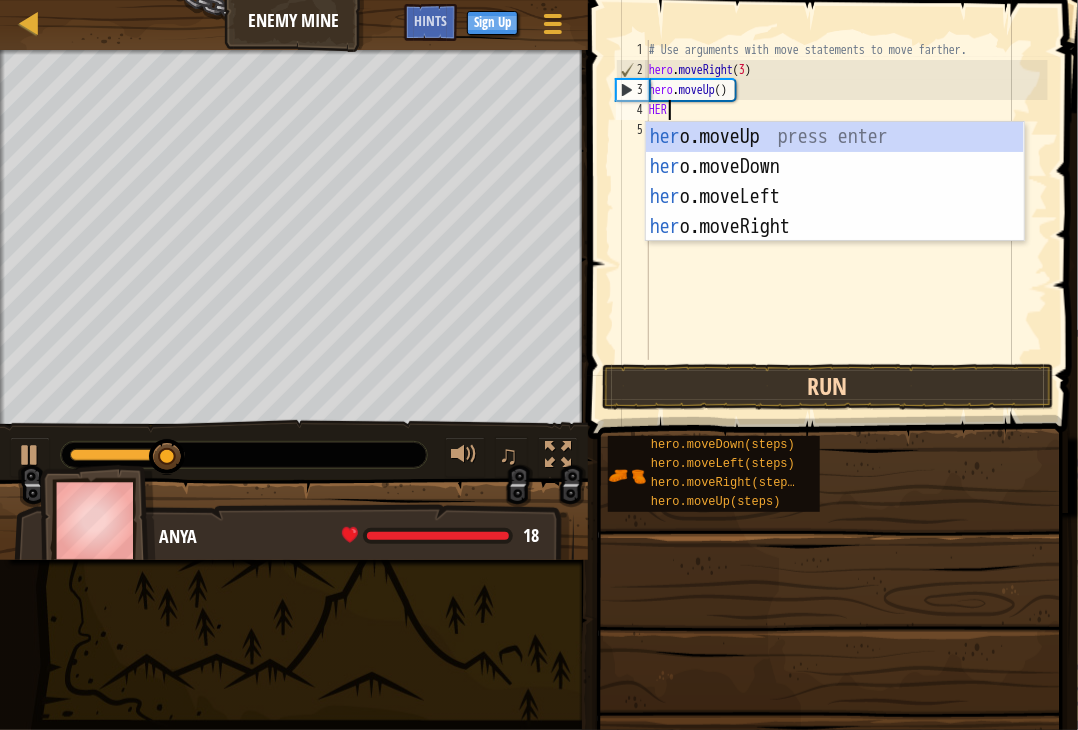 scroll, scrollTop: 9, scrollLeft: 0, axis: vertical 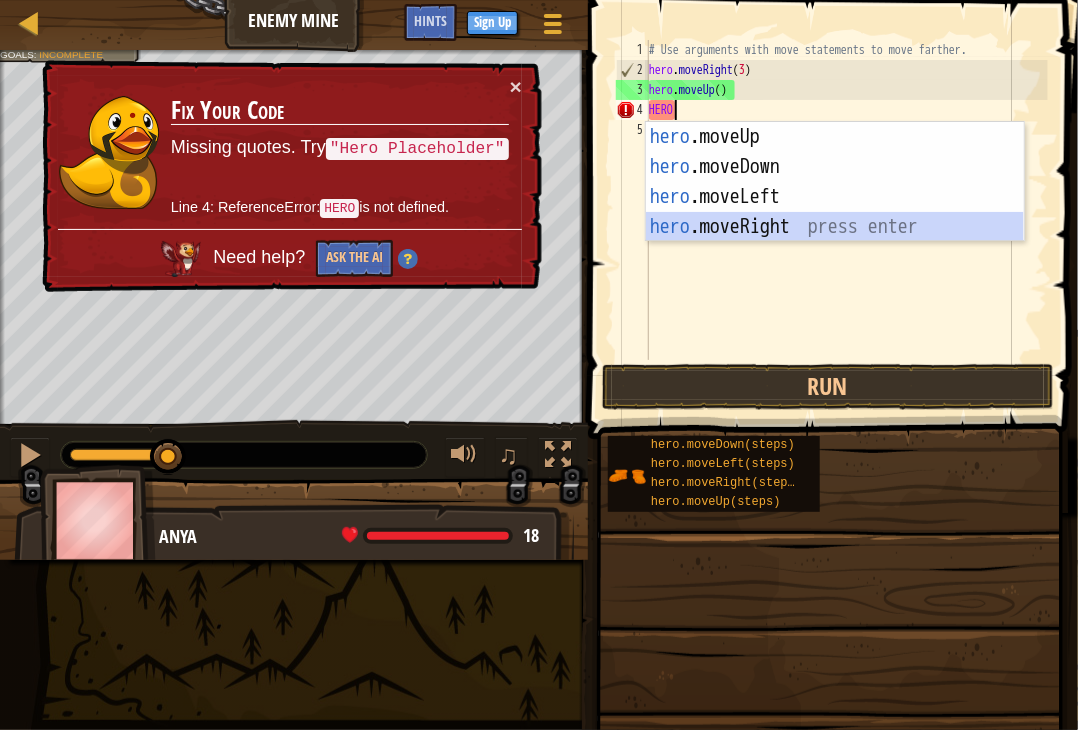 click on "hero .moveUp press enter hero .moveDown press enter hero .moveLeft press enter hero .moveRight press enter" at bounding box center (835, 212) 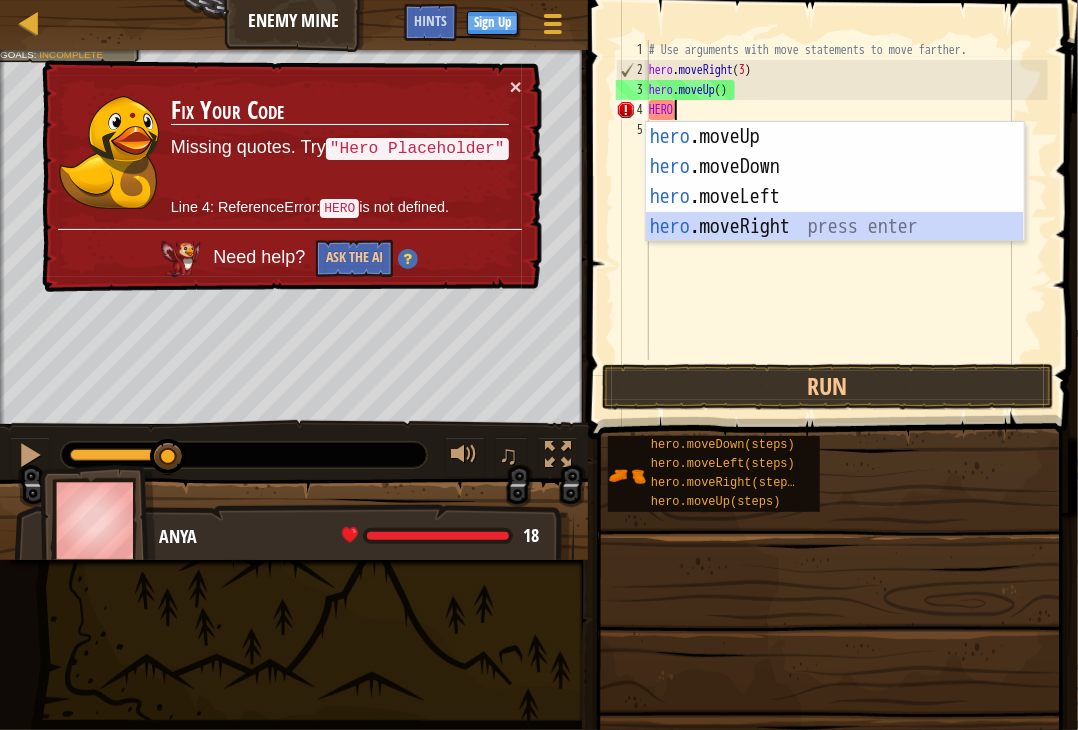 scroll, scrollTop: 9, scrollLeft: 0, axis: vertical 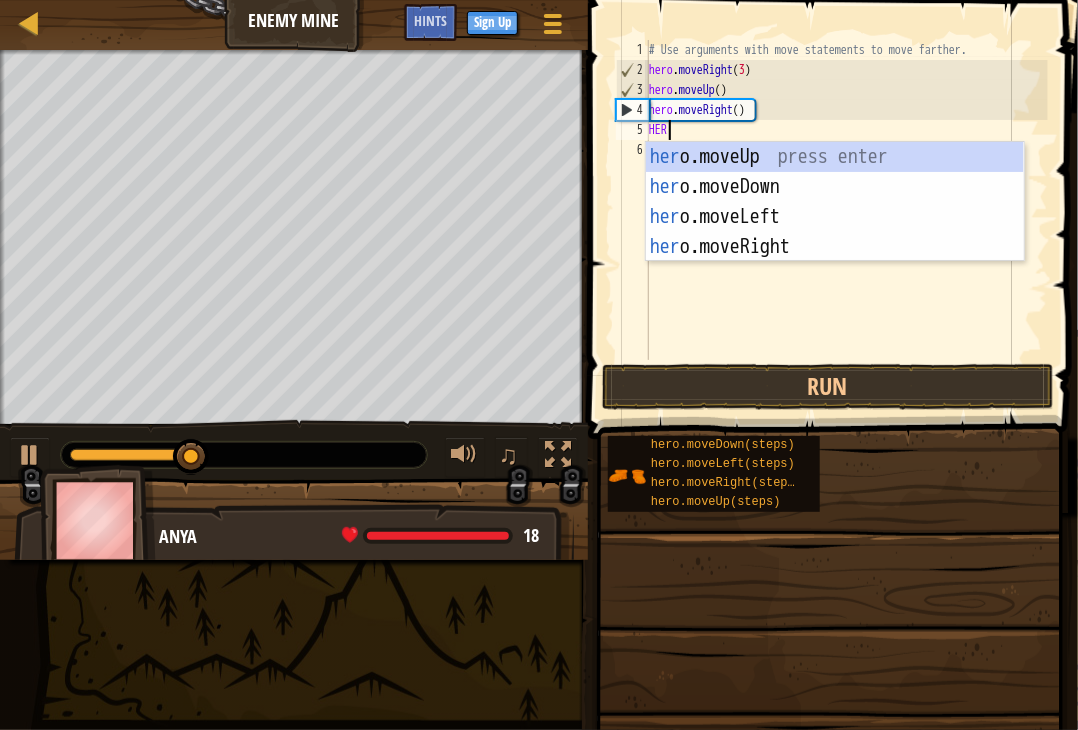 type on "HERO" 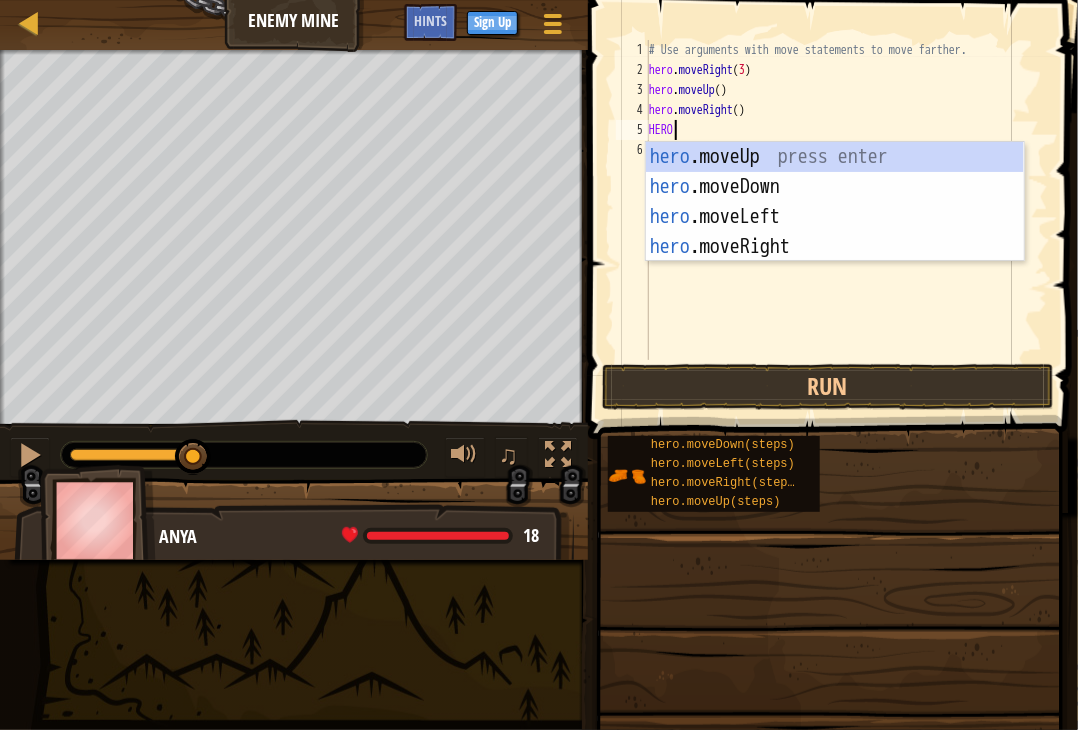 scroll, scrollTop: 9, scrollLeft: 0, axis: vertical 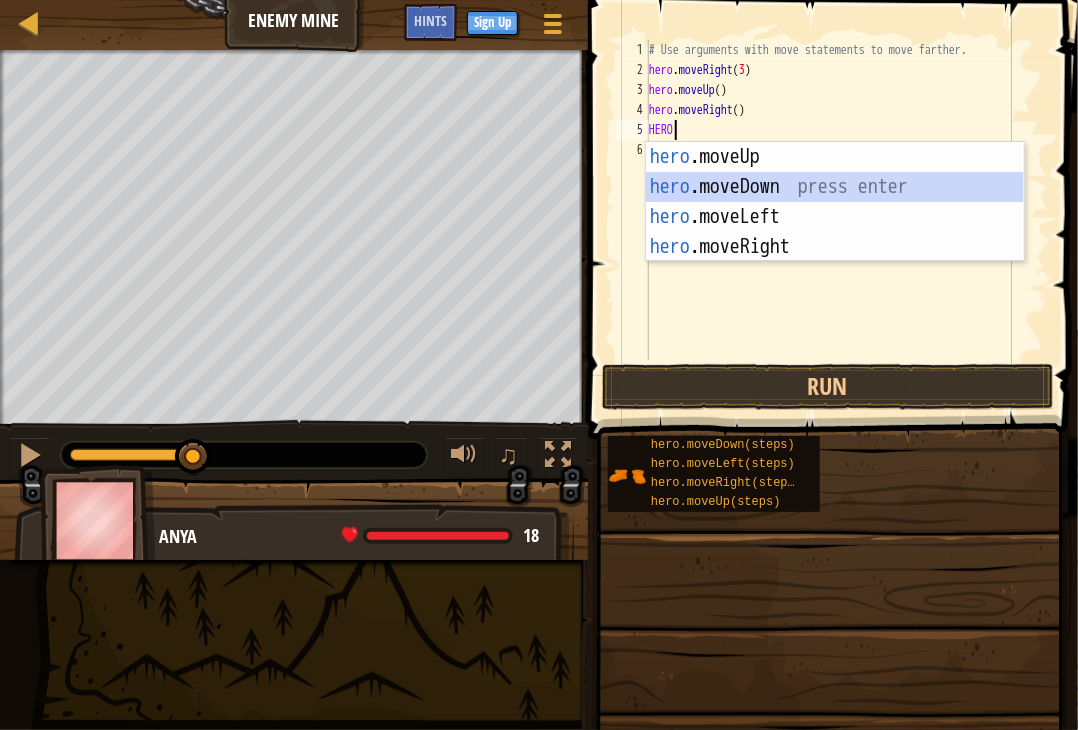 click on "hero .moveUp press enter hero .moveDown press enter hero .moveLeft press enter hero .moveRight press enter" at bounding box center [835, 232] 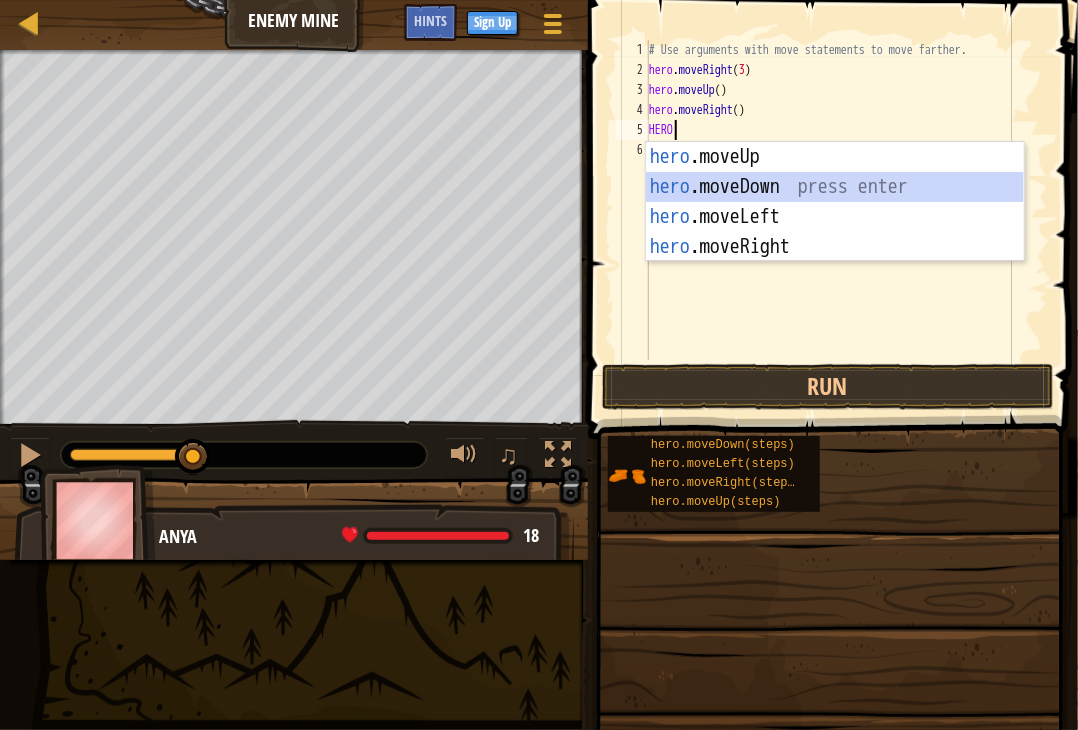scroll, scrollTop: 9, scrollLeft: 0, axis: vertical 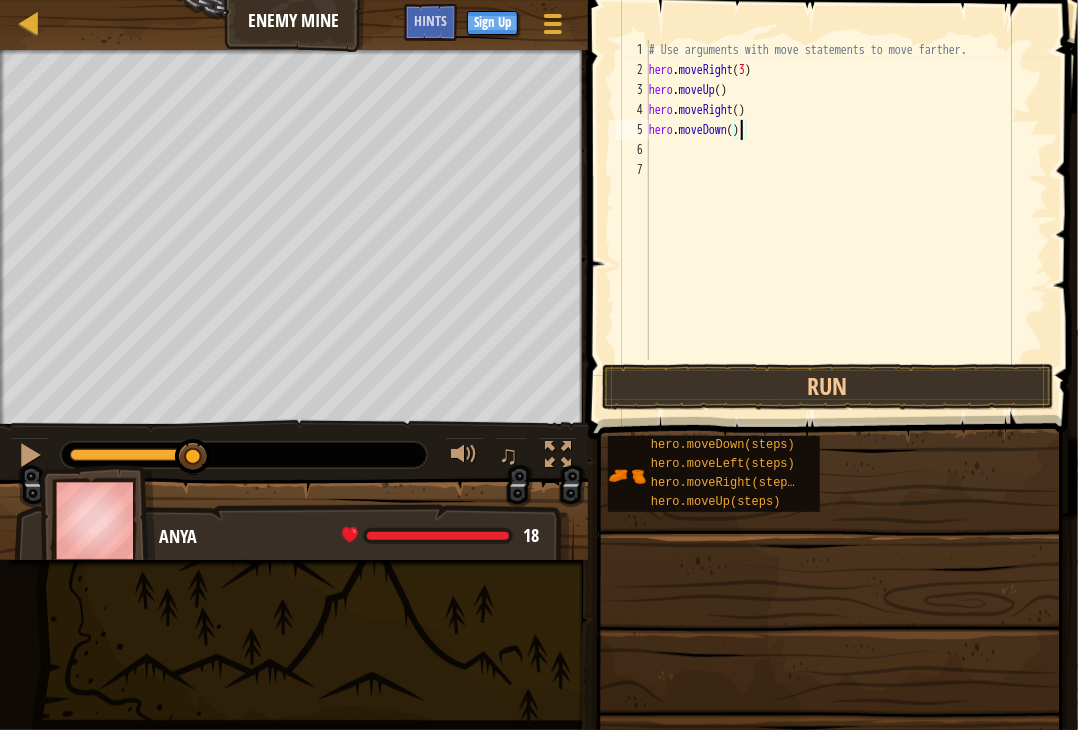 click on "# Use arguments with move statements to move farther. hero . moveRight ( 3 ) hero . moveUp ( ) hero . moveRight ( ) hero . moveDown ( )" at bounding box center (846, 220) 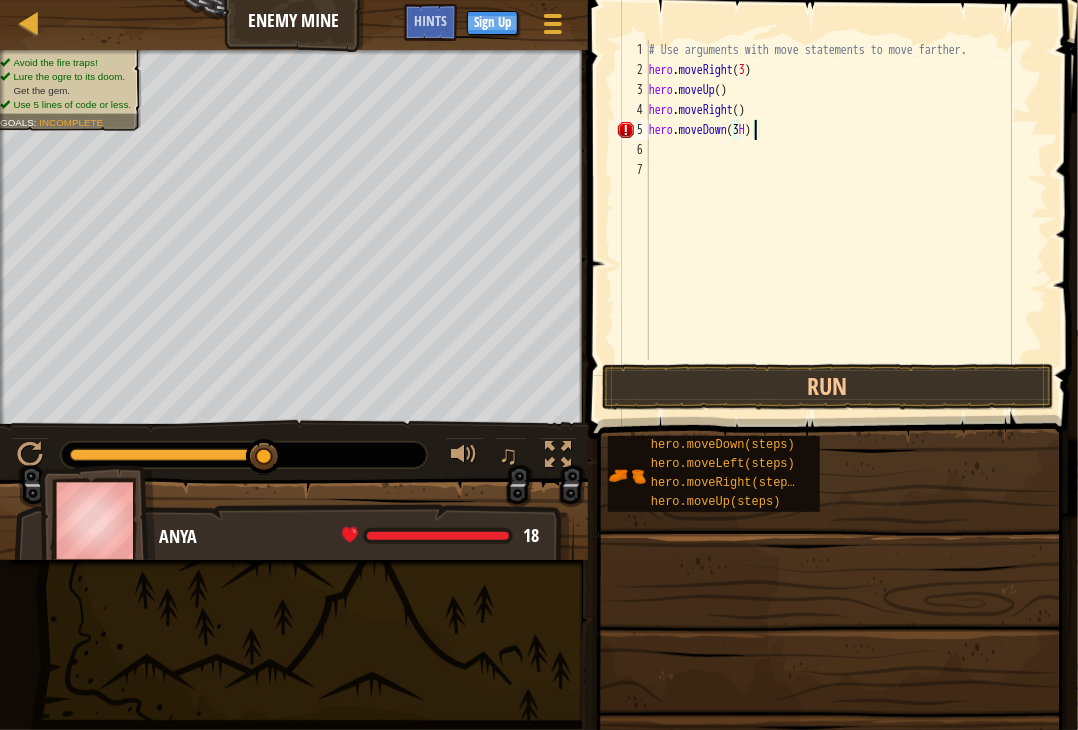 scroll, scrollTop: 9, scrollLeft: 7, axis: both 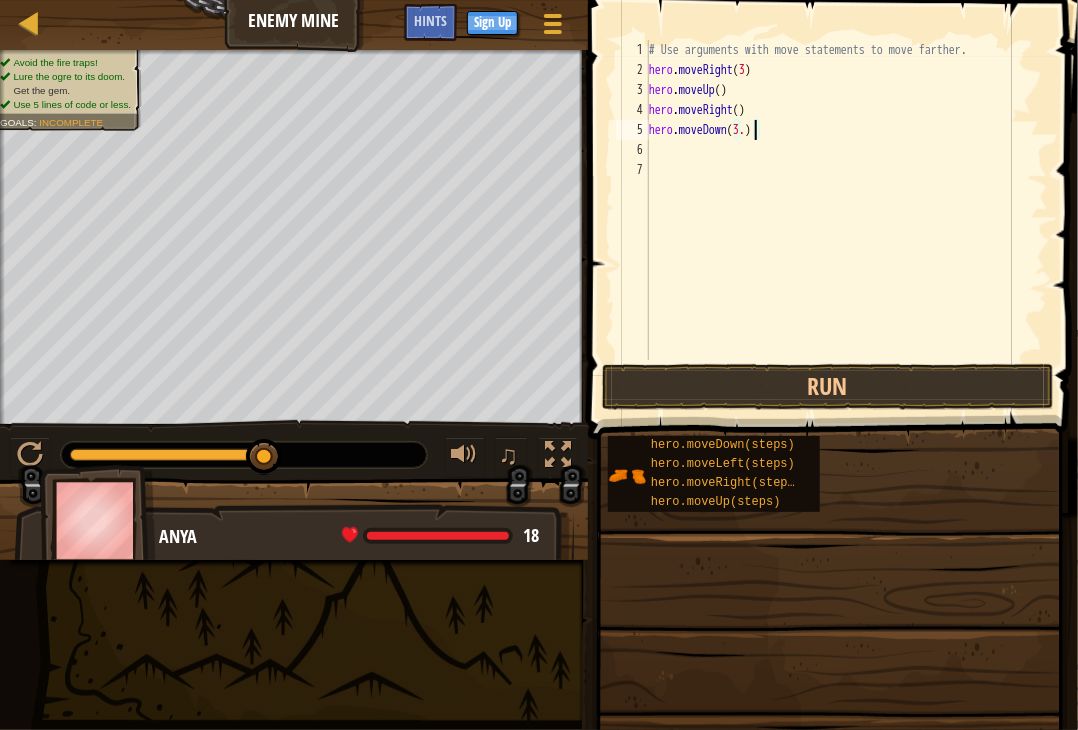 type on "hero.moveDown(3)" 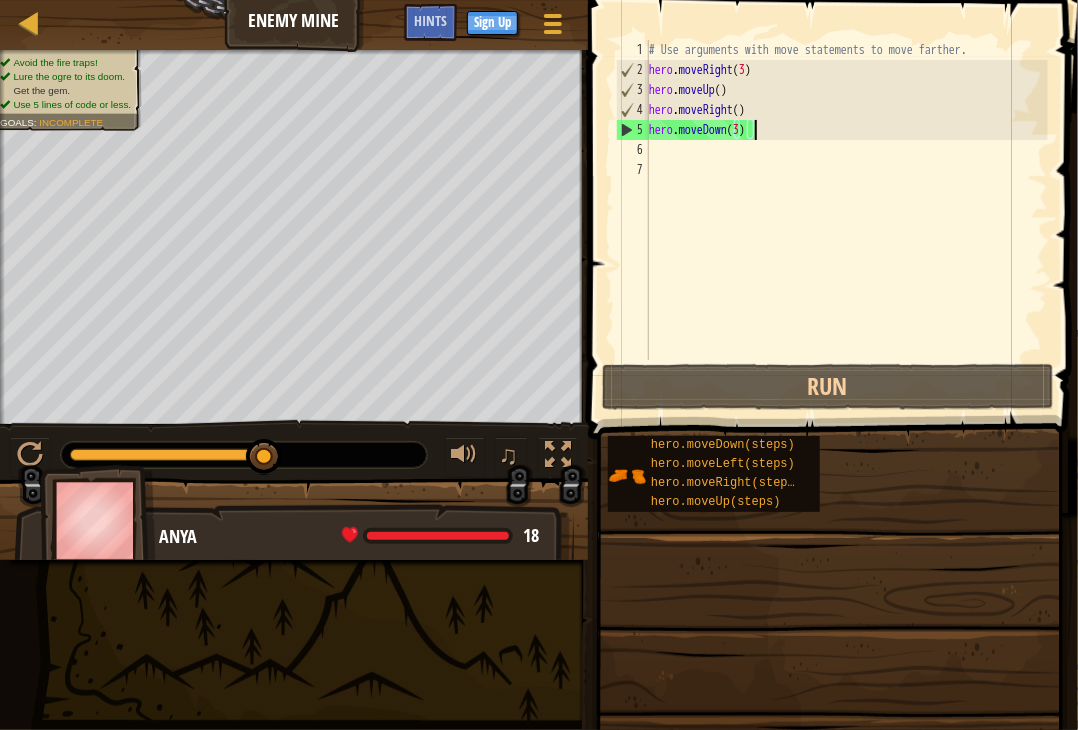 scroll, scrollTop: 9, scrollLeft: 0, axis: vertical 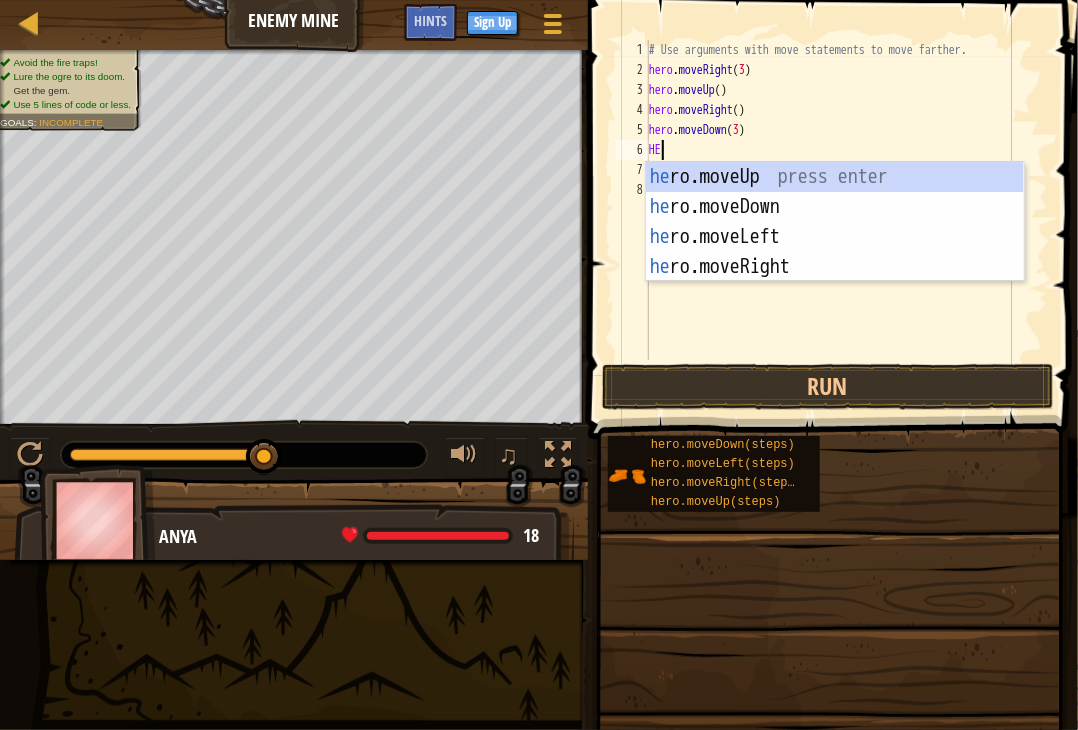 type on "HER" 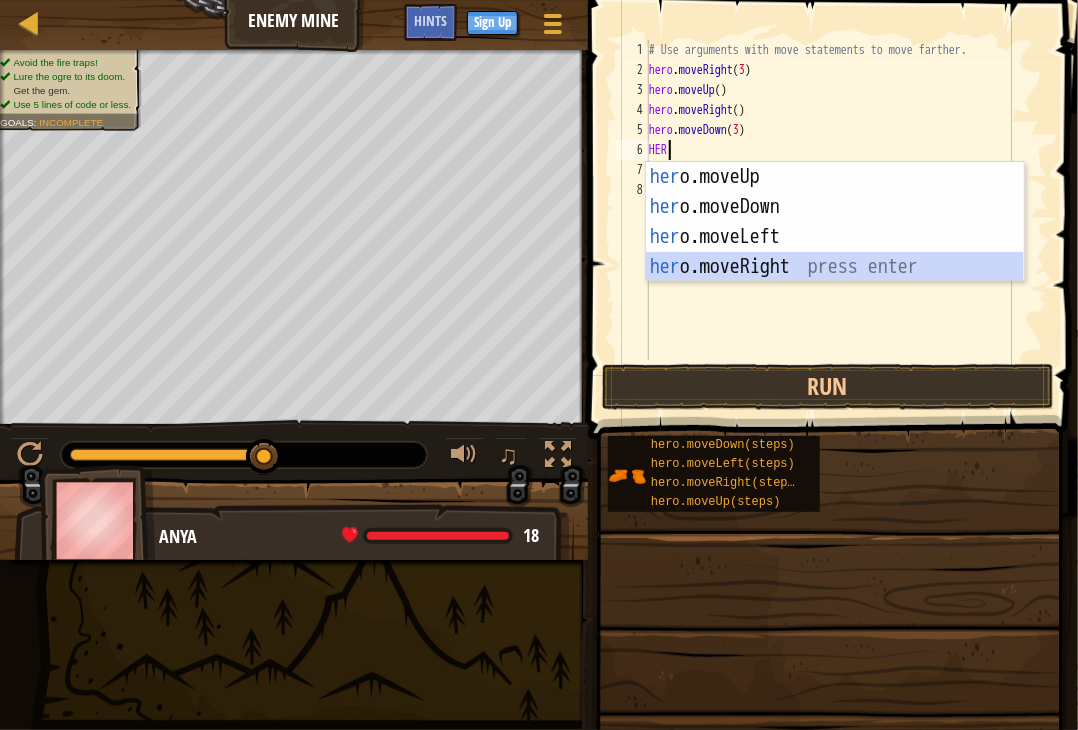 click on "her o.moveUp press enter her o.moveDown press enter her o.moveLeft press enter her o.moveRight press enter" at bounding box center [835, 252] 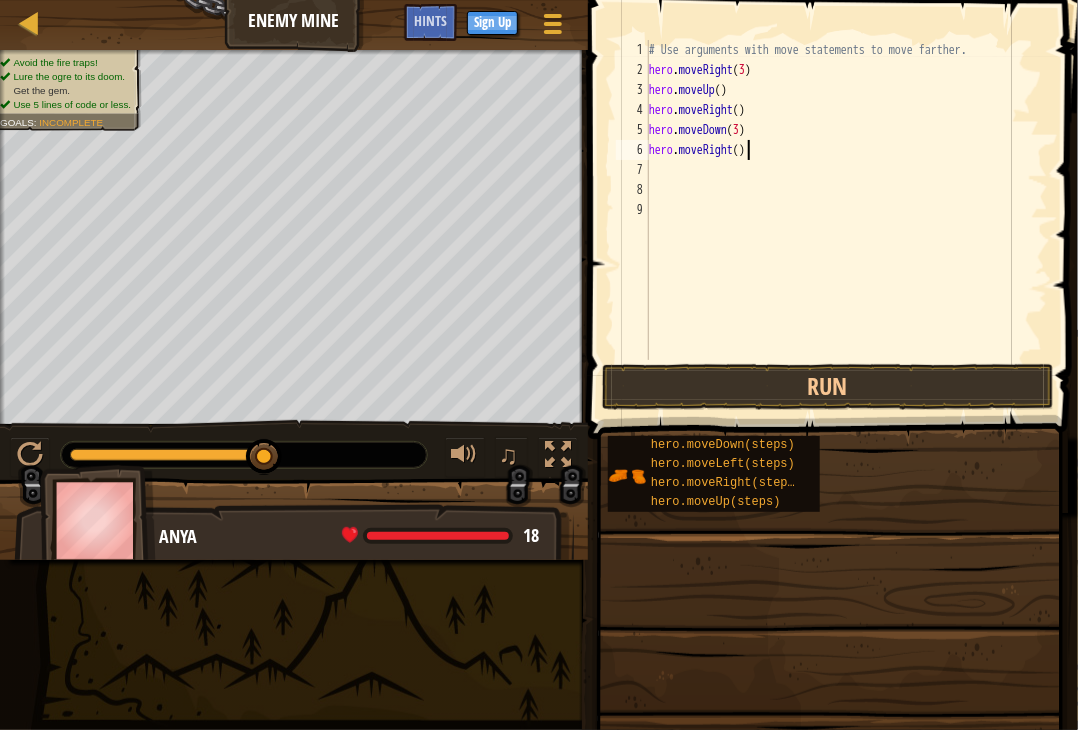click on "# Use arguments with move statements to move farther. hero . moveRight ( 3 ) hero . moveUp ( ) hero . moveRight ( ) hero . moveDown ( 3 ) hero . moveRight ( )" at bounding box center (846, 220) 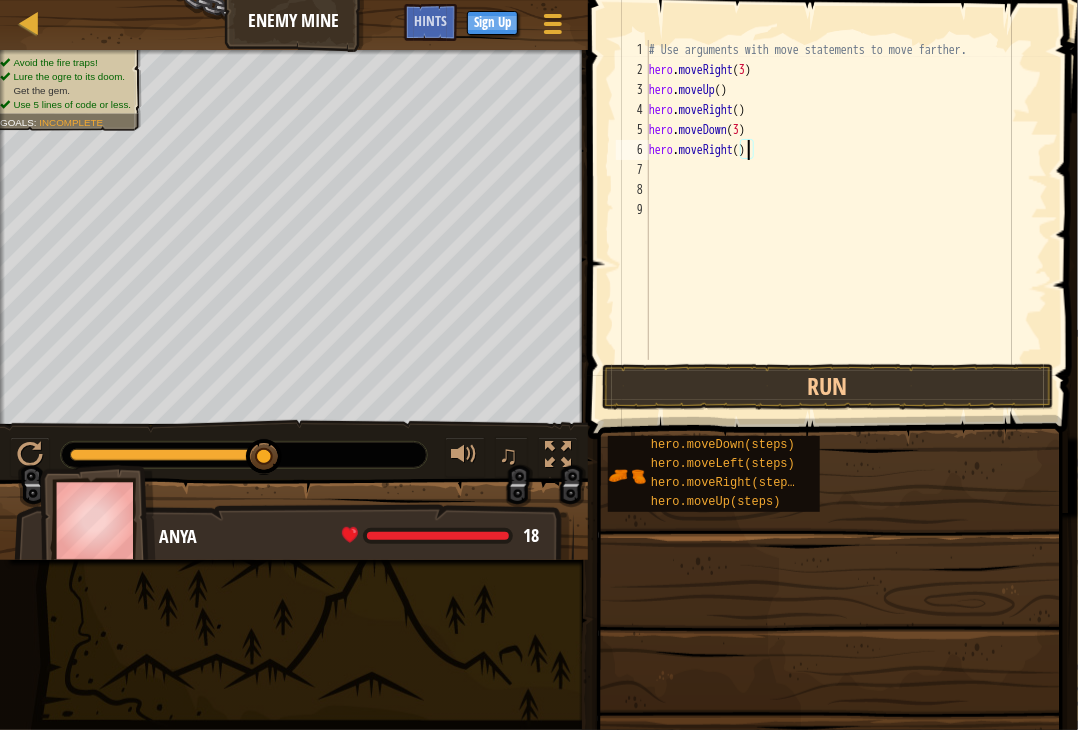 scroll, scrollTop: 9, scrollLeft: 8, axis: both 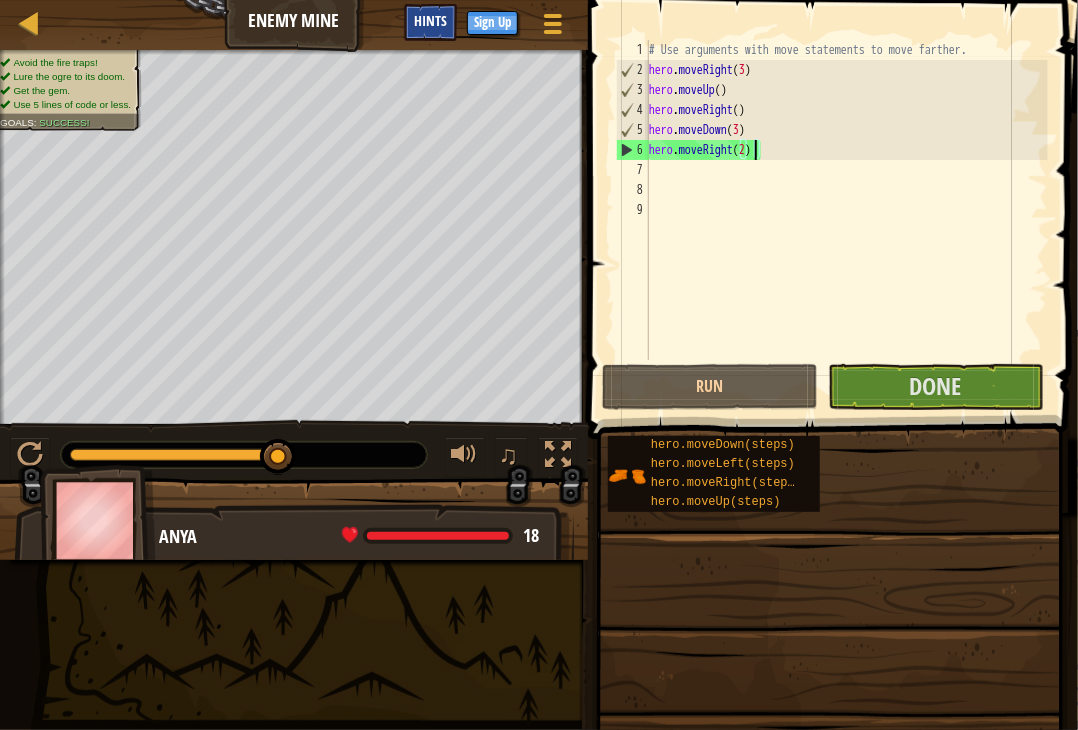 type on "hero.moveRight(2)" 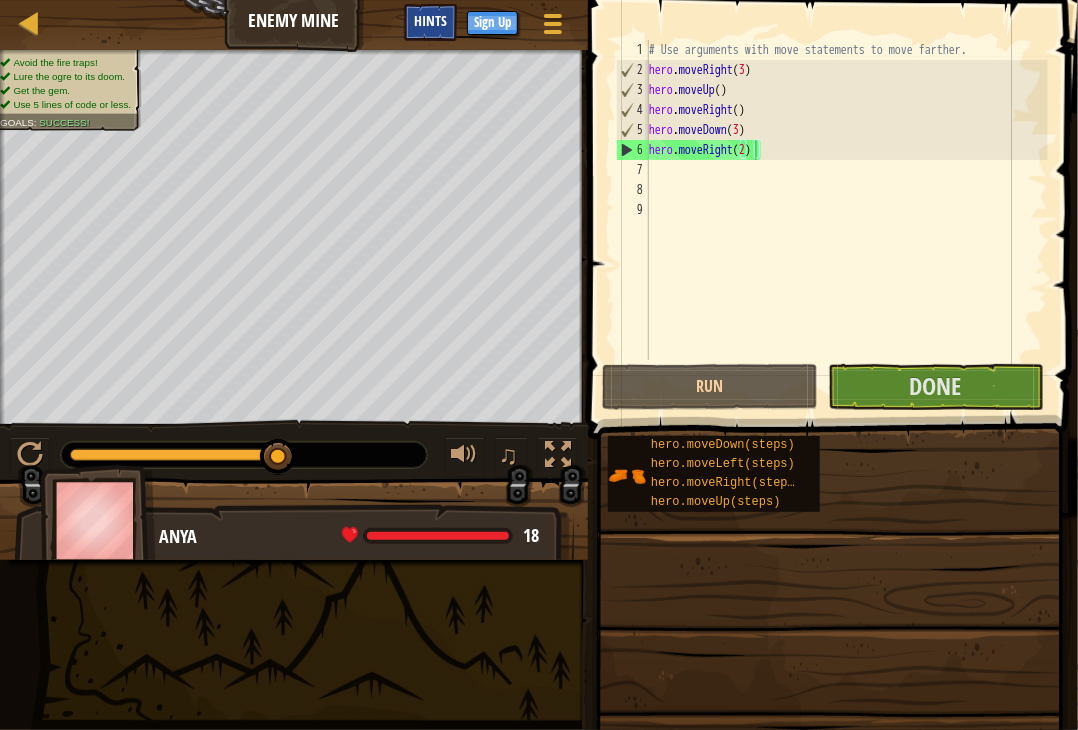 click on "Hints" at bounding box center (430, 20) 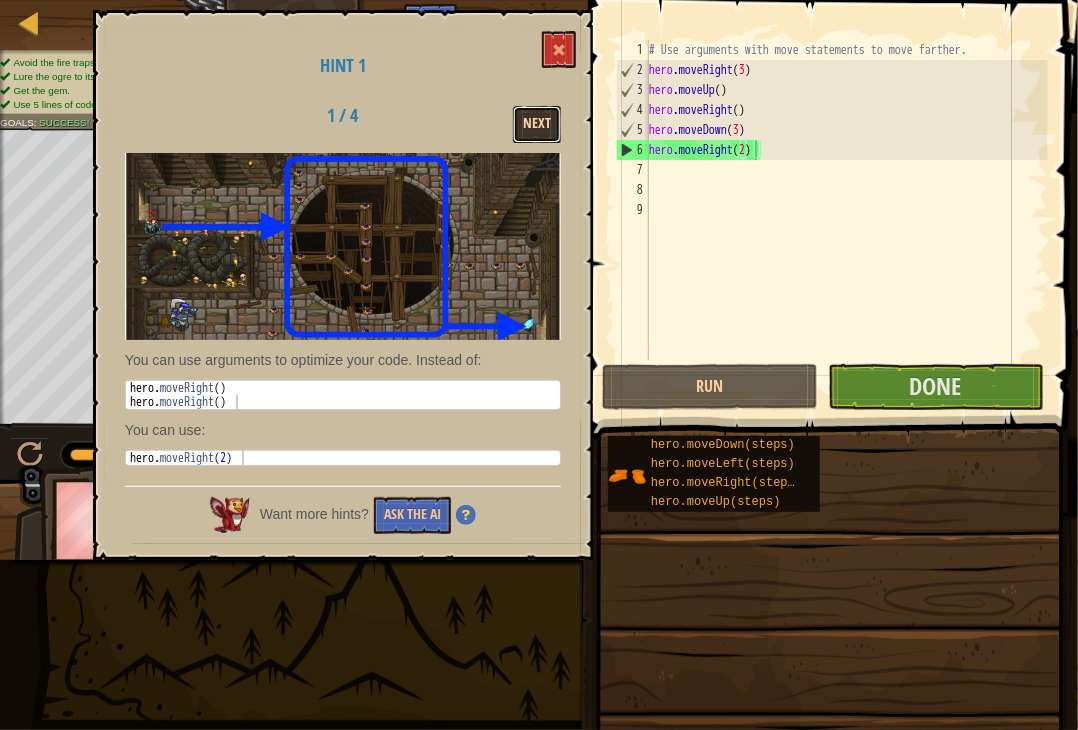 click on "Next" at bounding box center (537, 124) 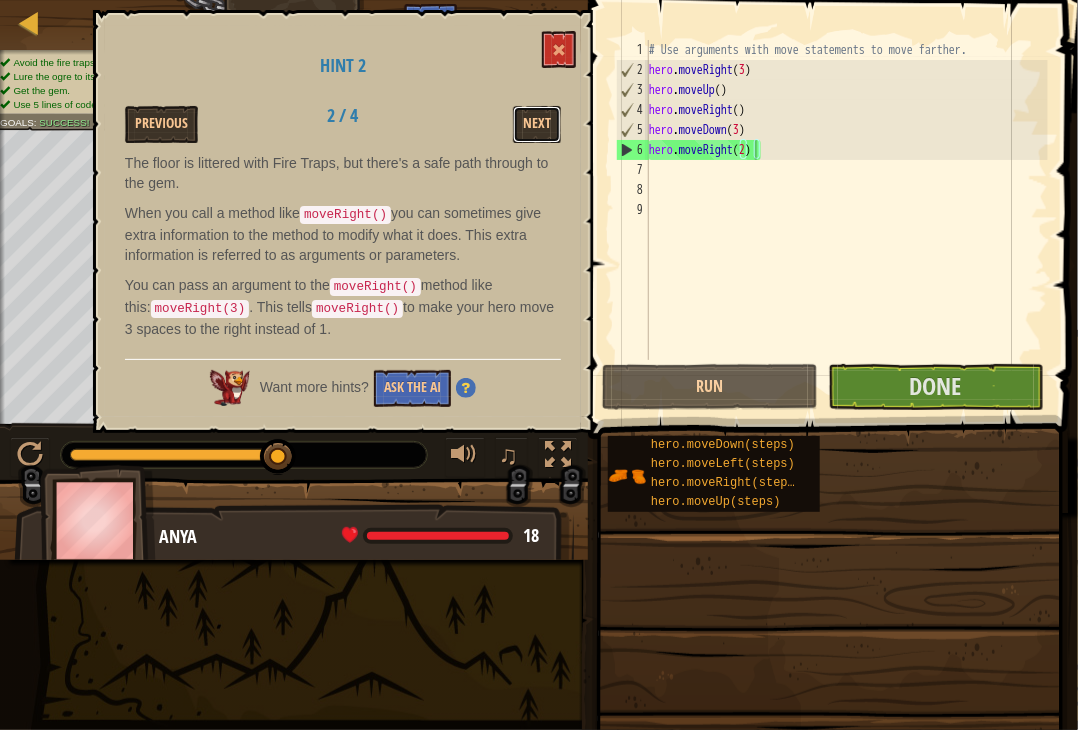 click on "Next" at bounding box center (537, 124) 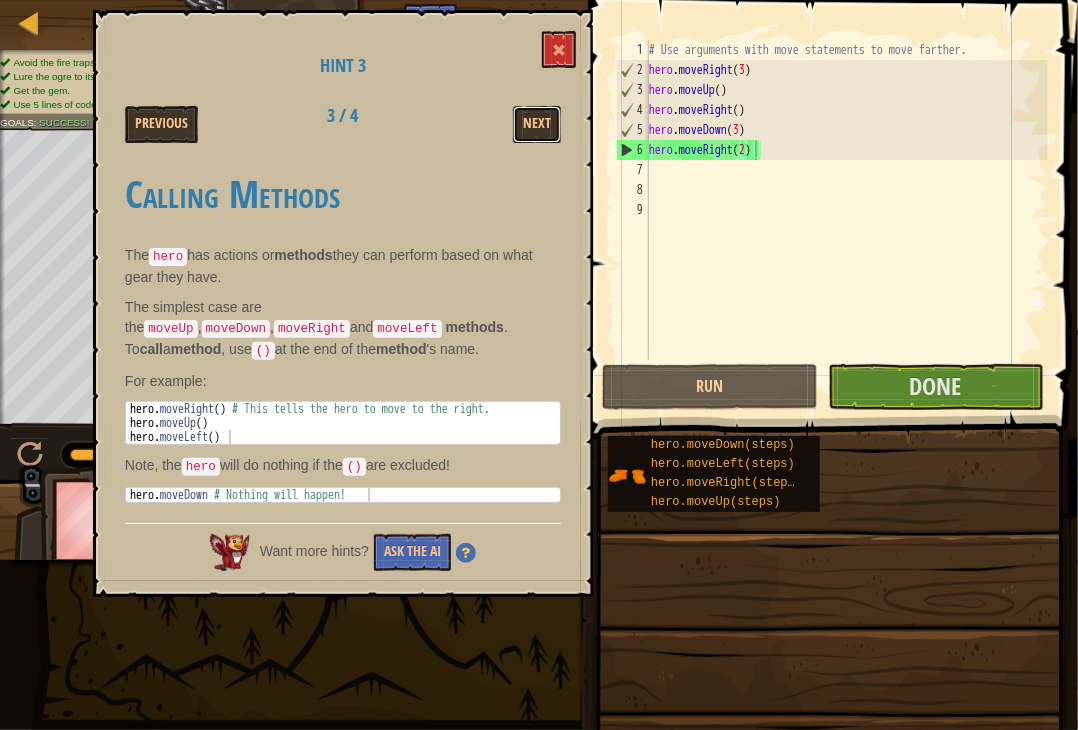 click on "Next" at bounding box center [537, 124] 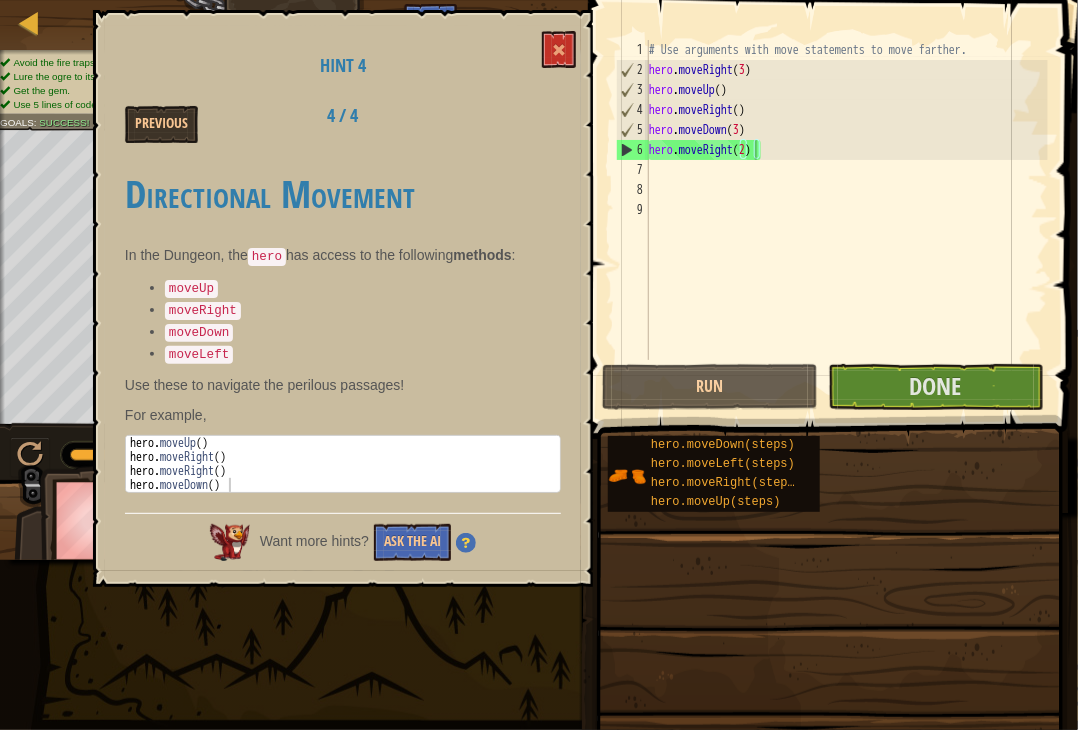 click on "Previous 4 / 4" at bounding box center (343, 124) 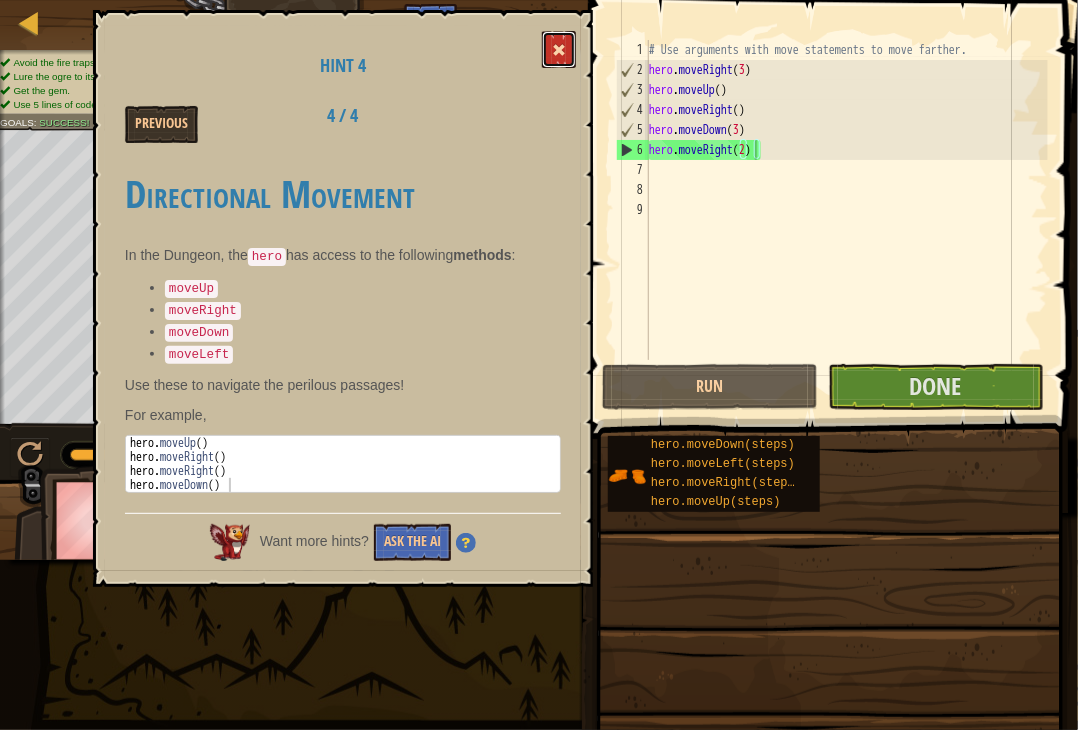 click at bounding box center [559, 50] 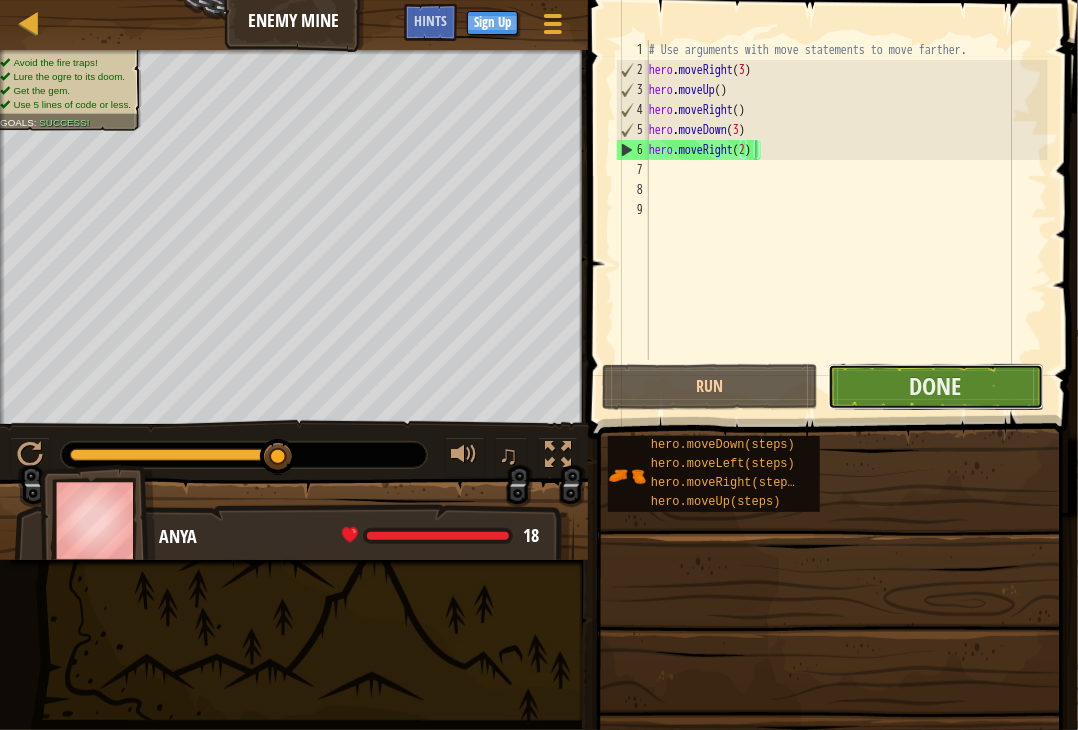 click on "Done" at bounding box center (936, 387) 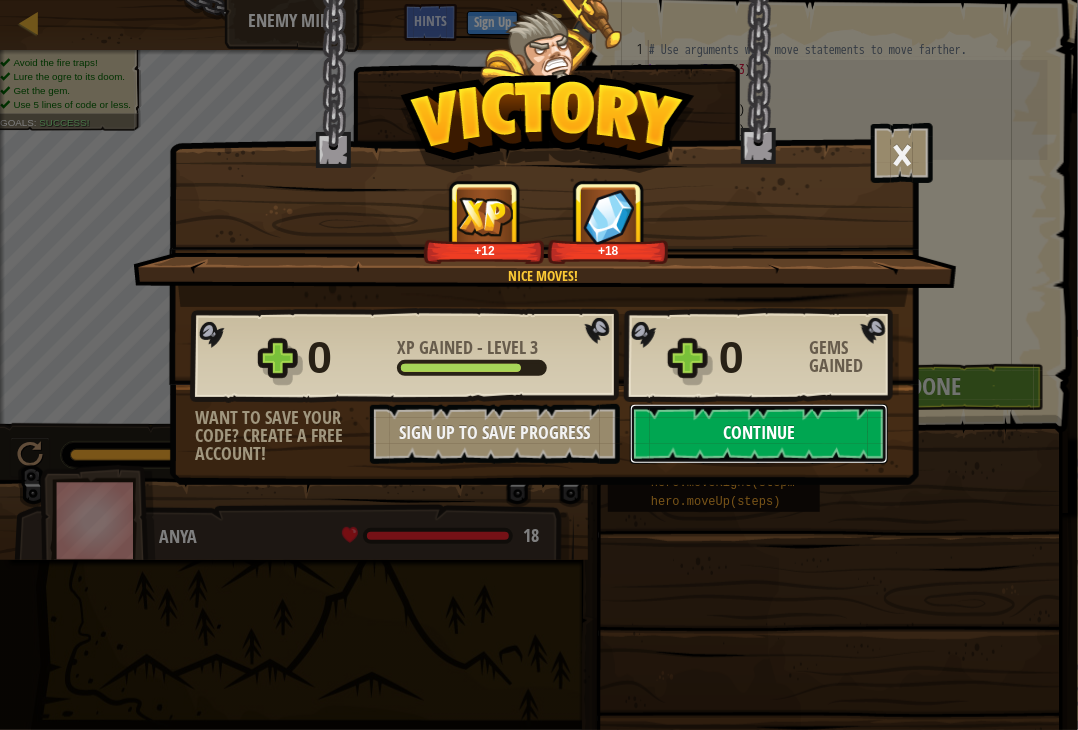click on "Continue" at bounding box center [759, 434] 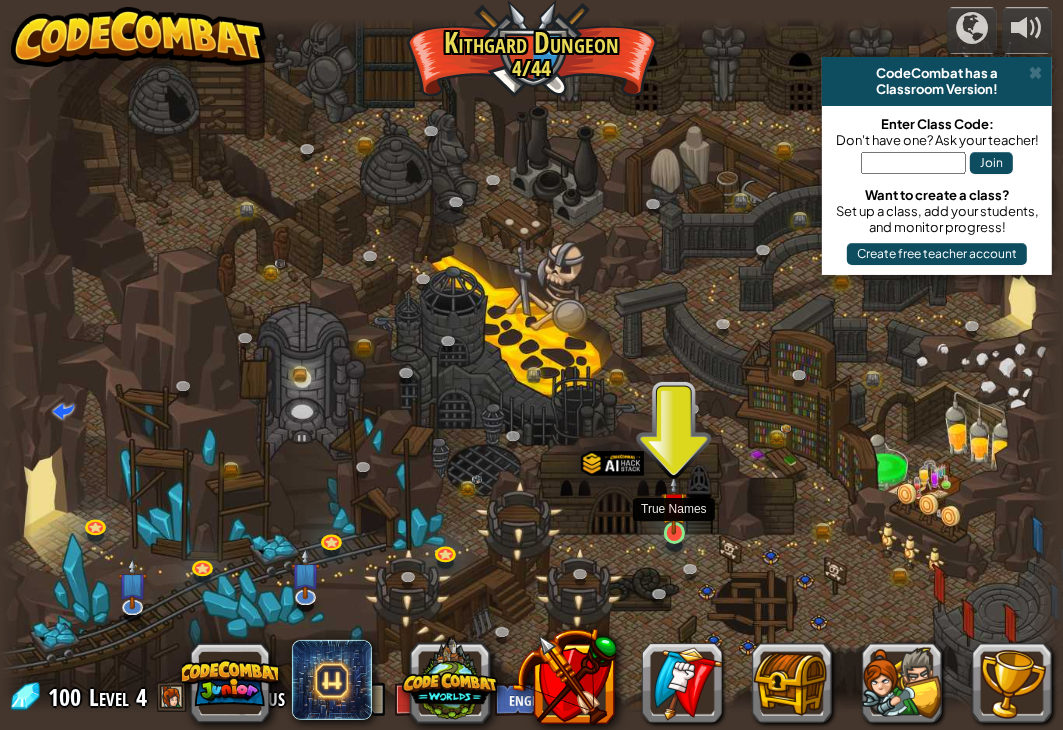 click at bounding box center (674, 504) 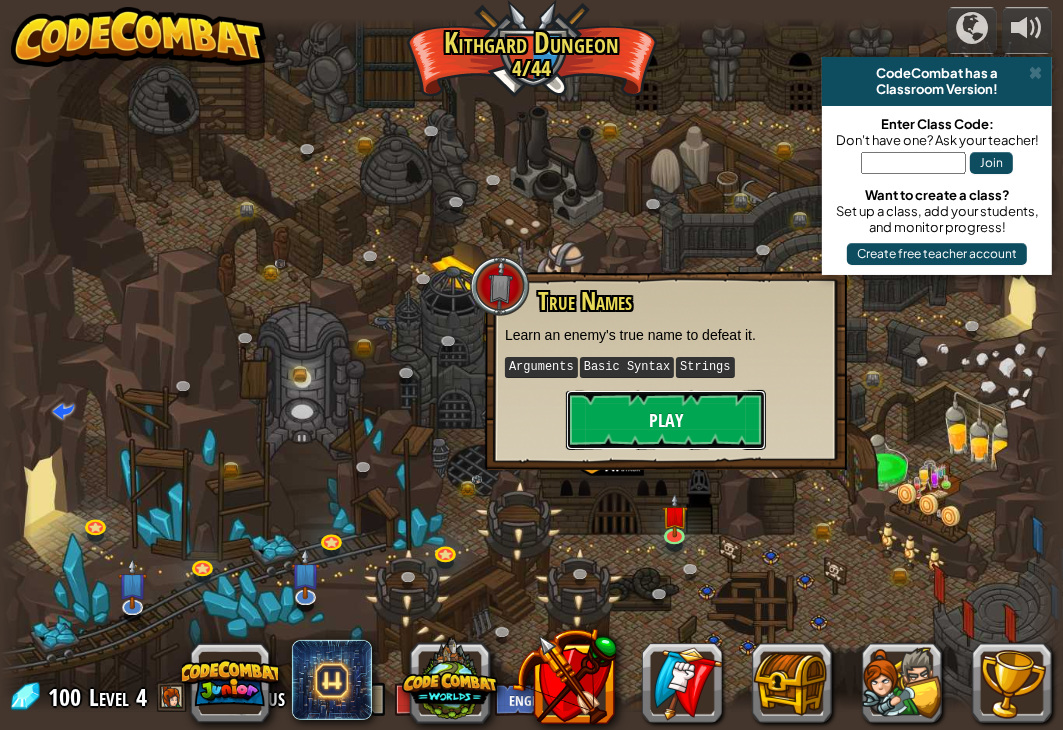 click on "Play" at bounding box center (666, 420) 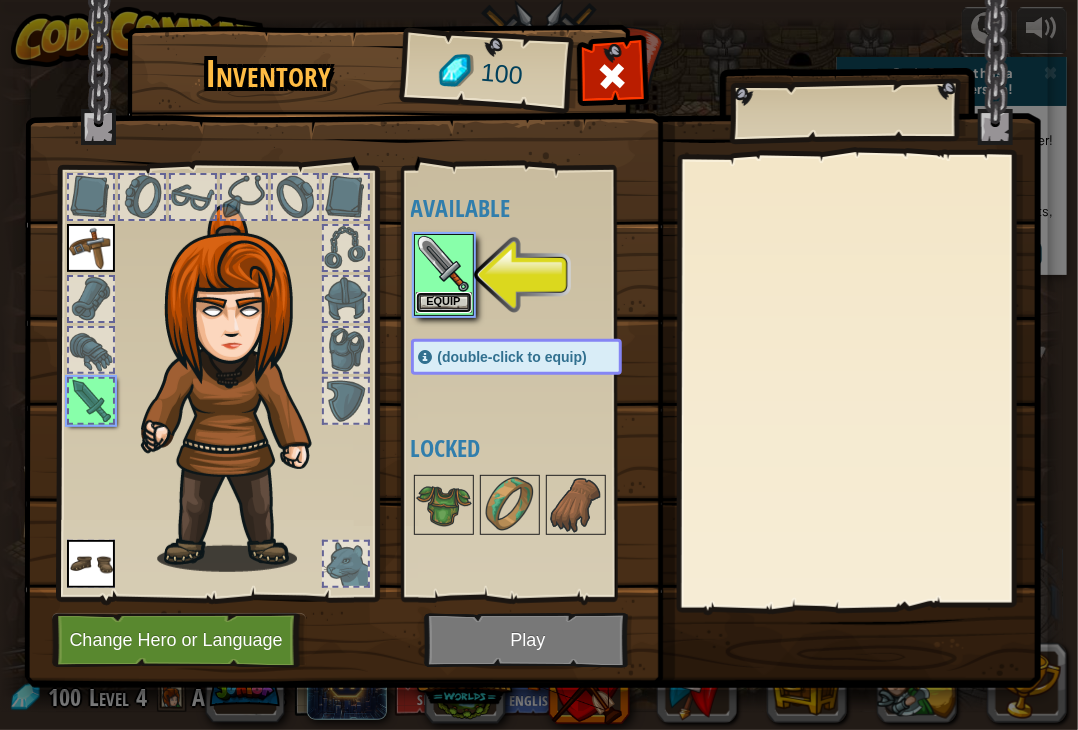 click on "Equip" at bounding box center (444, 302) 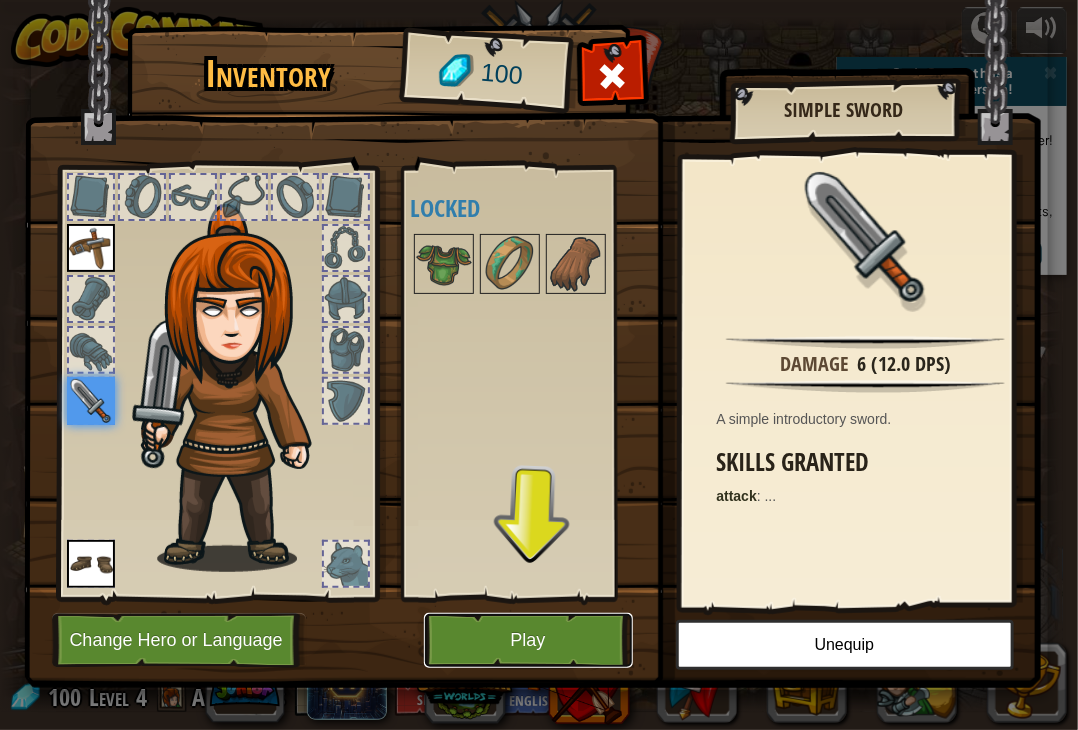 click on "Play" at bounding box center (528, 640) 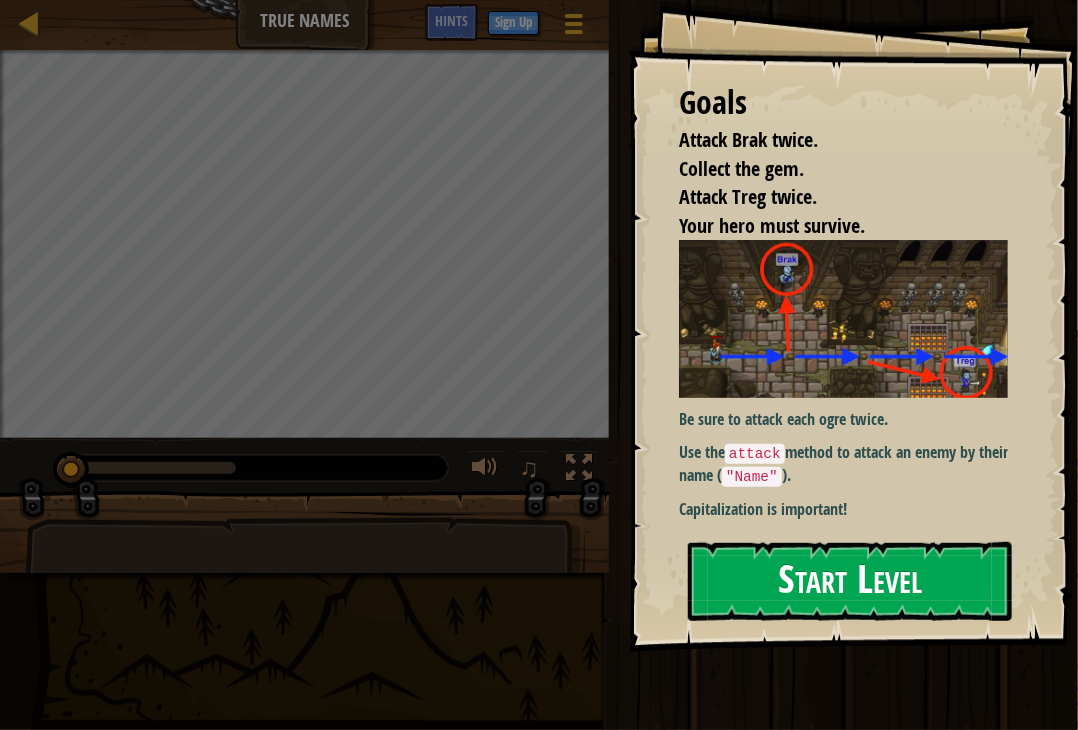 click on "Start Level" at bounding box center [850, 581] 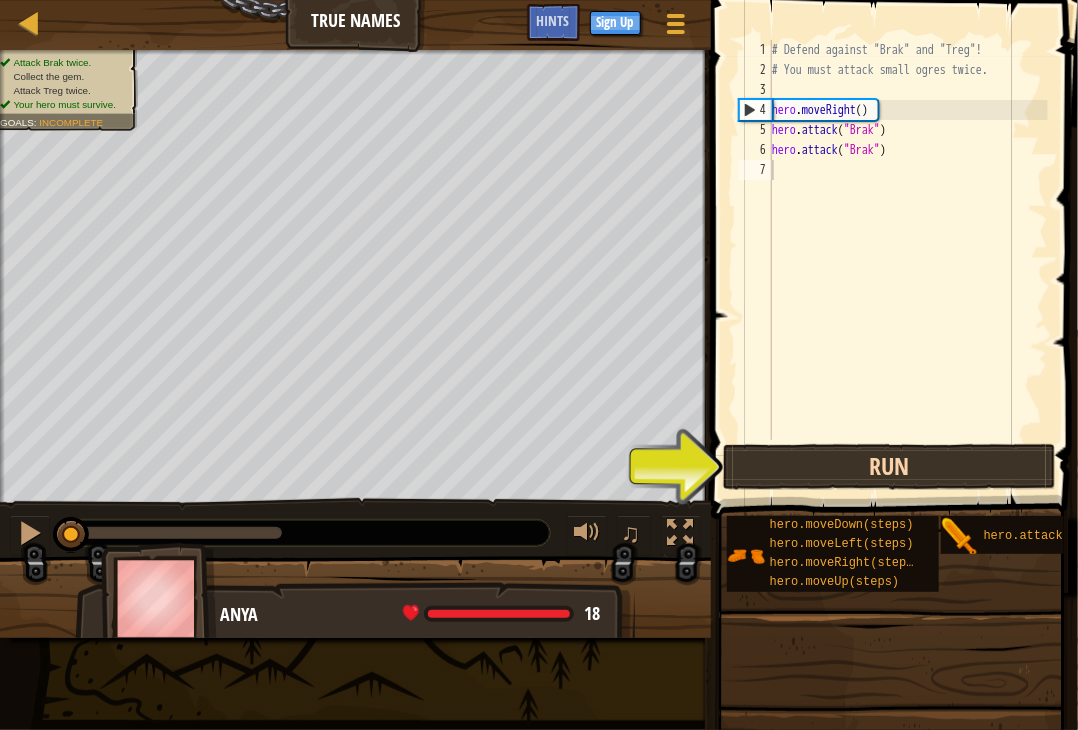 drag, startPoint x: 764, startPoint y: 569, endPoint x: 864, endPoint y: 456, distance: 150.894 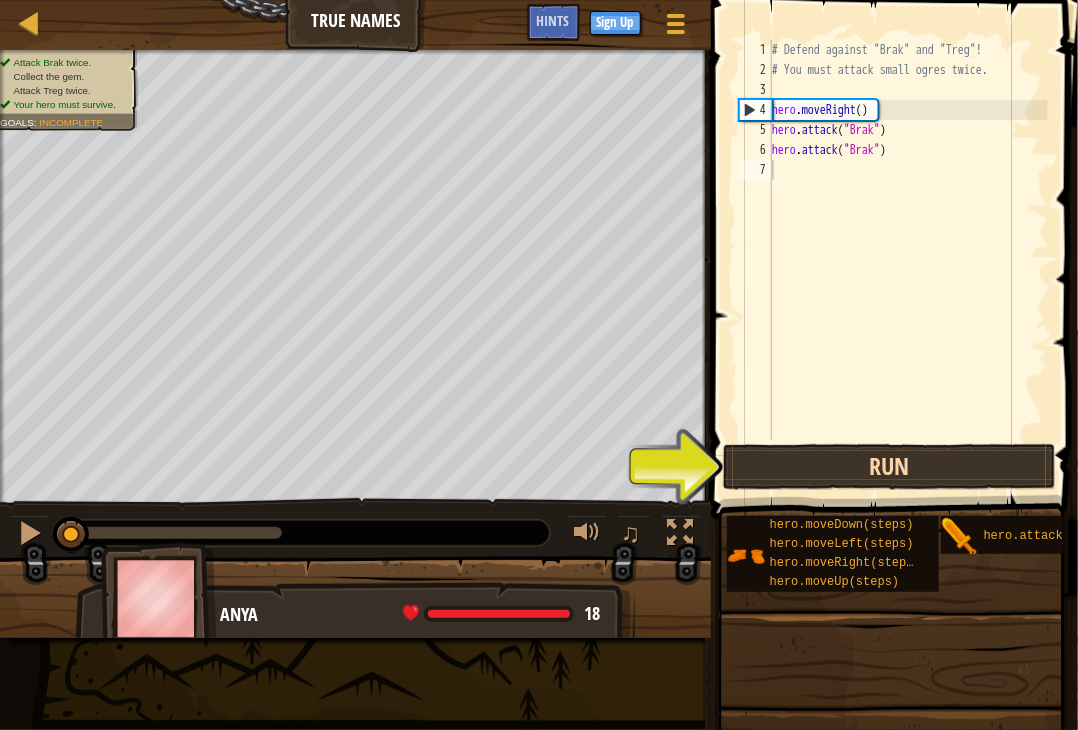 click on "Hints 1 2 3 4 5 6 7 # Defend against "Brak" and "Treg"! # You must attack small ogres twice. hero . moveRight ( ) hero . attack ( "Brak" ) hero . attack ( "Brak" )     הההההההההההההההההההההההההההההההההההההההההההההההההההההההההההההההההההההההההההההההההההההההההההההההההההההההההההההההההההההההההההההההההההההההההההההההההההההההההההההההההההההההההההההההההההההההההההההההההההההההההההההההההההההההההההההההההההההההההההההההההההההההההההההההה XXXXXXXXXXXXXXXXXXXXXXXXXXXXXXXXXXXXXXXXXXXXXXXXXXXXXXXXXXXXXXXXXXXXXXXXXXXXXXXXXXXXXXXXXXXXXXXXXXXXXXXXXXXXXXXXXXXXXXXXXXXXXXXXXXXXXXXXXXXXXXXXXXXXXXXXXXXXXXXXXXXXXXXXXXXXXXXXXXXXXXXXXXXXXXXXXXXXXXXXXXXXXXXXXXXXXXXXXXXXXXXXXXXXXXXXXXXXXXXXXXXXXXXXXXXXXXXX Code Saved Programming language : Python Run Submit Done Statement   /  Call   /" at bounding box center [891, 360] 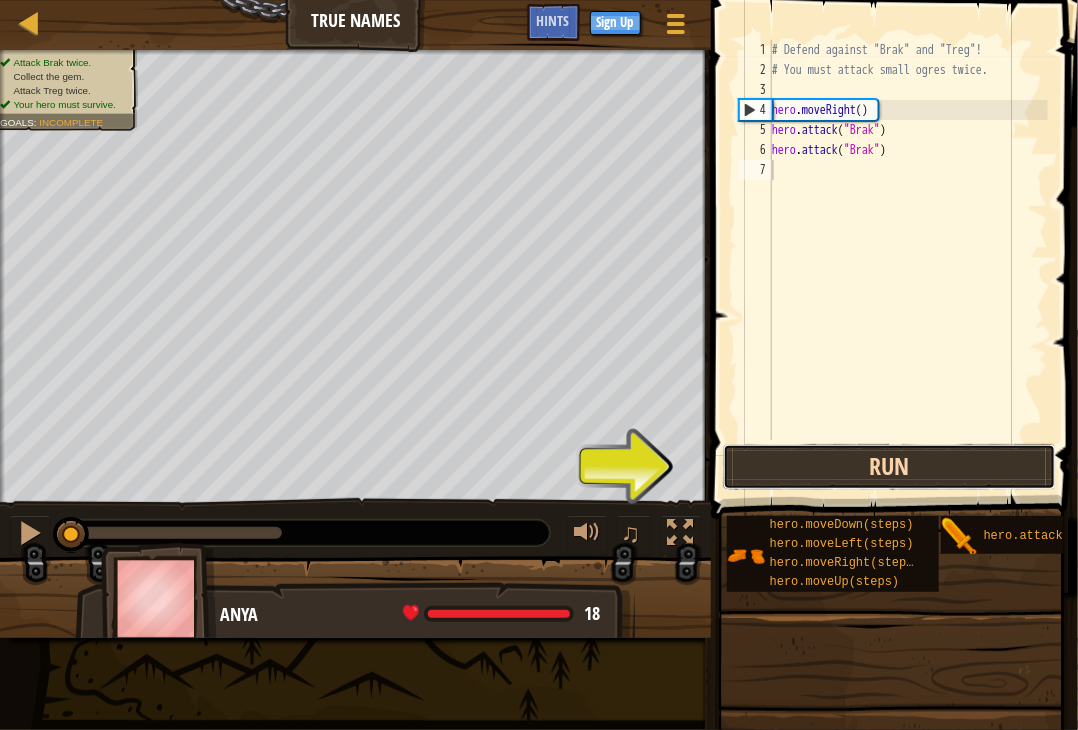 click on "Run" at bounding box center (889, 467) 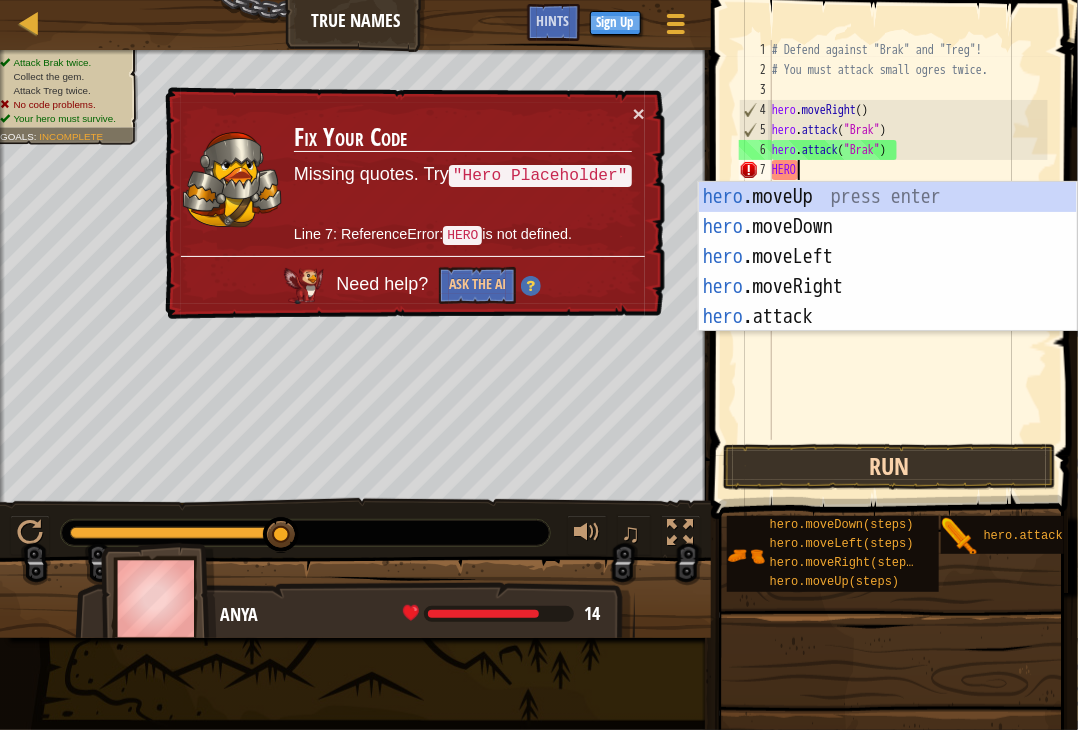 scroll, scrollTop: 9, scrollLeft: 0, axis: vertical 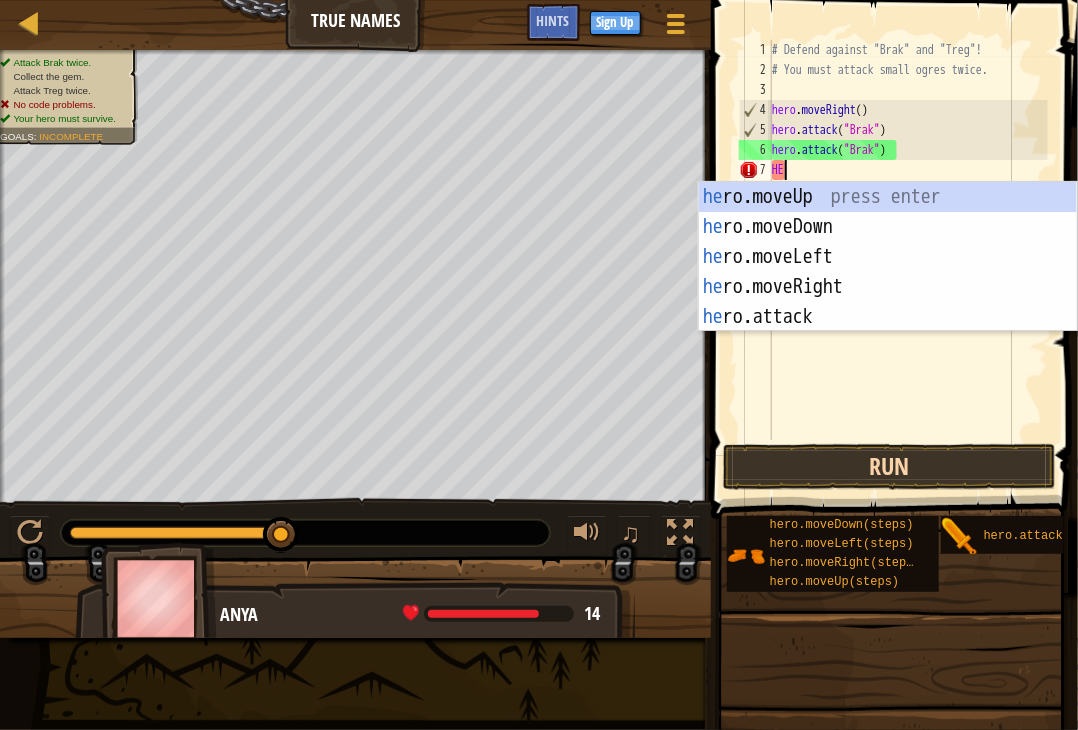 type on "H" 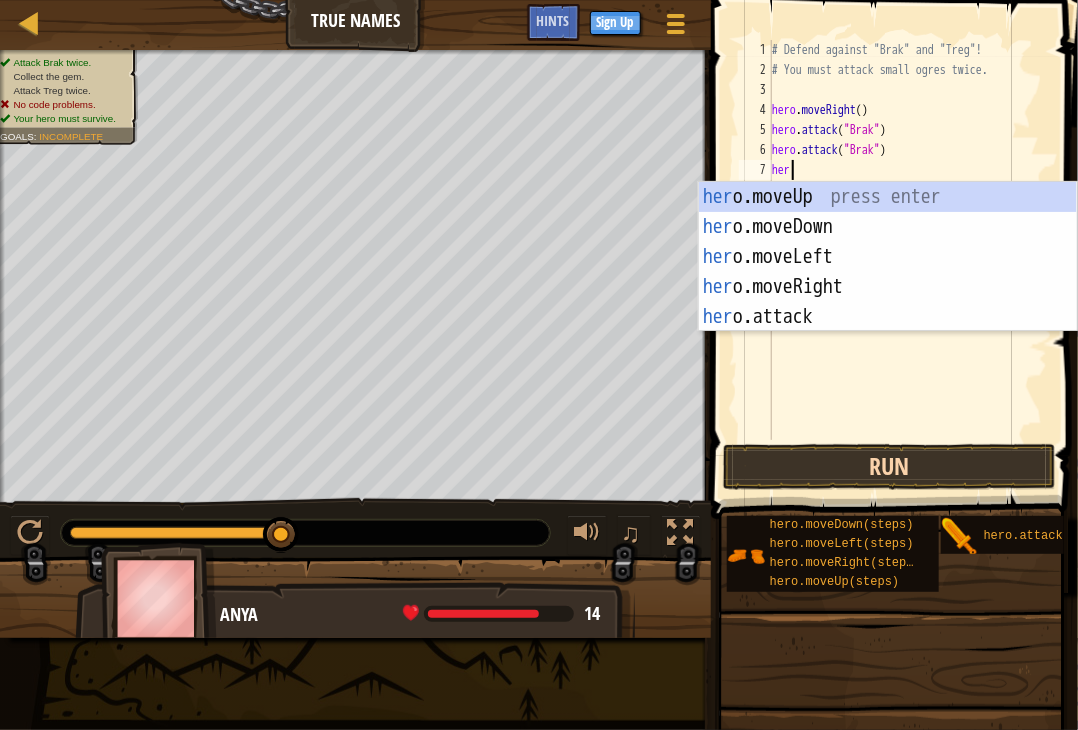 scroll, scrollTop: 9, scrollLeft: 0, axis: vertical 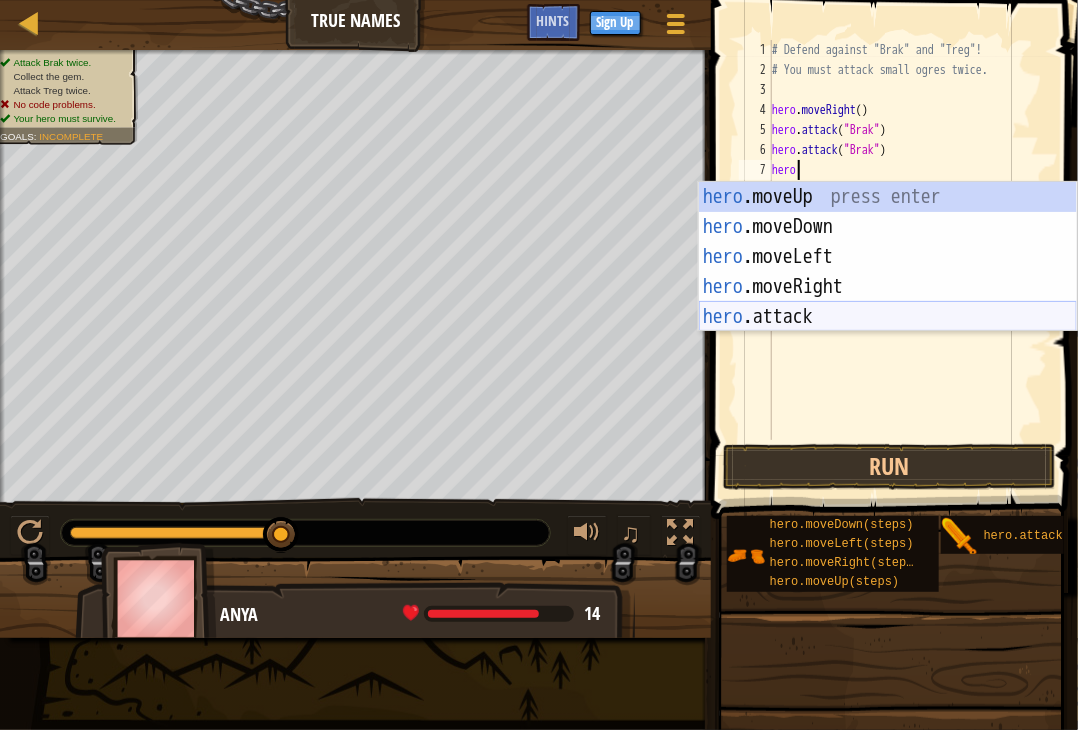 click on "hero .moveUp press enter hero .moveDown press enter hero .moveLeft press enter hero .moveRight press enter hero .attack press enter" at bounding box center [888, 287] 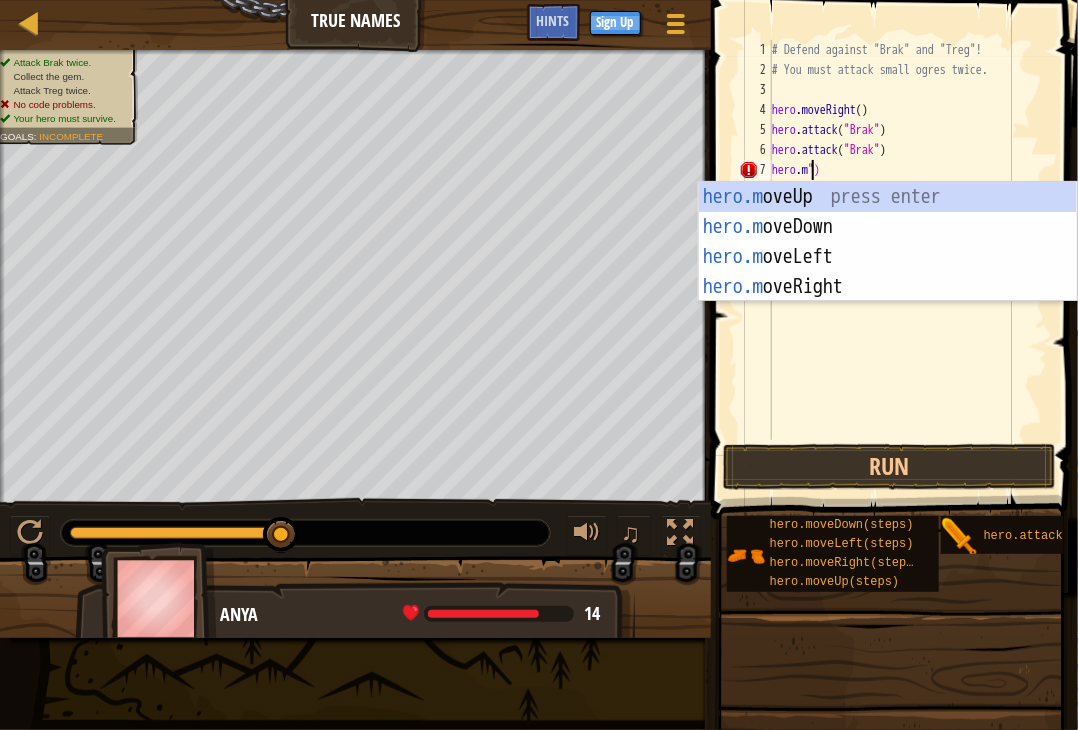 scroll, scrollTop: 9, scrollLeft: 3, axis: both 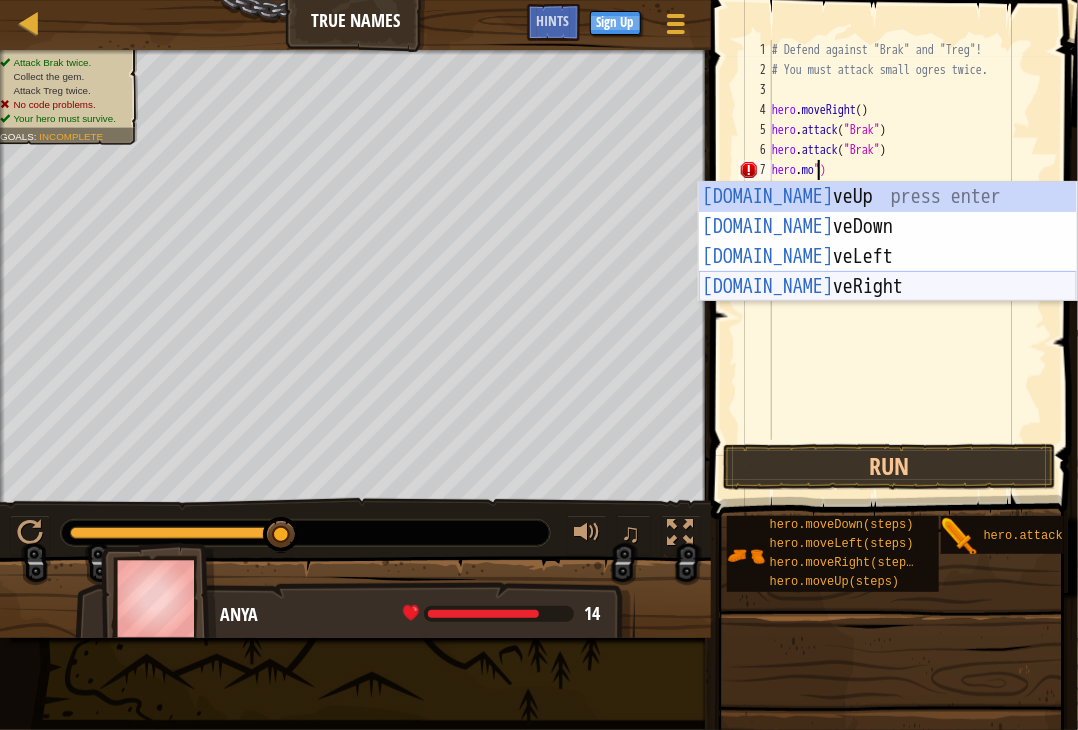 click on "[DOMAIN_NAME] veUp press enter [DOMAIN_NAME] veDown press enter [DOMAIN_NAME] veLeft press enter [DOMAIN_NAME] veRight press enter" at bounding box center [888, 272] 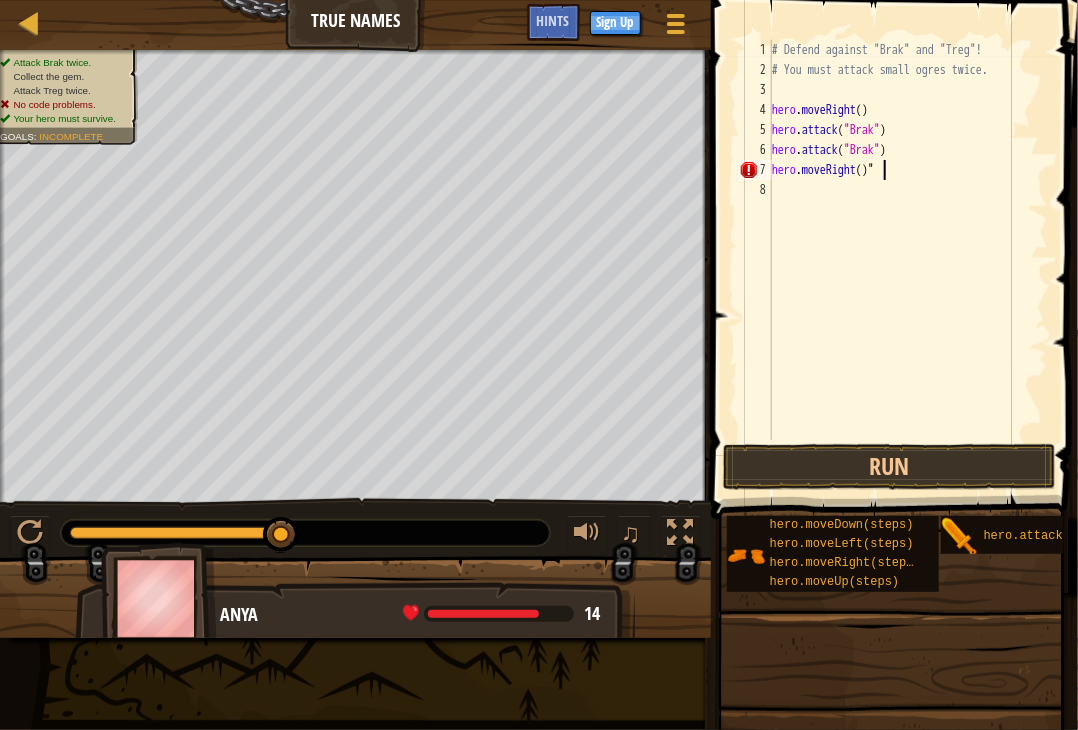 type on "hero.moveRight()" 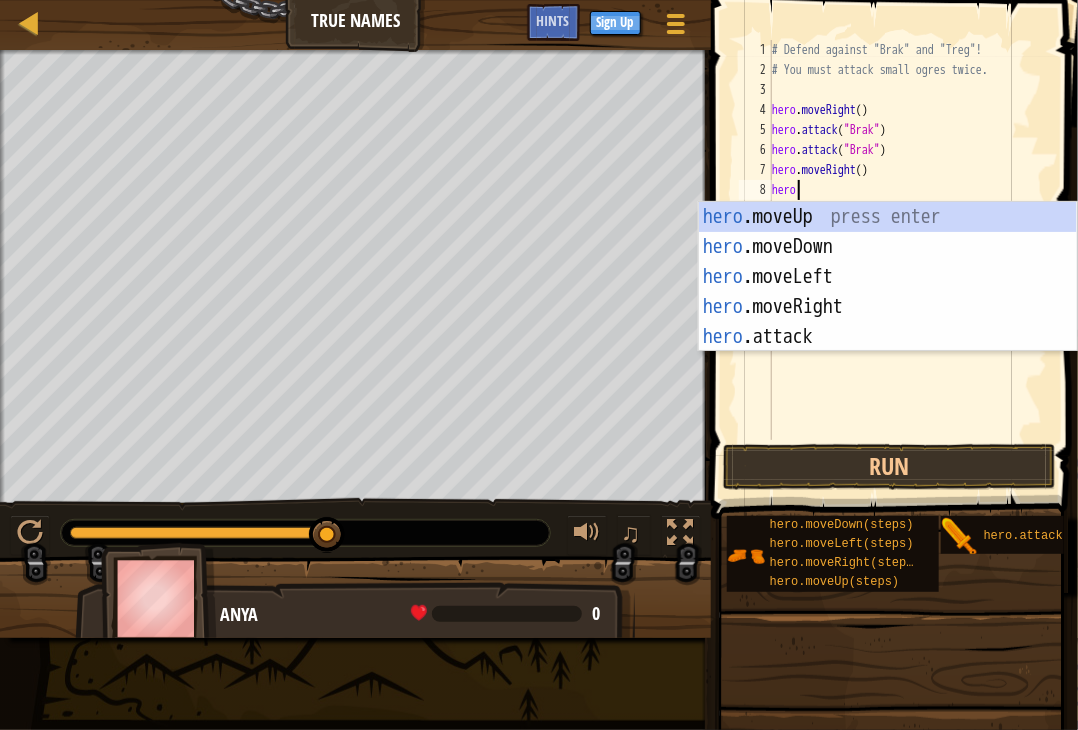 scroll, scrollTop: 9, scrollLeft: 1, axis: both 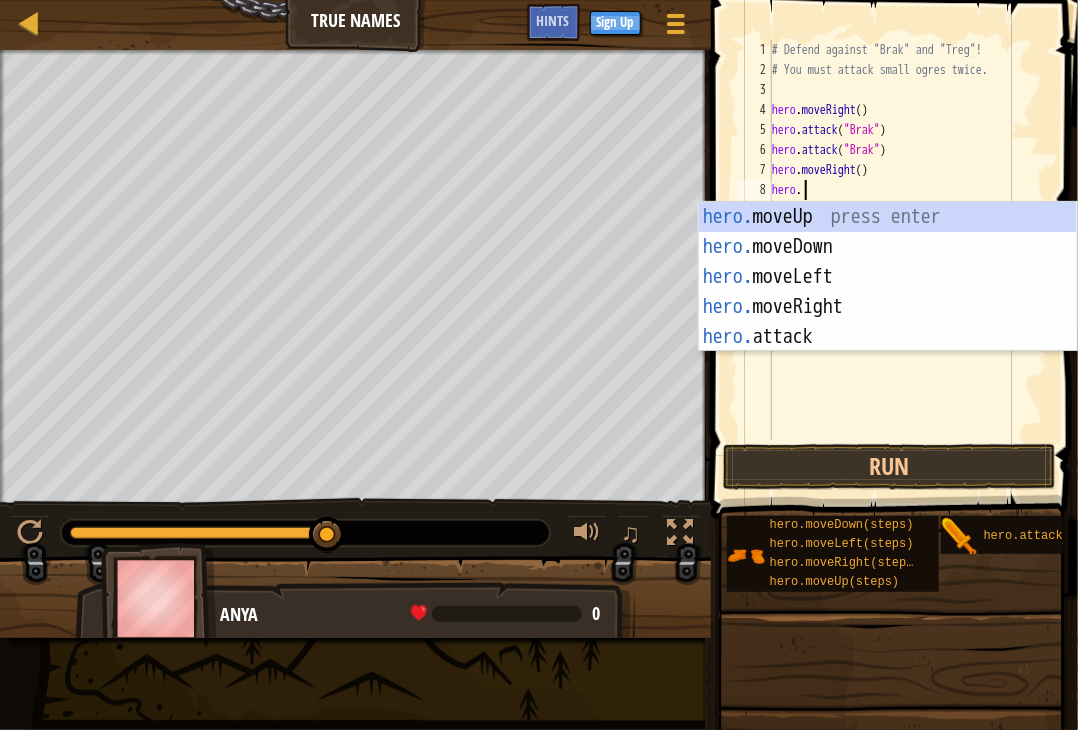 type on "hero.a" 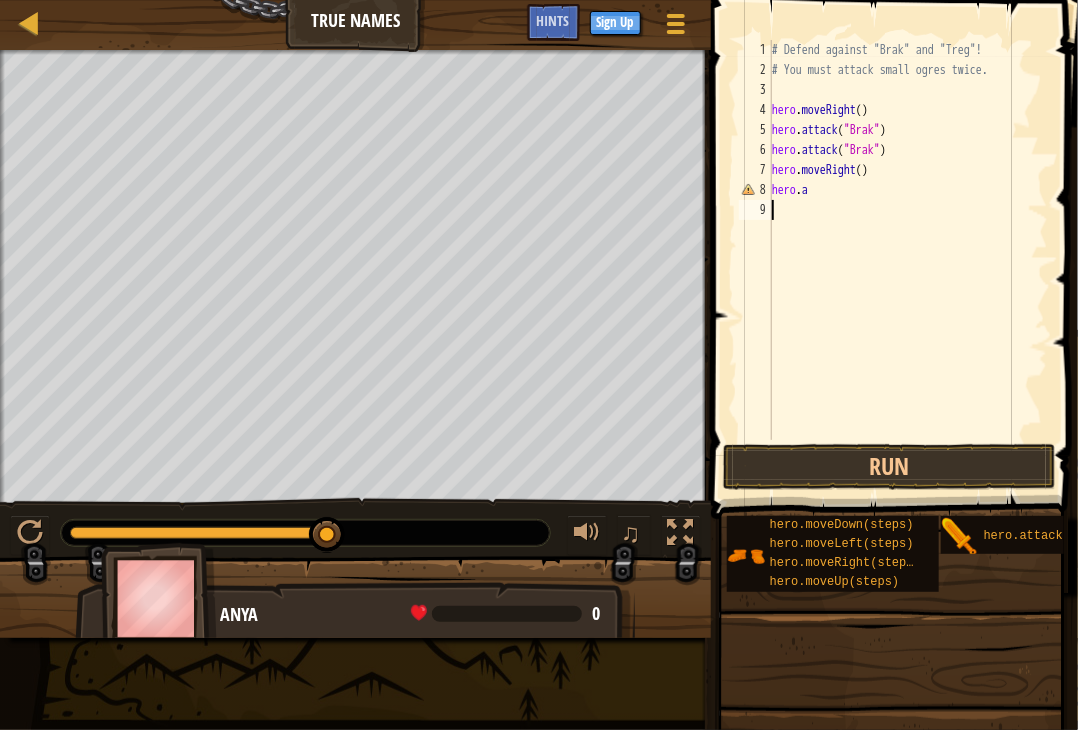 click on "# Defend against "Brak" and "Treg"! # You must attack small ogres twice. hero . moveRight ( ) hero . attack ( "Brak" ) hero . attack ( "Brak" ) hero . moveRight ( ) hero . a" at bounding box center (908, 260) 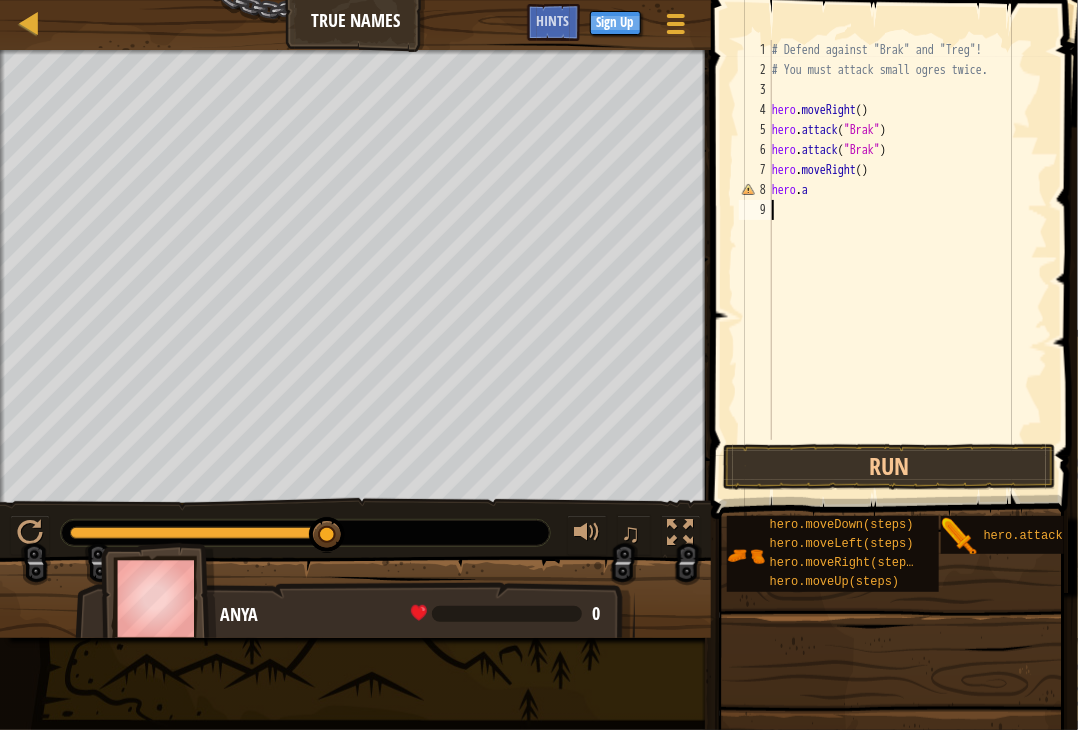 scroll, scrollTop: 9, scrollLeft: 0, axis: vertical 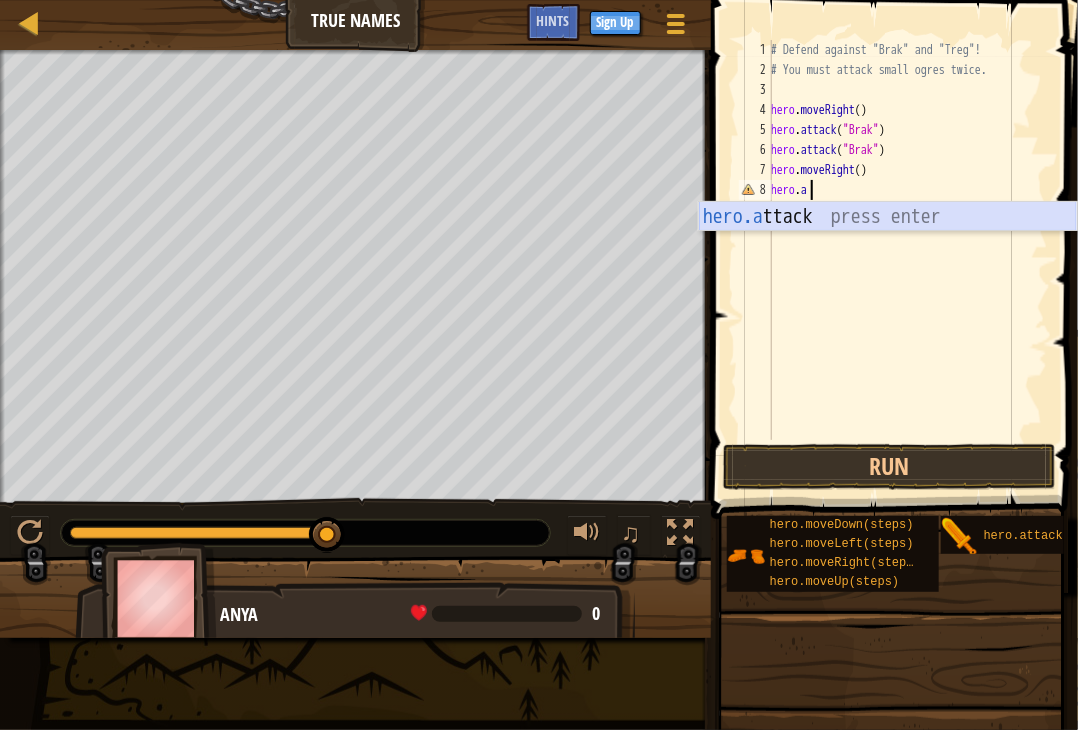 click on "hero.a ttack press enter" at bounding box center (888, 247) 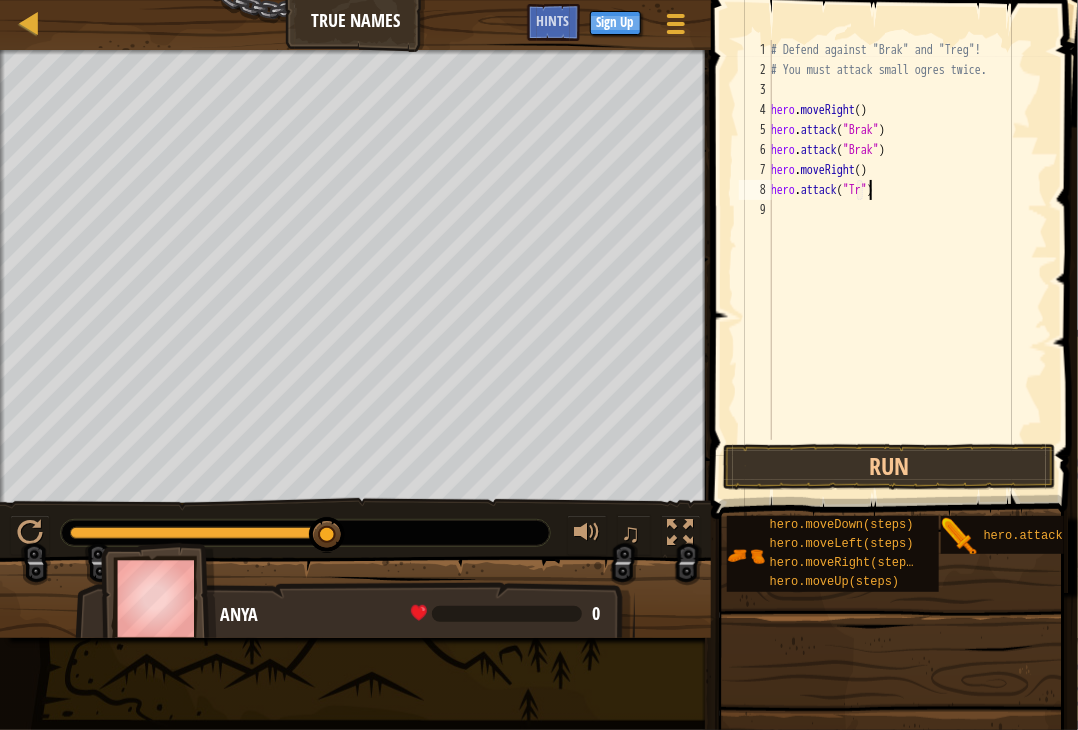 scroll, scrollTop: 9, scrollLeft: 8, axis: both 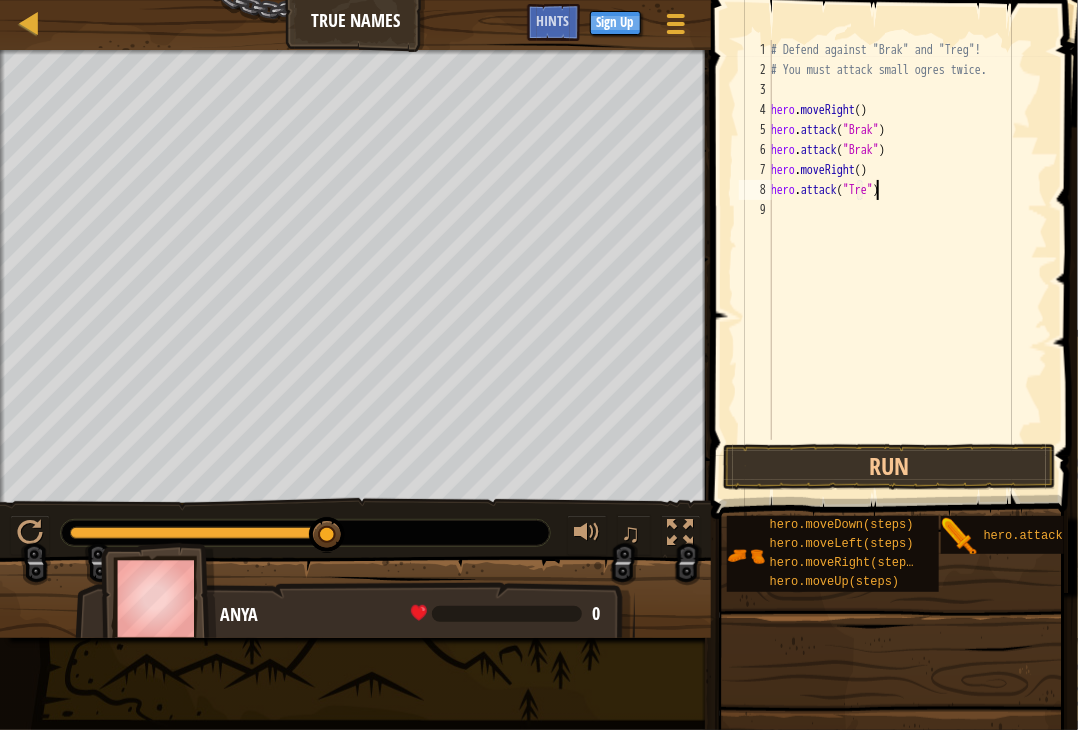 type on "hero.attack("Treg")" 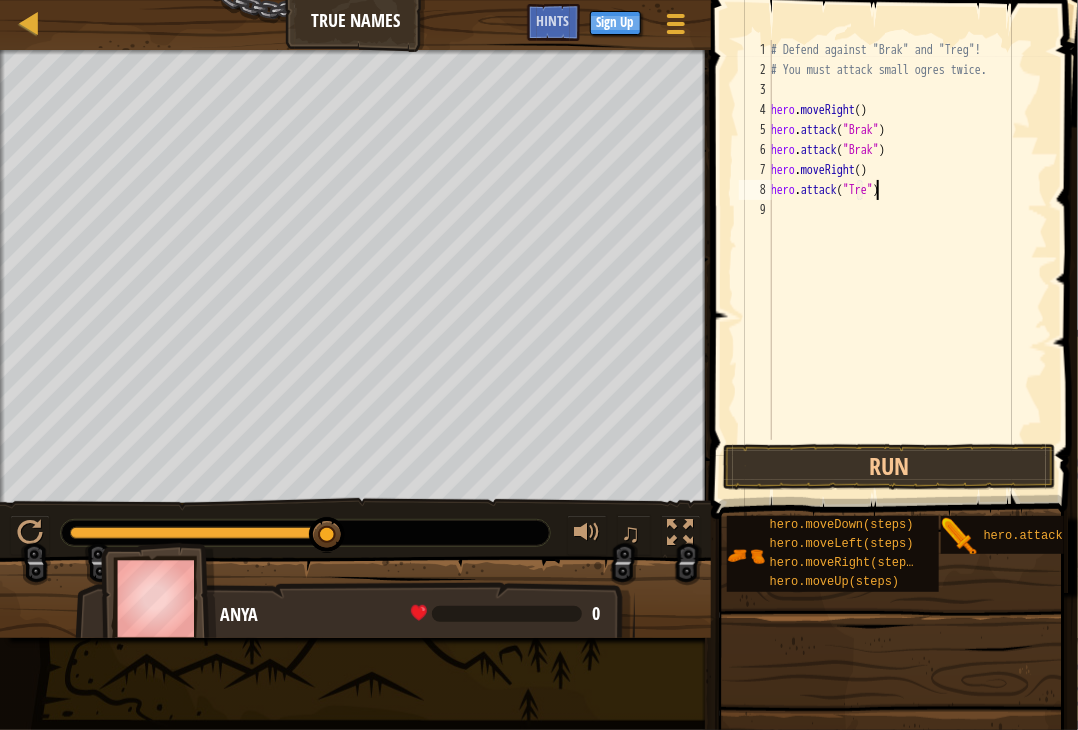 scroll, scrollTop: 9, scrollLeft: 8, axis: both 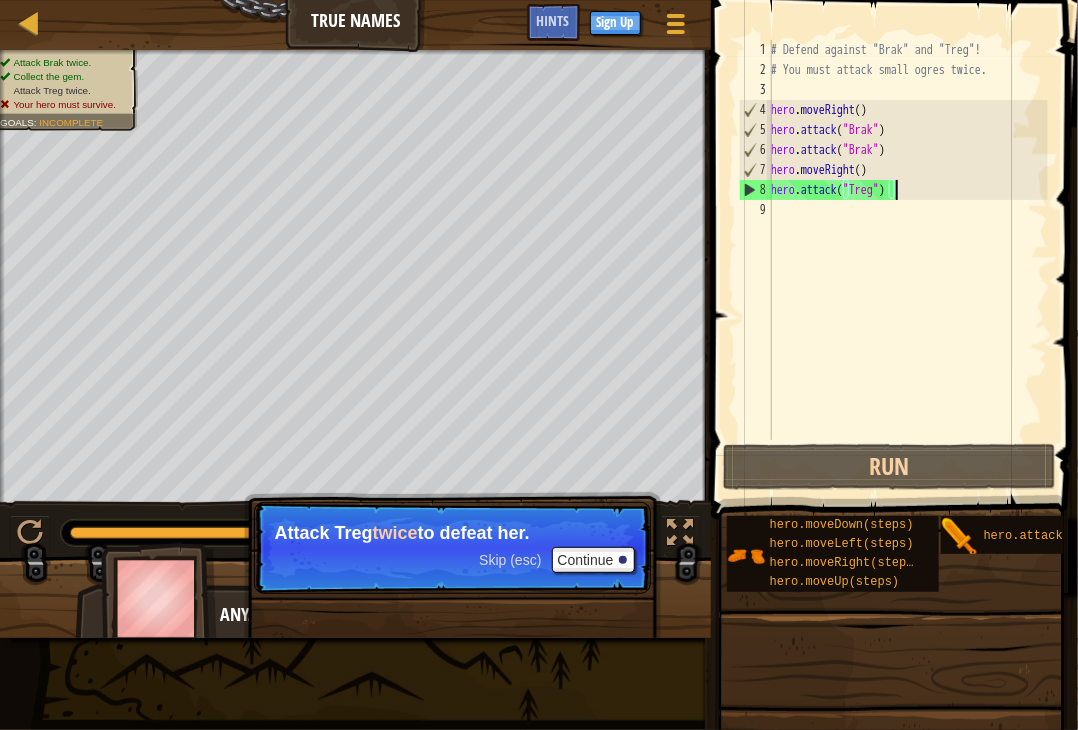 click on "# Defend against "Brak" and "Treg"! # You must attack small ogres twice. hero . moveRight ( ) hero . attack ( "Brak" ) hero . attack ( "Brak" ) hero . moveRight ( ) hero . attack ( "Treg" )" at bounding box center (907, 260) 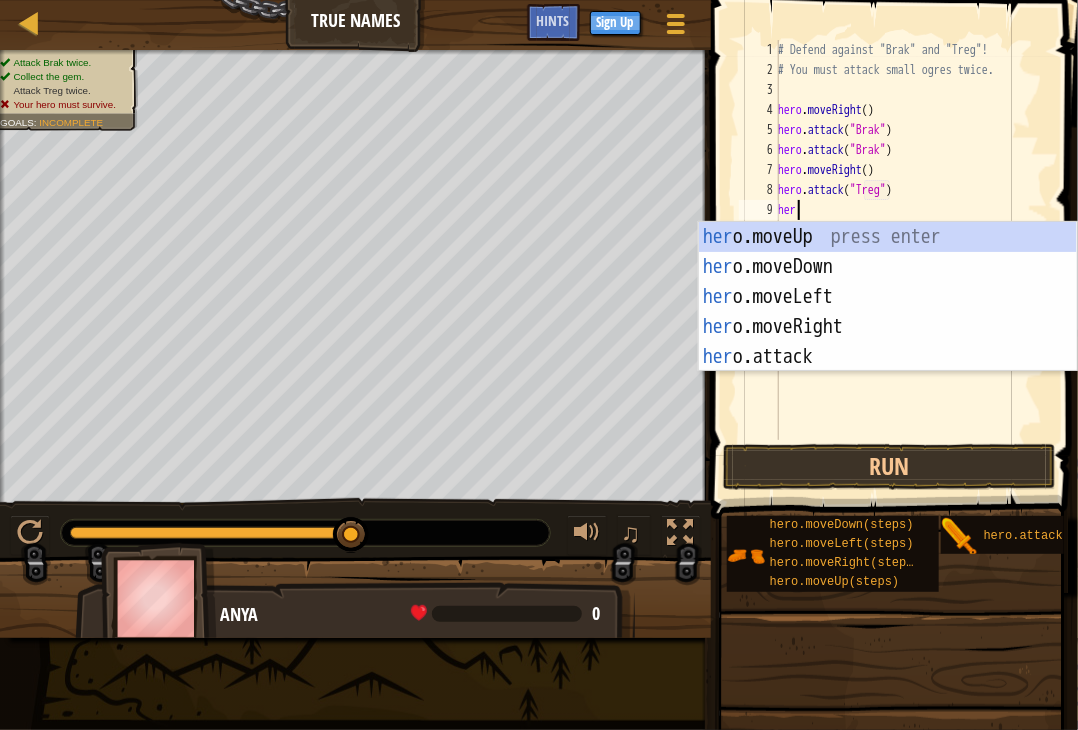 scroll, scrollTop: 9, scrollLeft: 0, axis: vertical 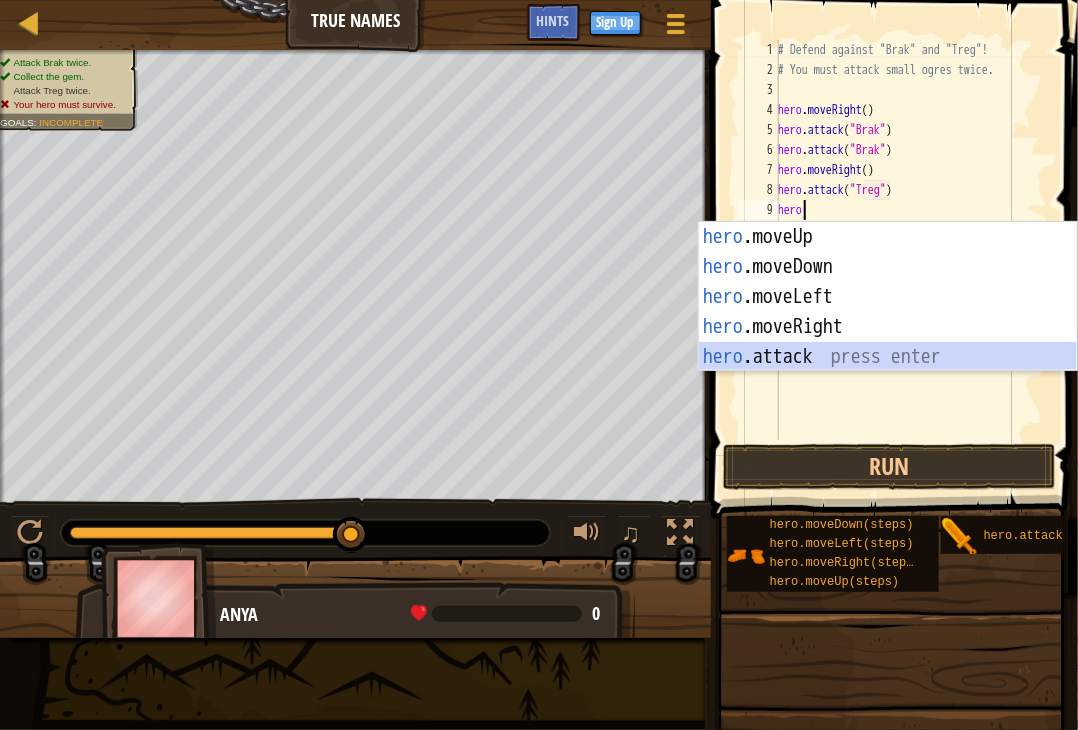 click on "hero .moveUp press enter hero .moveDown press enter hero .moveLeft press enter hero .moveRight press enter hero .attack press enter" at bounding box center [888, 327] 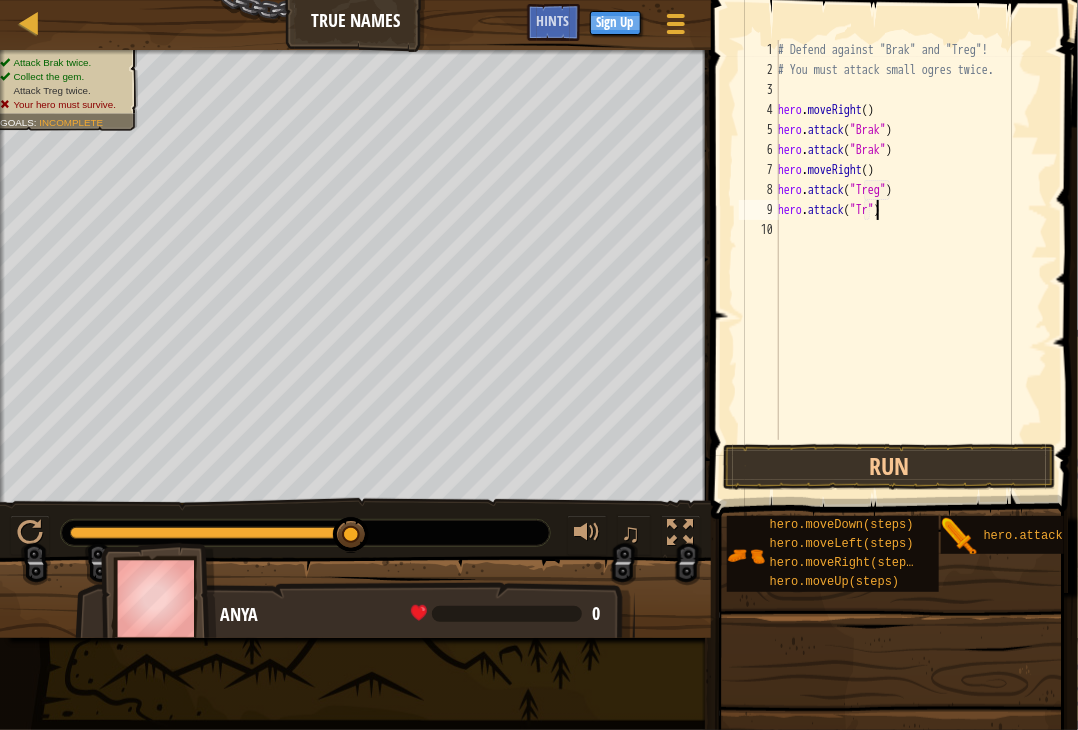 scroll, scrollTop: 9, scrollLeft: 8, axis: both 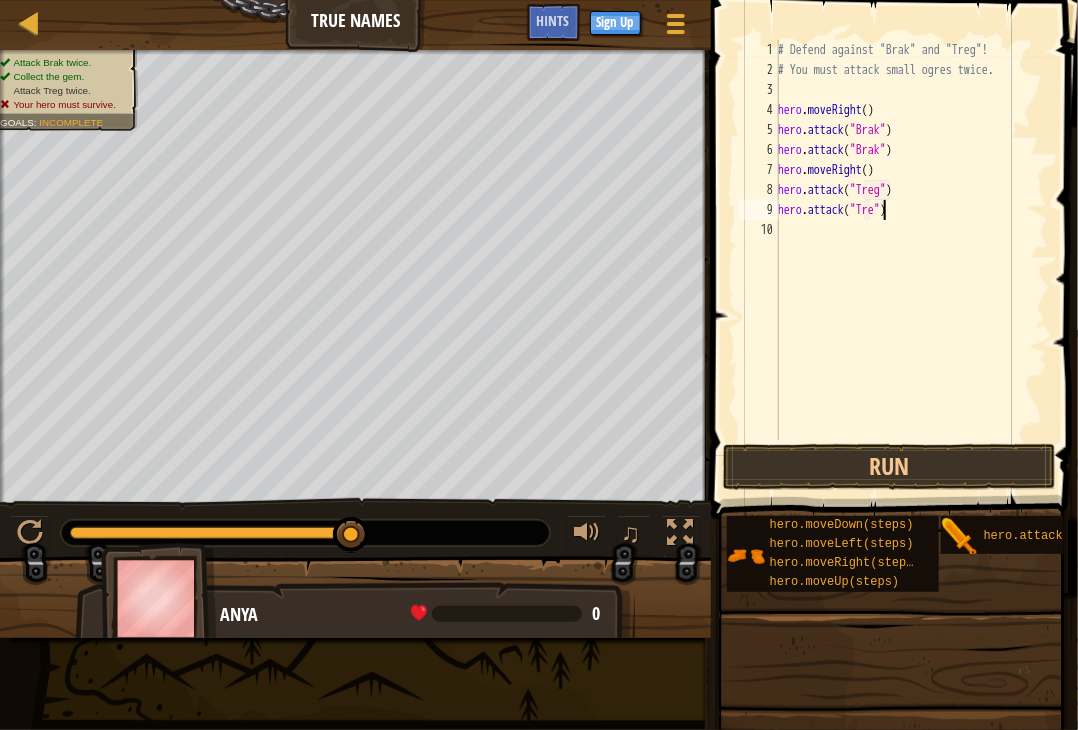 type on "hero.attack("Treg")" 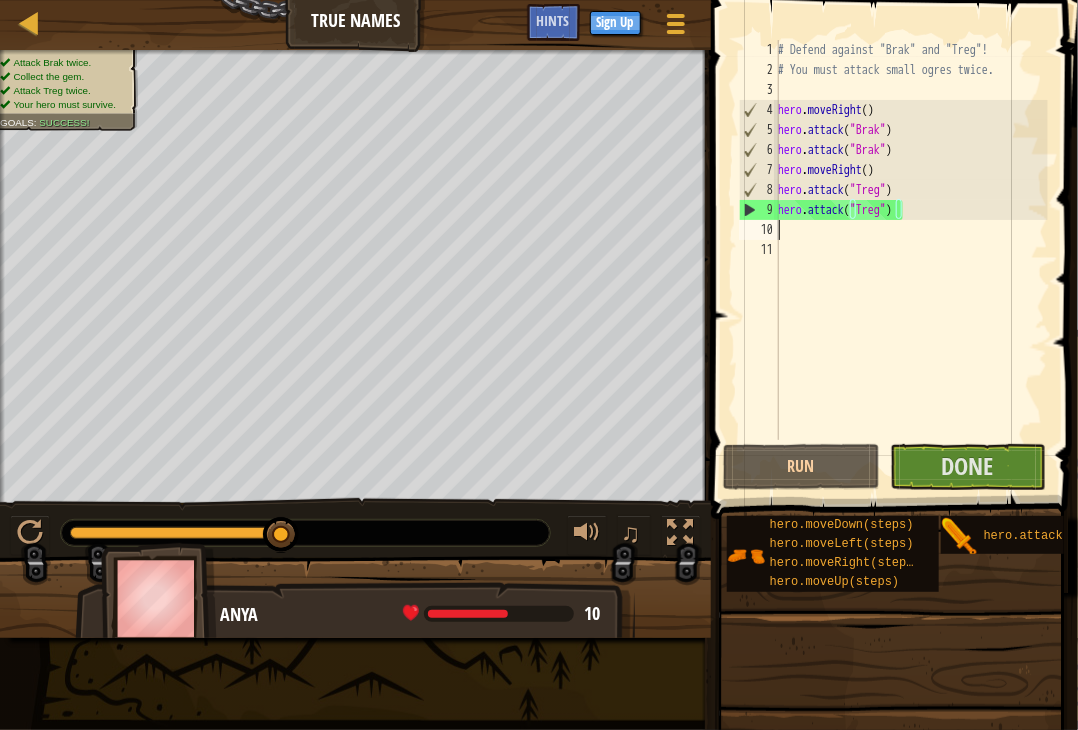 scroll, scrollTop: 9, scrollLeft: 0, axis: vertical 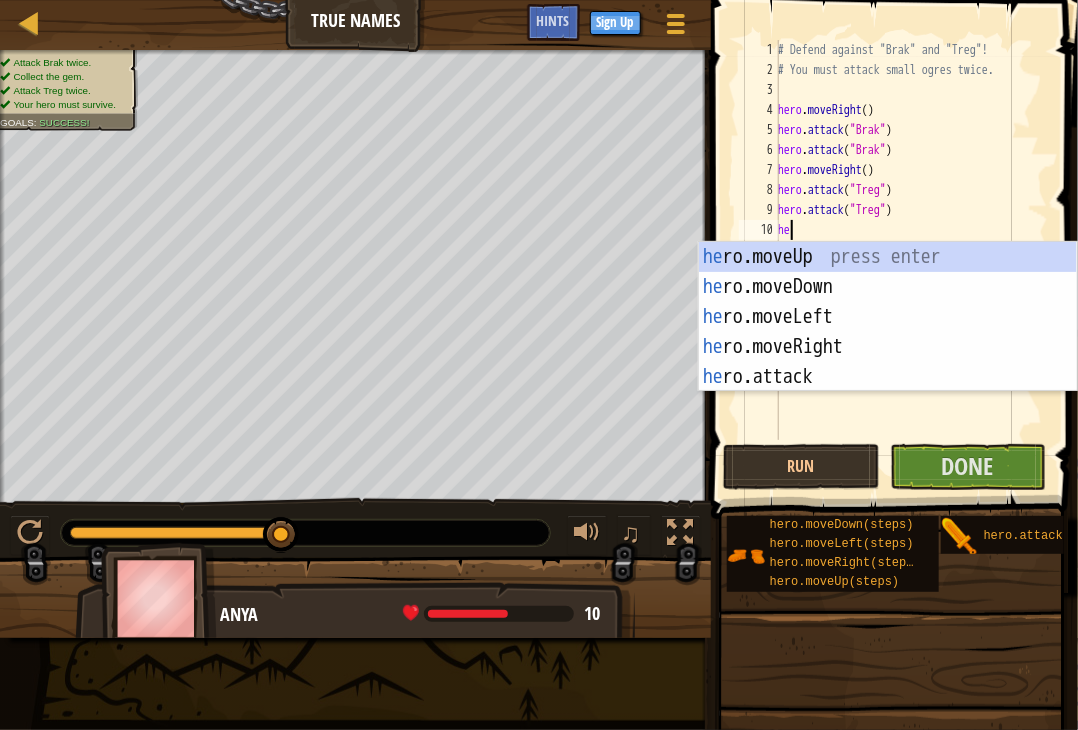 type on "hee" 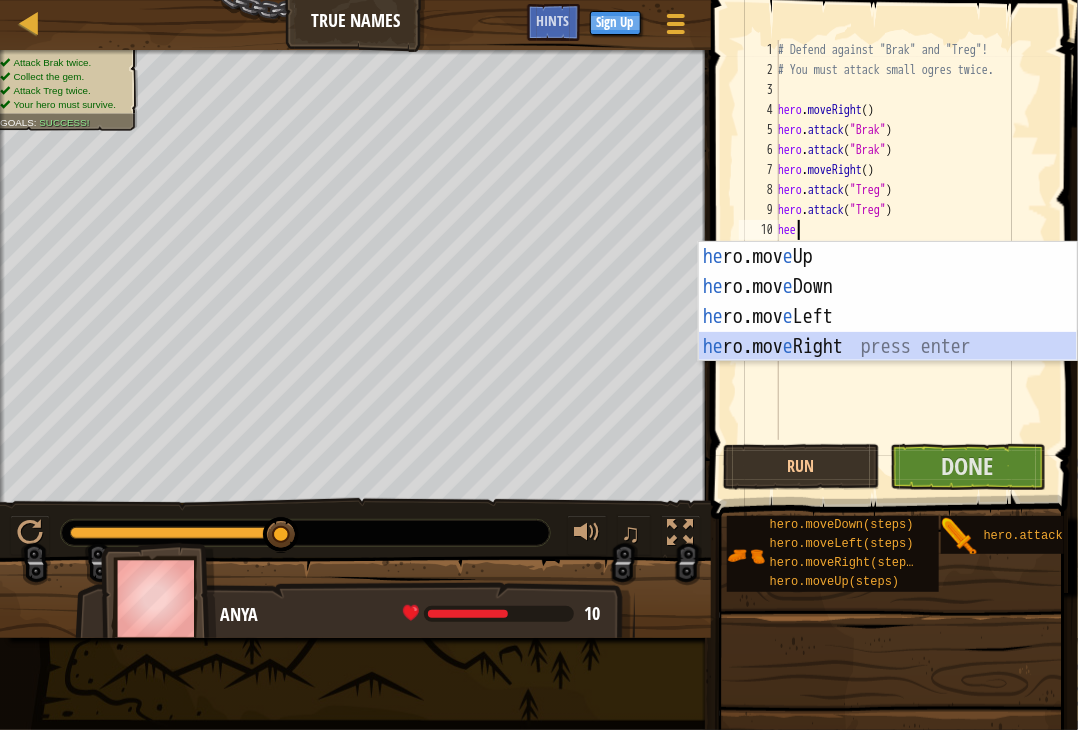 click on "he ro.mov e Up press enter he ro.mov e Down press enter he ro.mov e Left press enter he ro.mov e Right press enter" at bounding box center [888, 332] 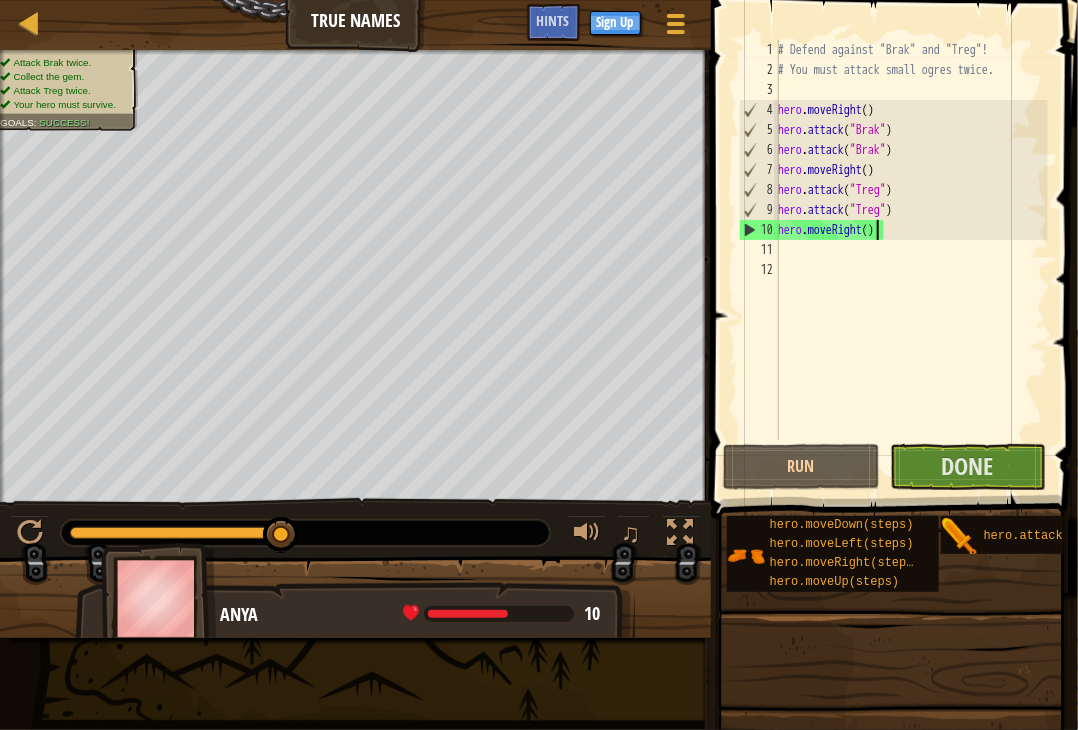 click on "# Defend against "Brak" and "Treg"! # You must attack small ogres twice. hero . moveRight ( ) hero . attack ( "Brak" ) hero . attack ( "Brak" ) hero . moveRight ( ) hero . attack ( "Treg" ) hero . attack ( "Treg" ) hero . moveRight ( )" at bounding box center [911, 260] 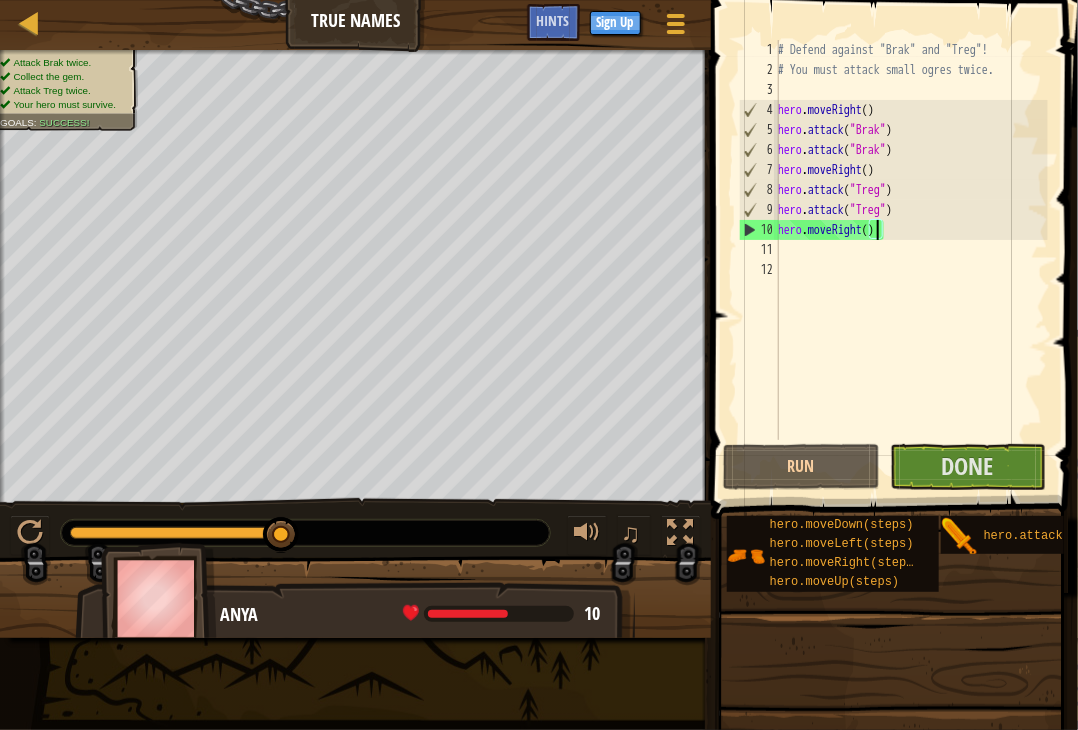 type on "hero.moveRight(2)" 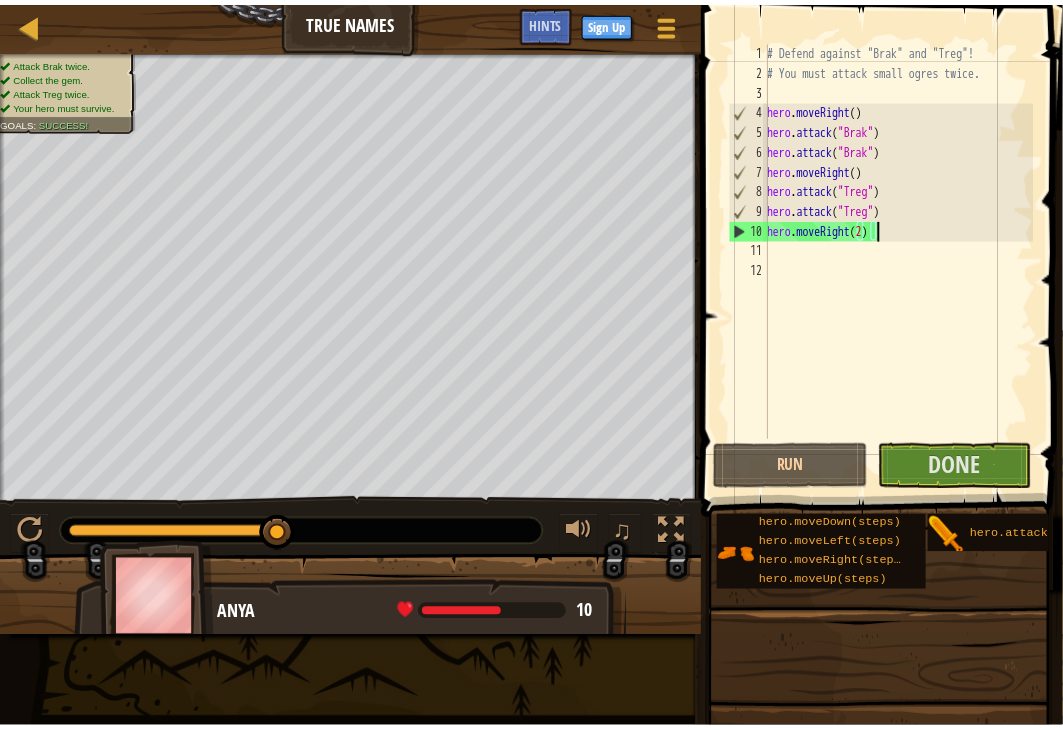 scroll, scrollTop: 9, scrollLeft: 0, axis: vertical 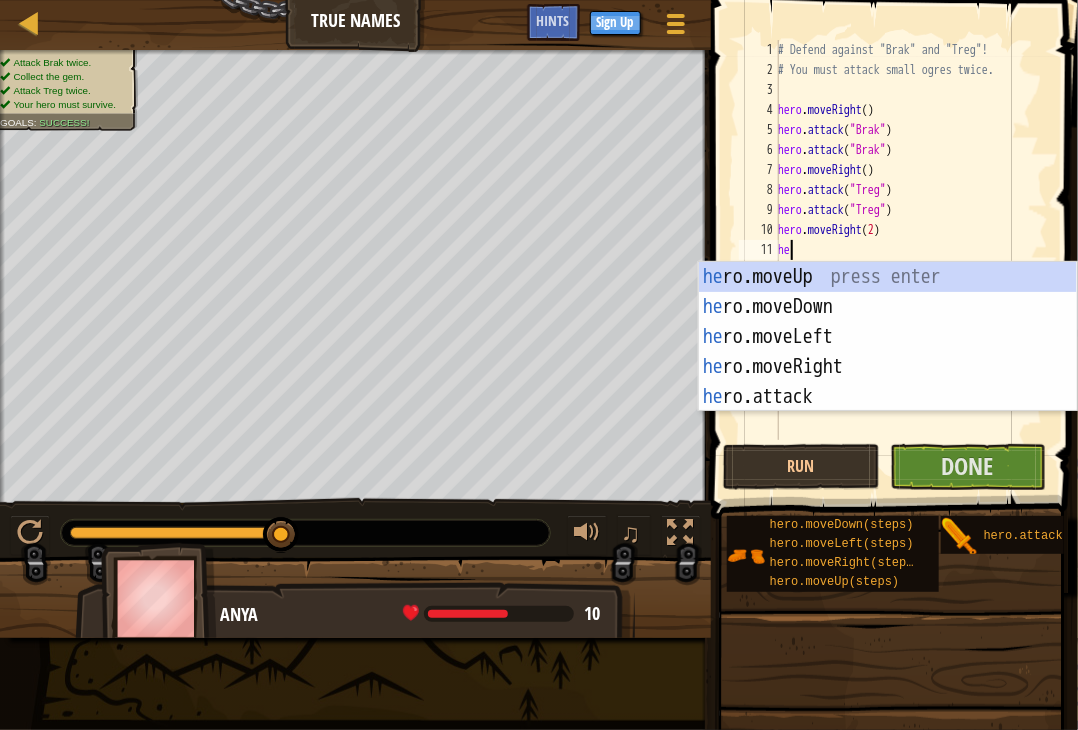type on "her" 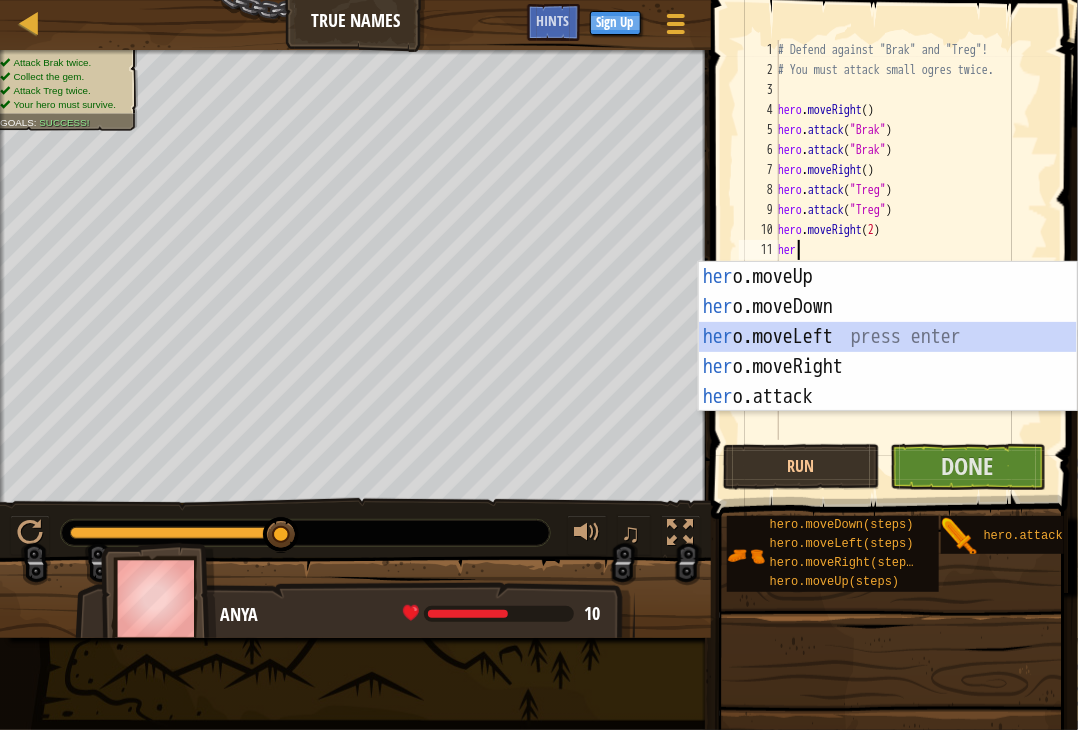click on "her o.moveUp press enter her o.moveDown press enter her o.moveLeft press enter her o.moveRight press enter her o.attack press enter" at bounding box center [888, 367] 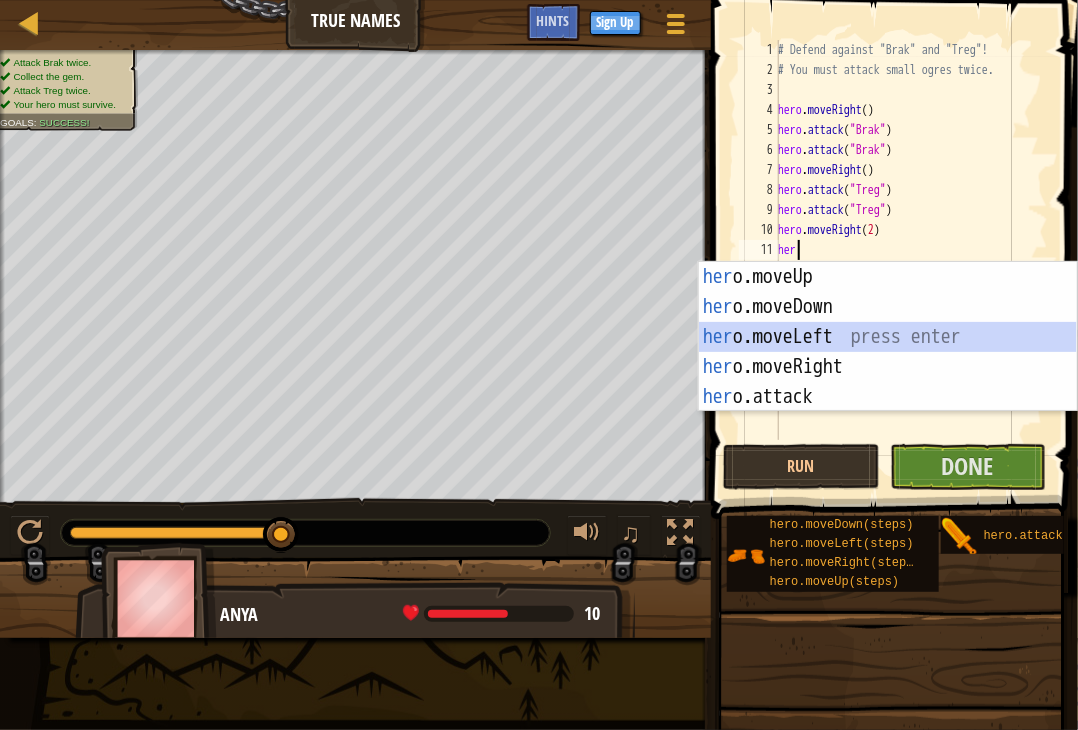 type 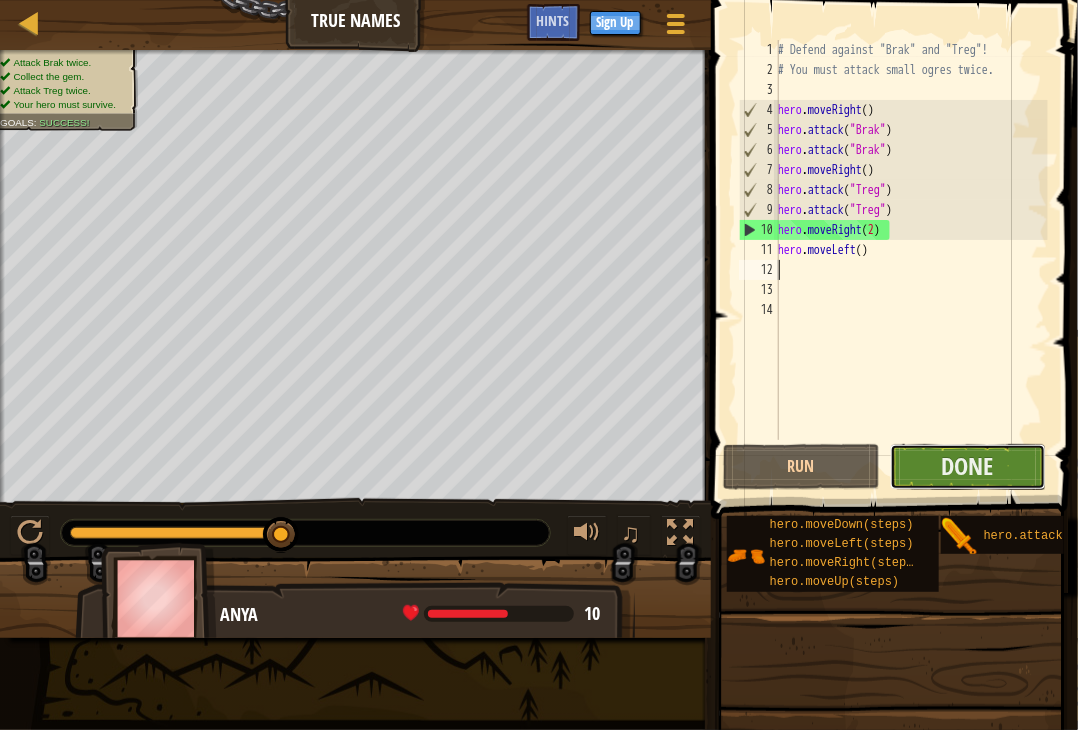 click on "Done" at bounding box center [968, 467] 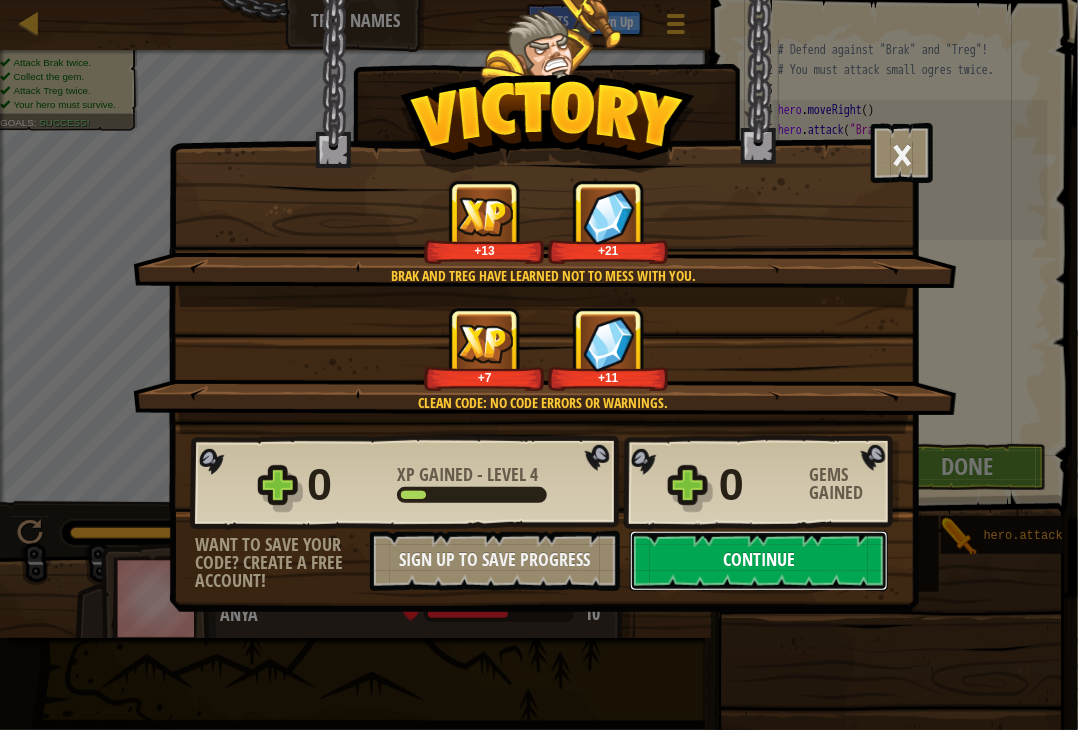 click on "Continue" at bounding box center [759, 561] 